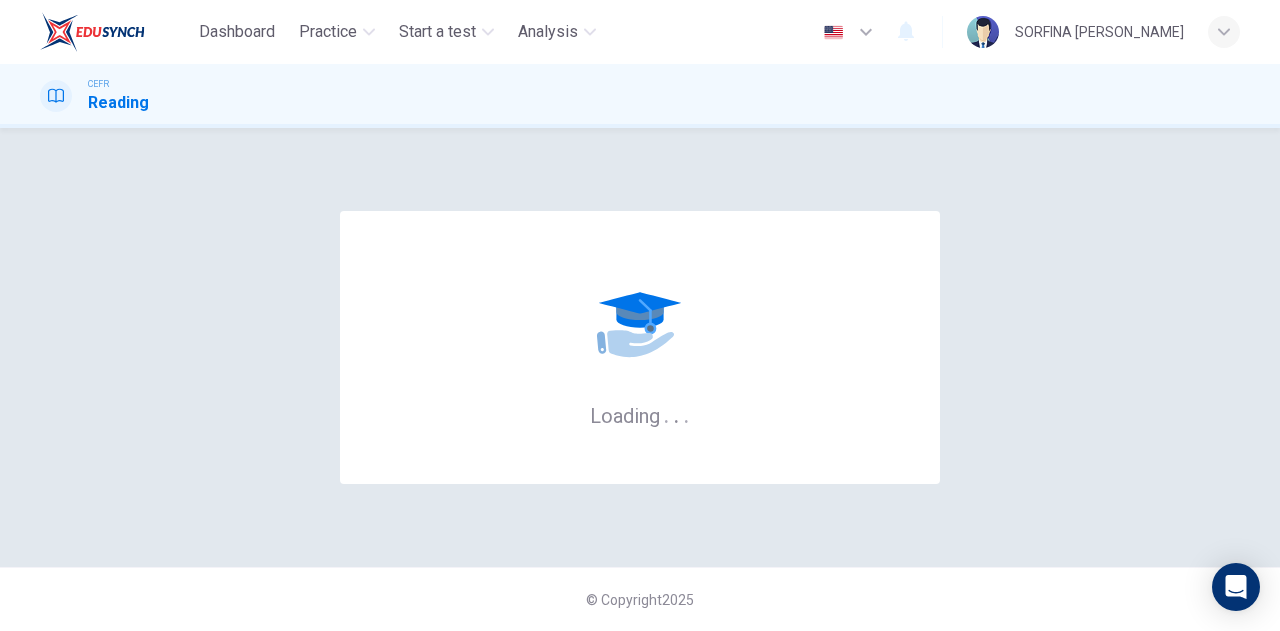 scroll, scrollTop: 0, scrollLeft: 0, axis: both 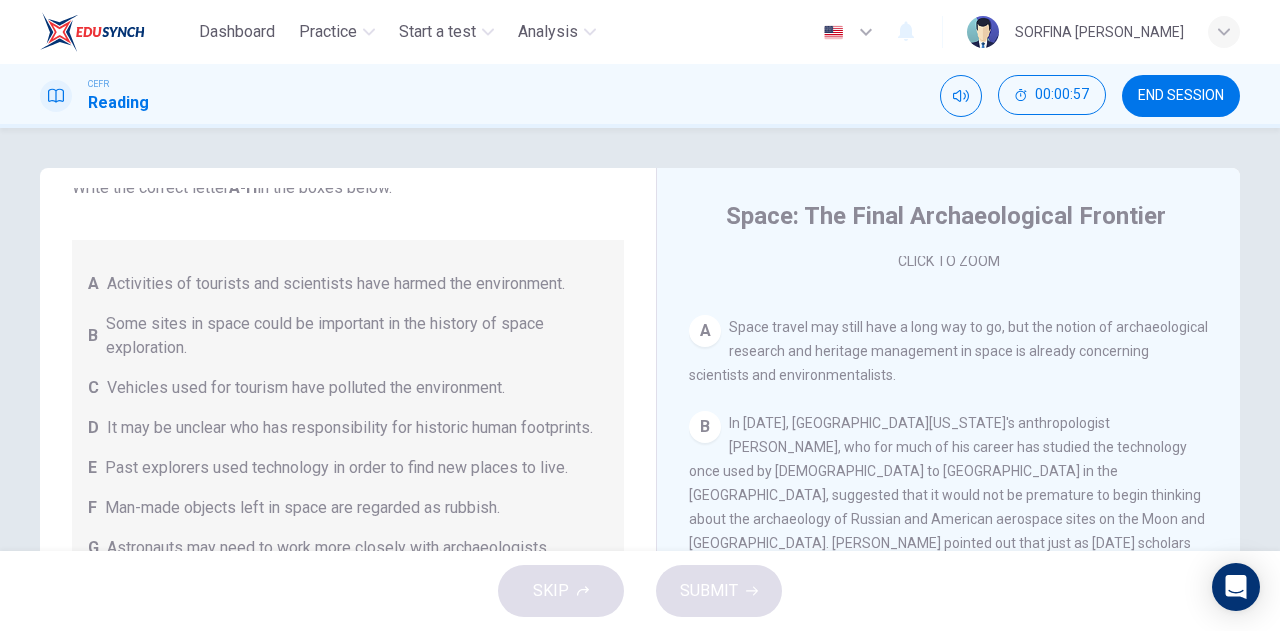 click on "A Space travel may still have a long way to go, but the notion of
archaeological research and heritage management in space is already concerning scientists and environmentalists." at bounding box center (949, 351) 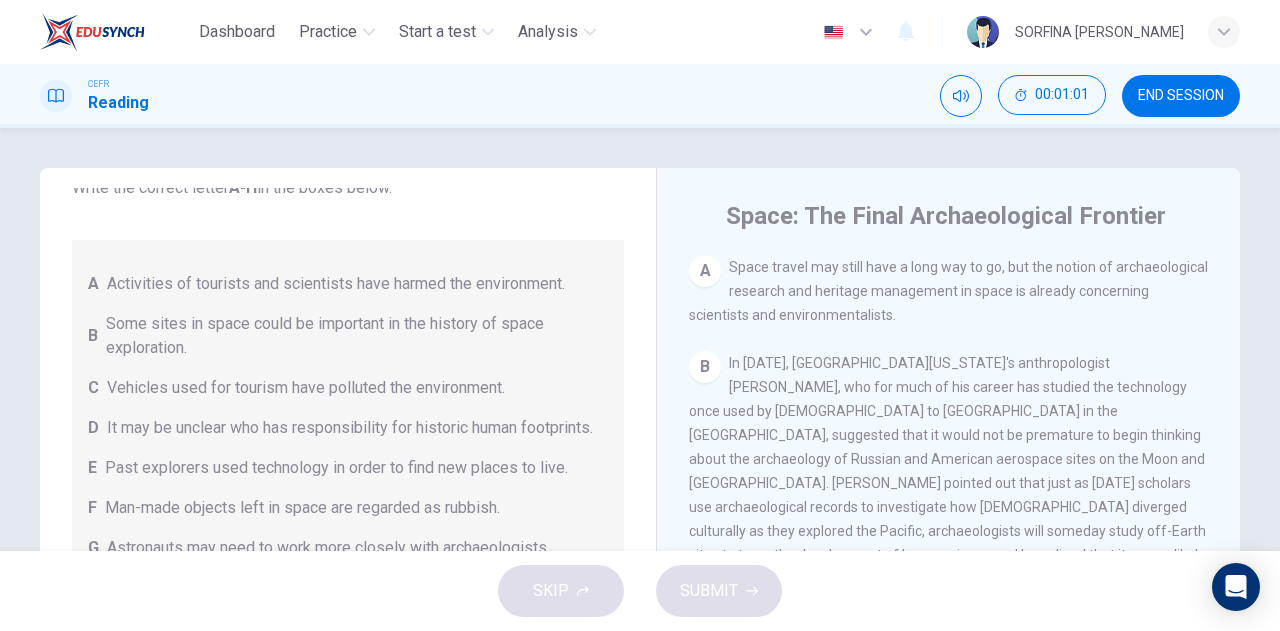 scroll, scrollTop: 422, scrollLeft: 0, axis: vertical 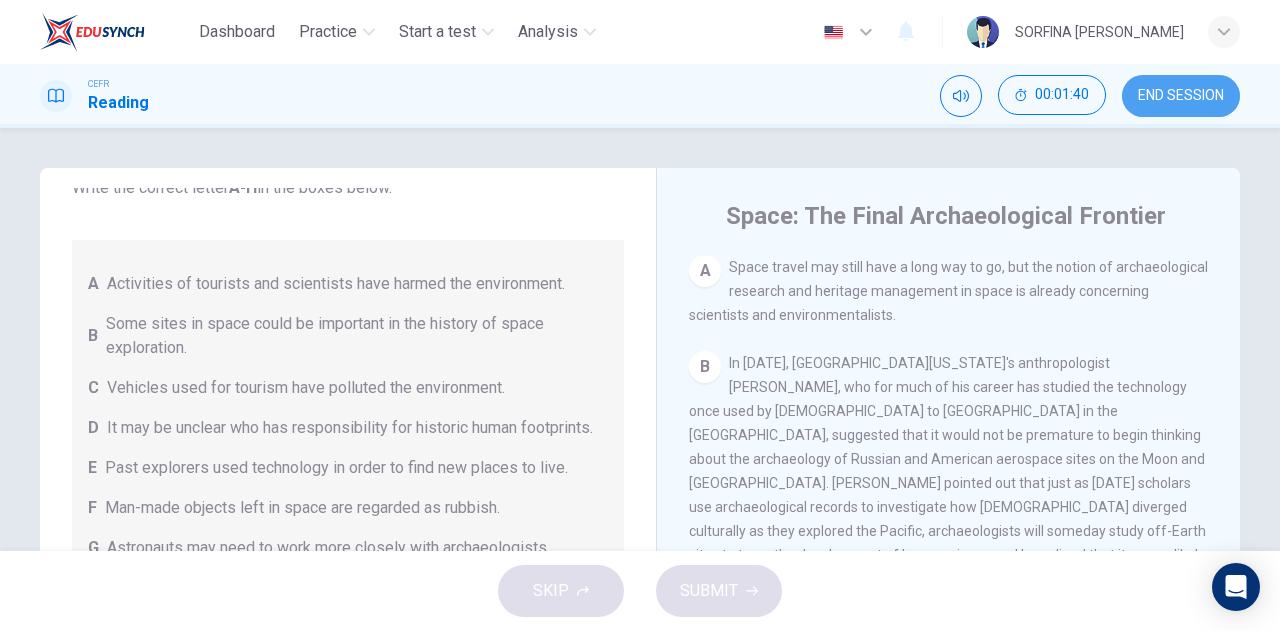click on "END SESSION" at bounding box center (1181, 96) 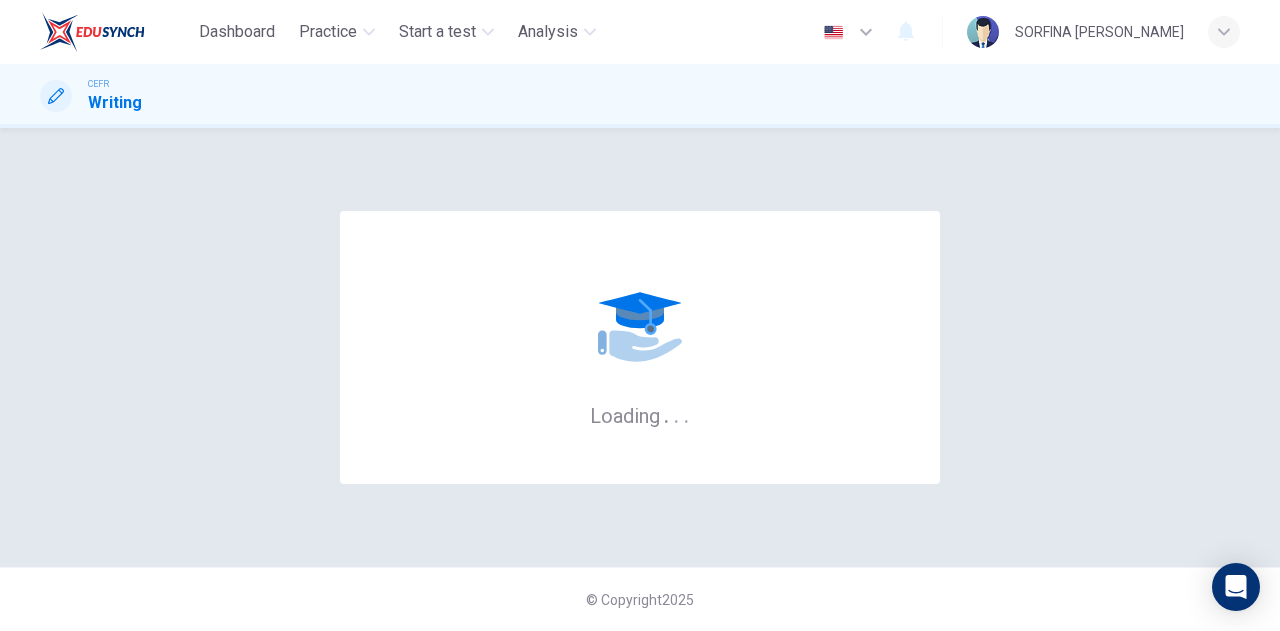 scroll, scrollTop: 0, scrollLeft: 0, axis: both 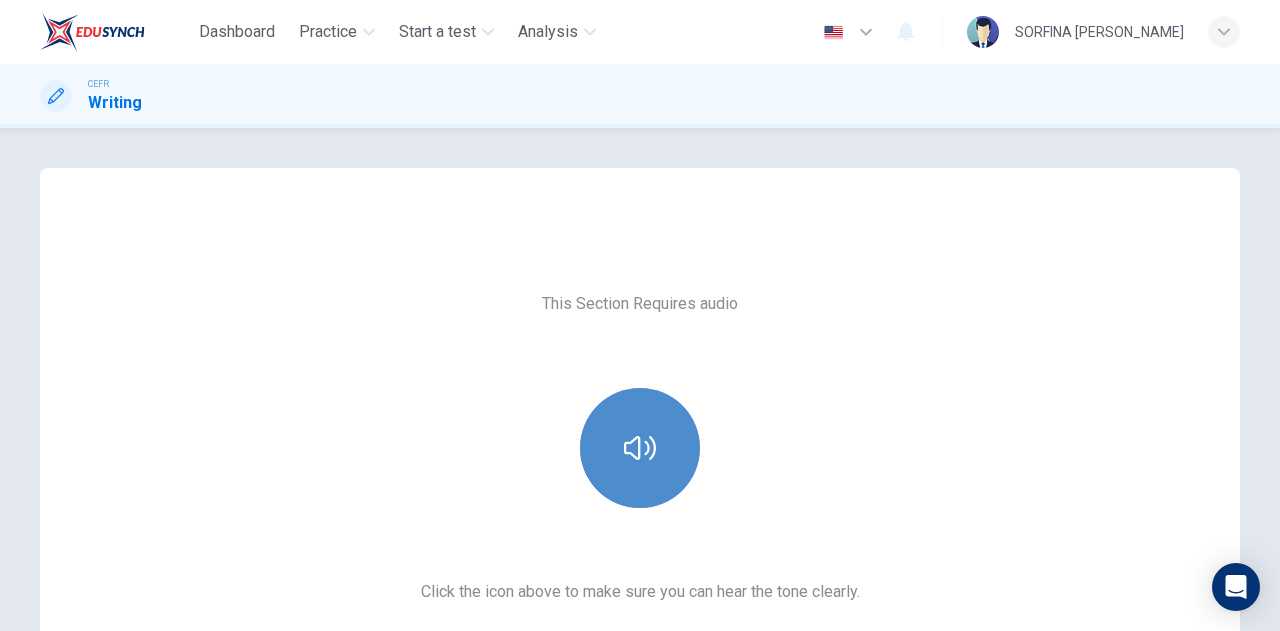 click 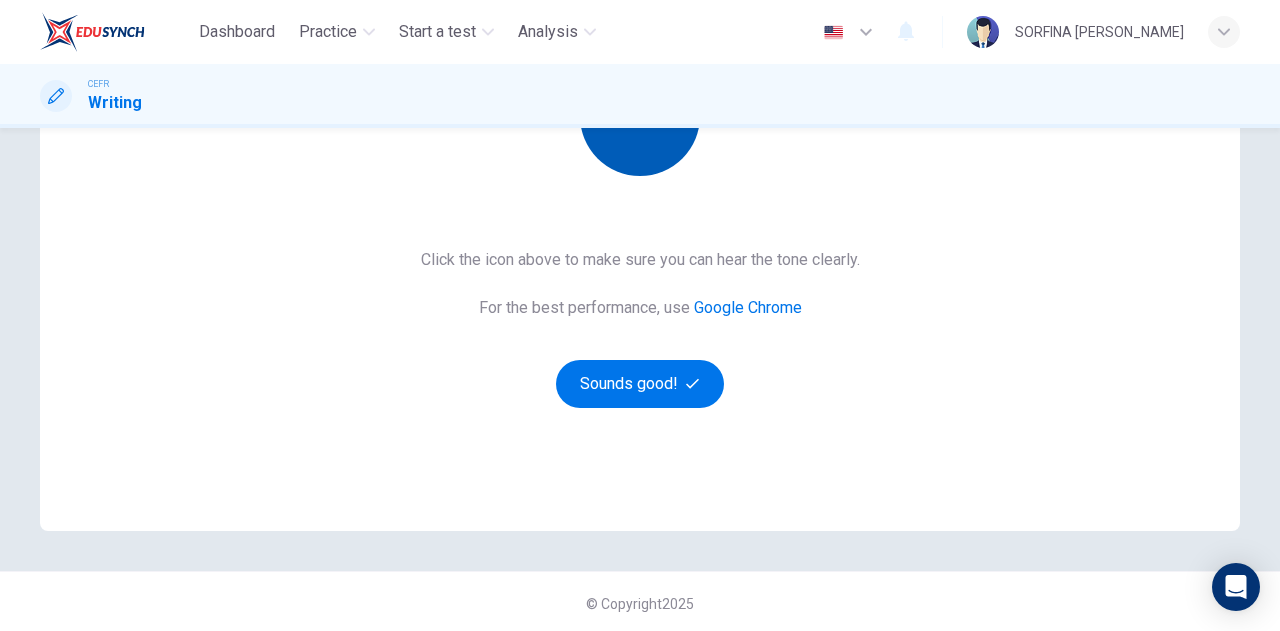 scroll, scrollTop: 336, scrollLeft: 0, axis: vertical 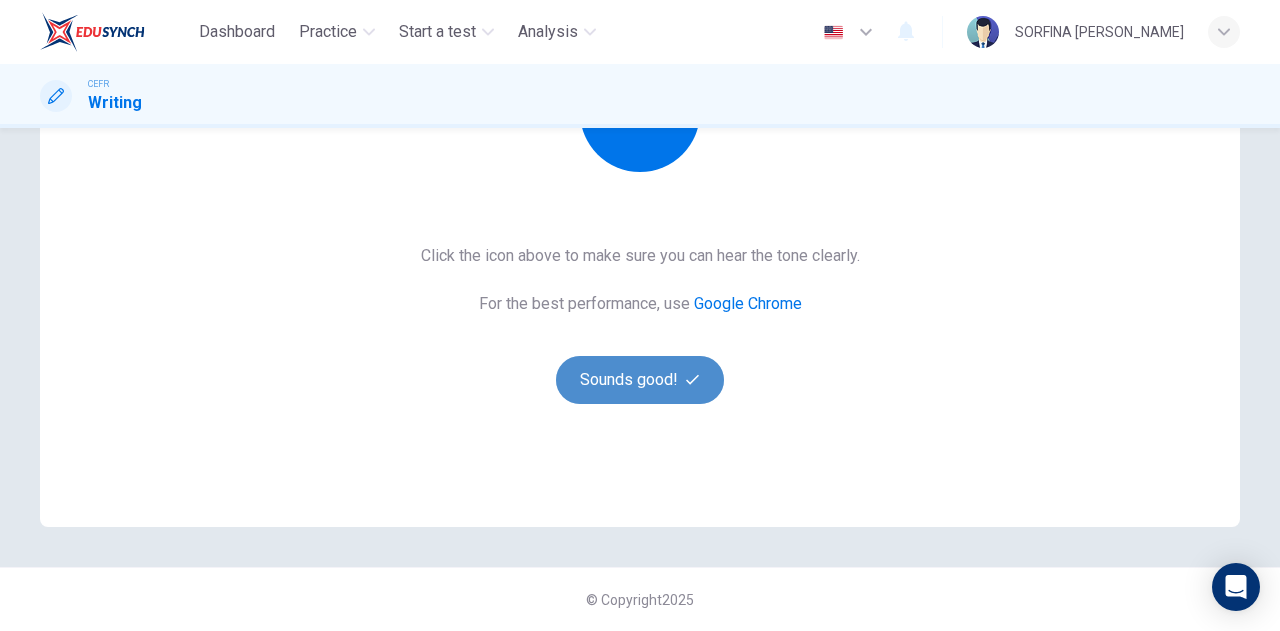 click on "Sounds good!" at bounding box center (640, 380) 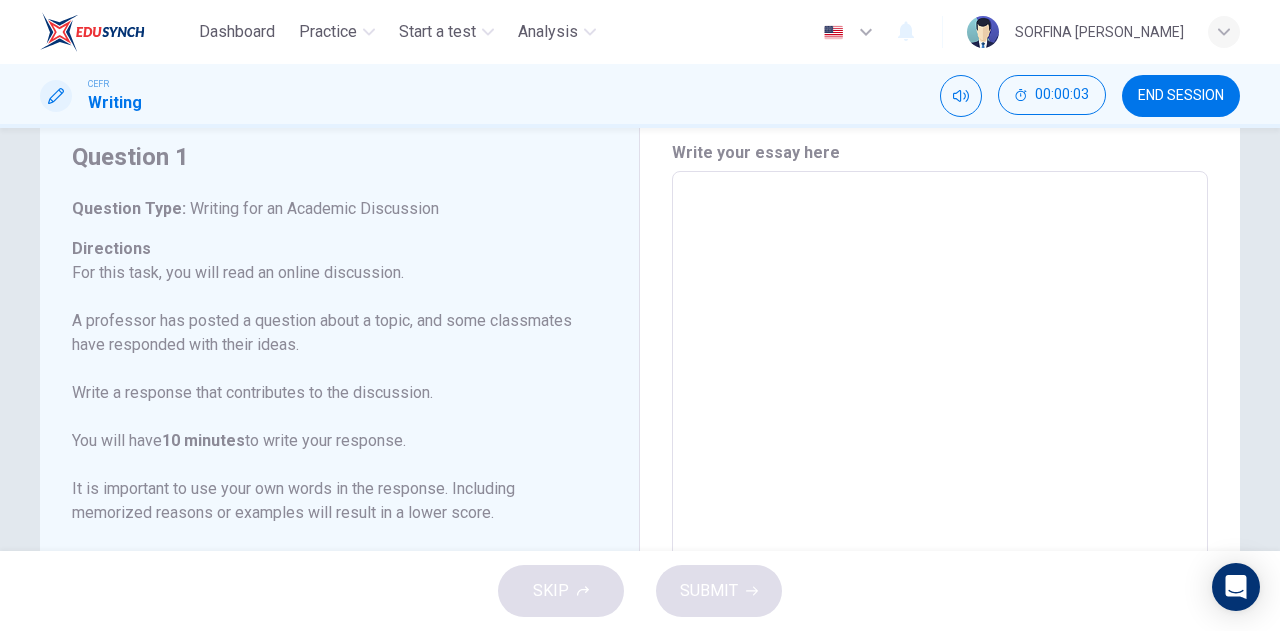scroll, scrollTop: 70, scrollLeft: 0, axis: vertical 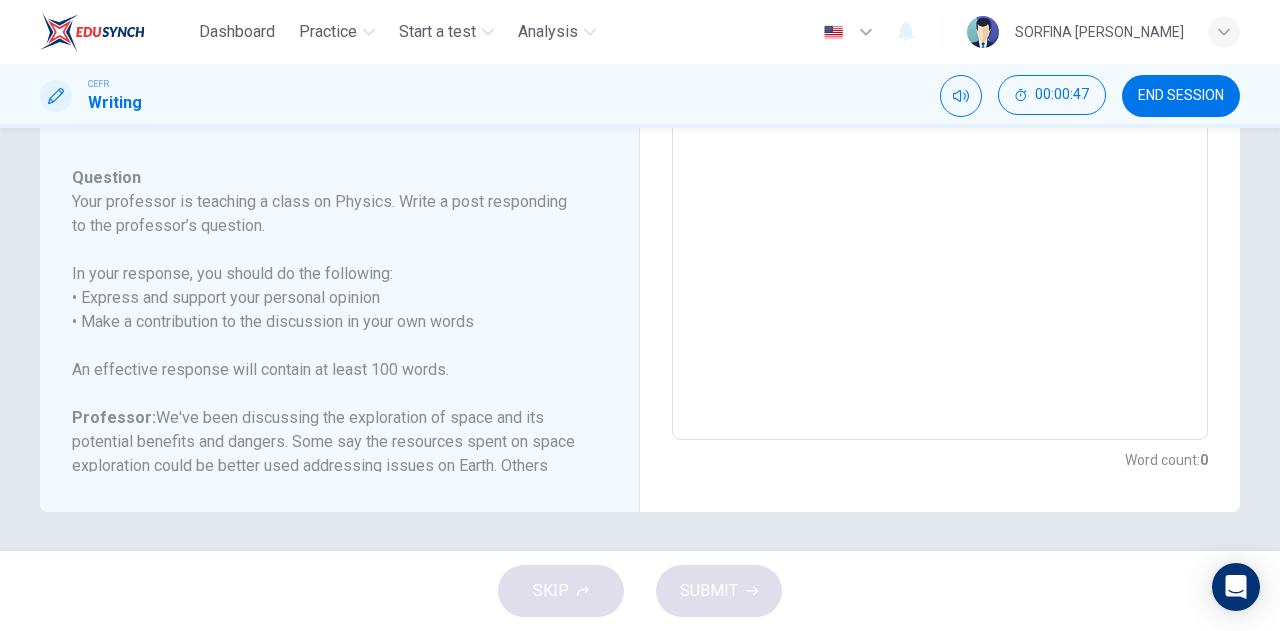 click at bounding box center [940, 106] 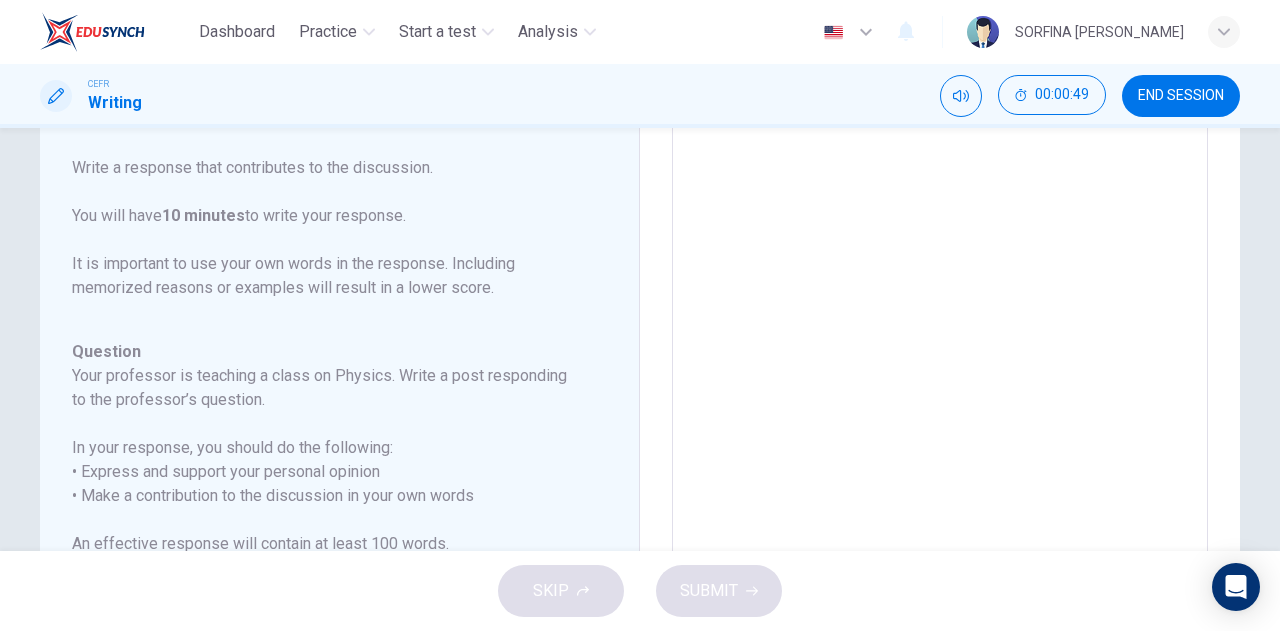 scroll, scrollTop: 0, scrollLeft: 0, axis: both 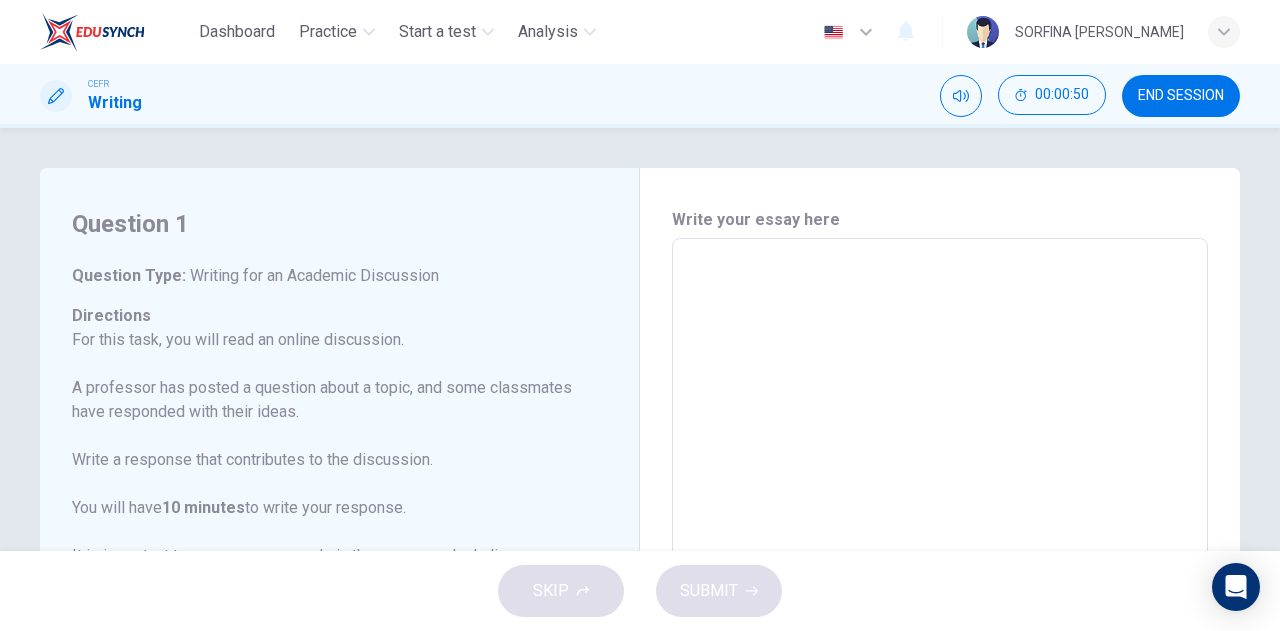 type on "T" 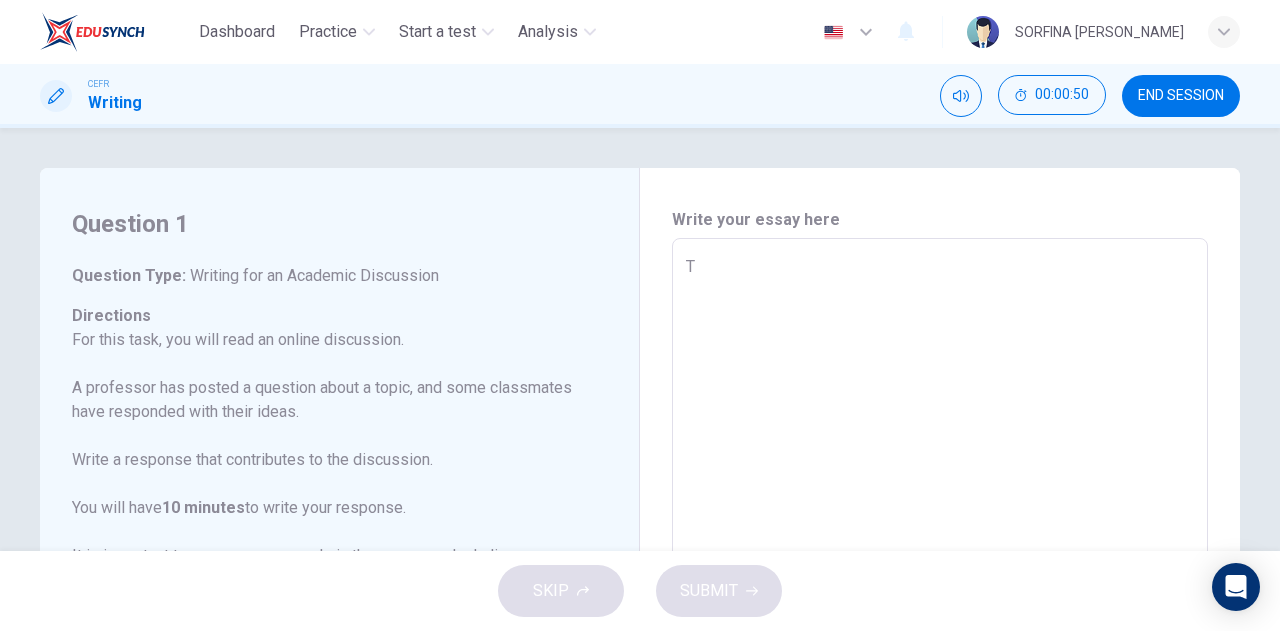 type on "x" 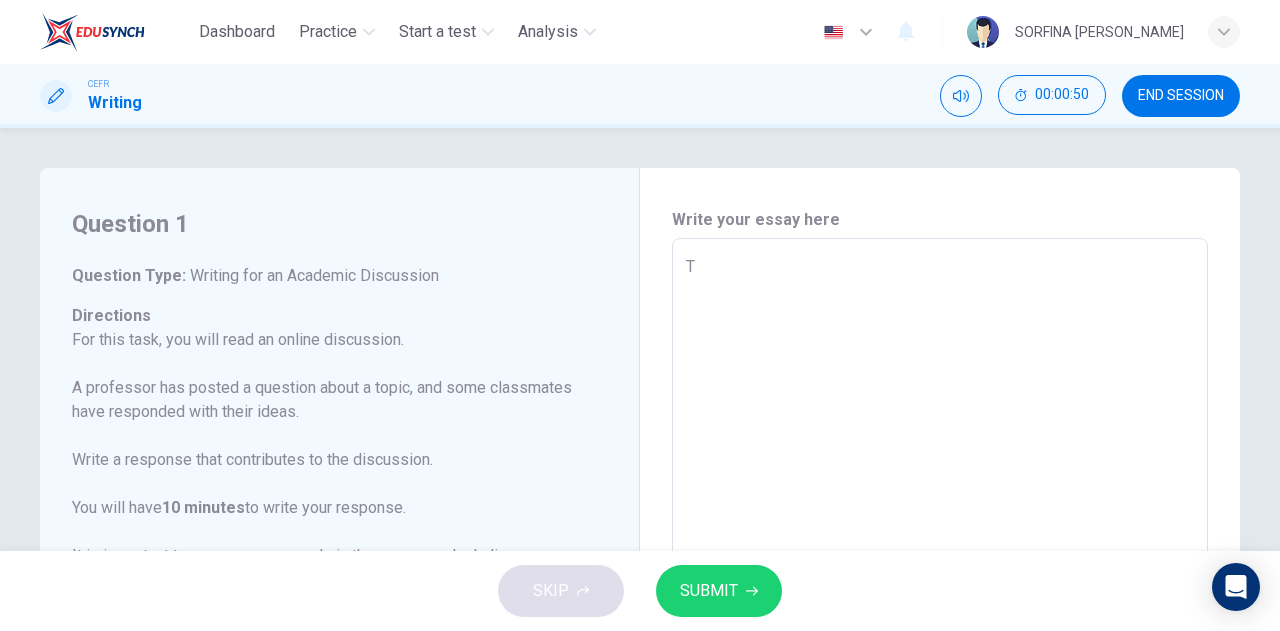 type on "Te" 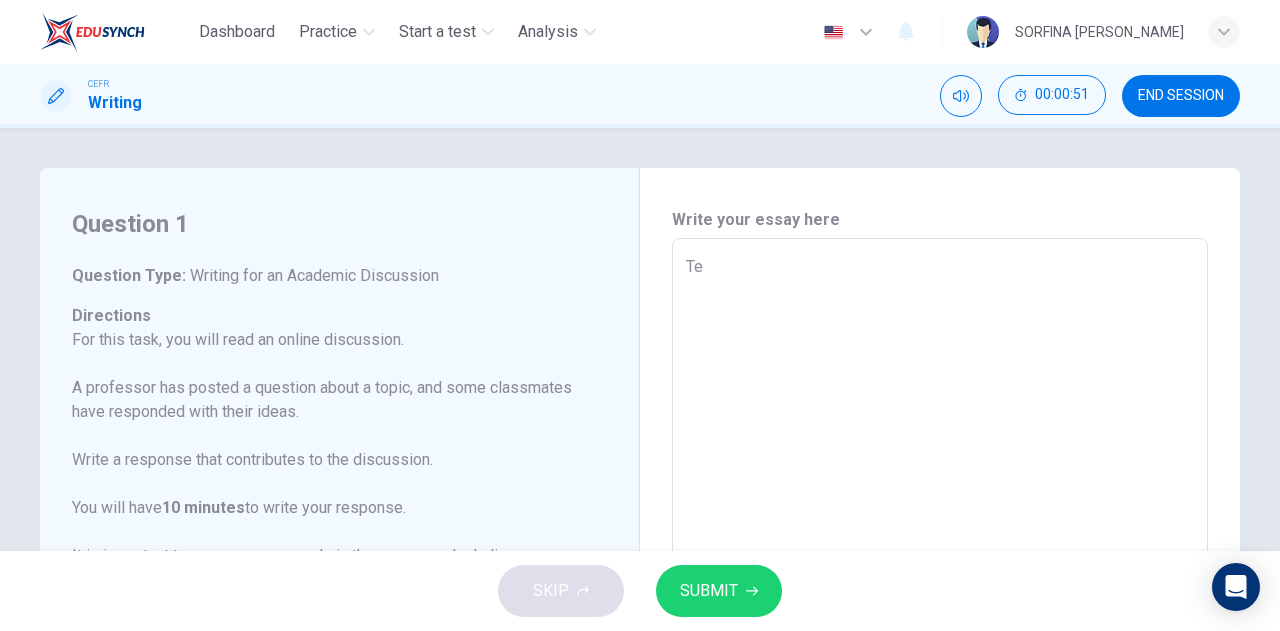 type on "T" 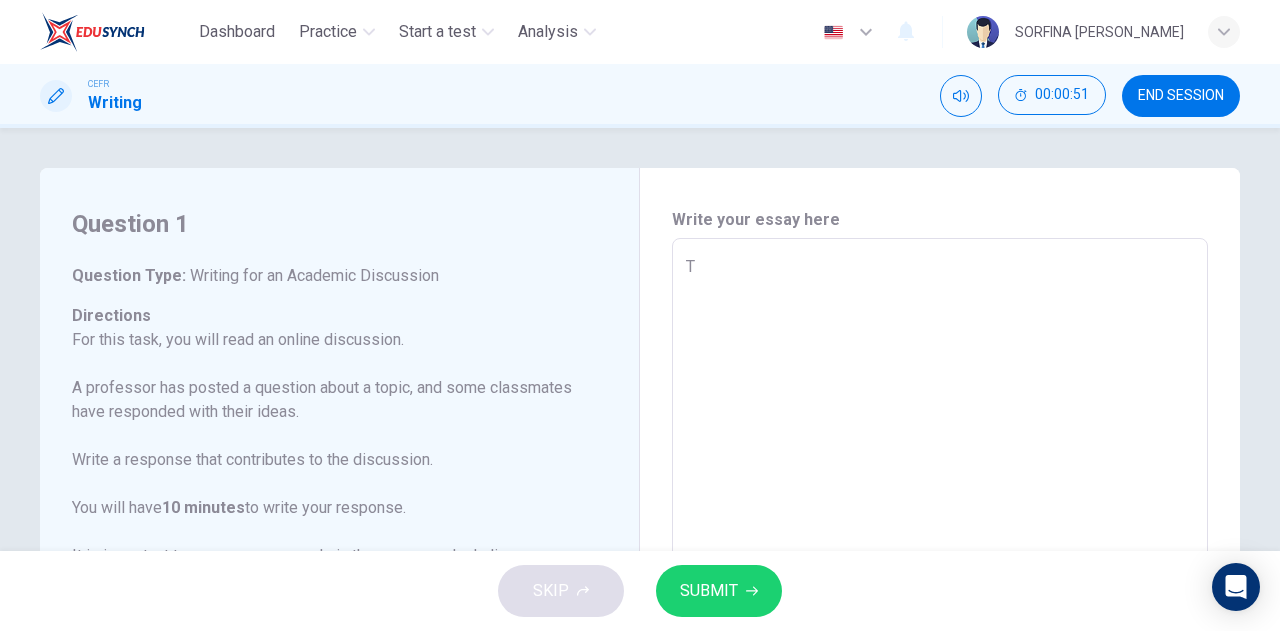 type on "Th" 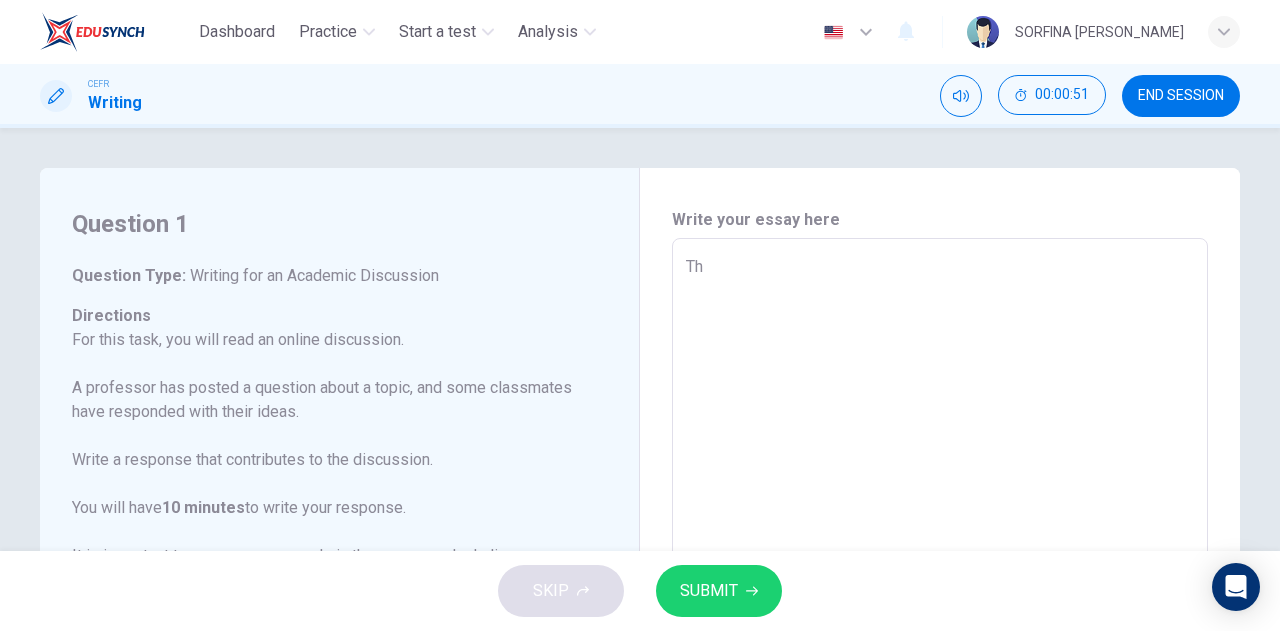 type on "x" 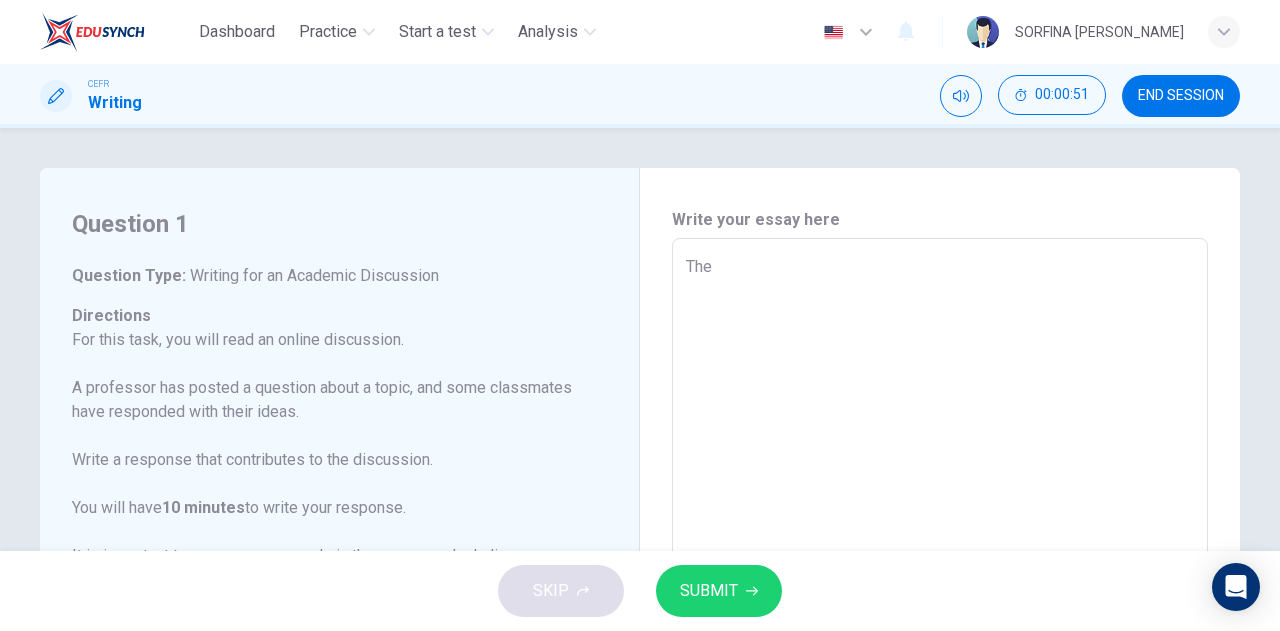 type on "x" 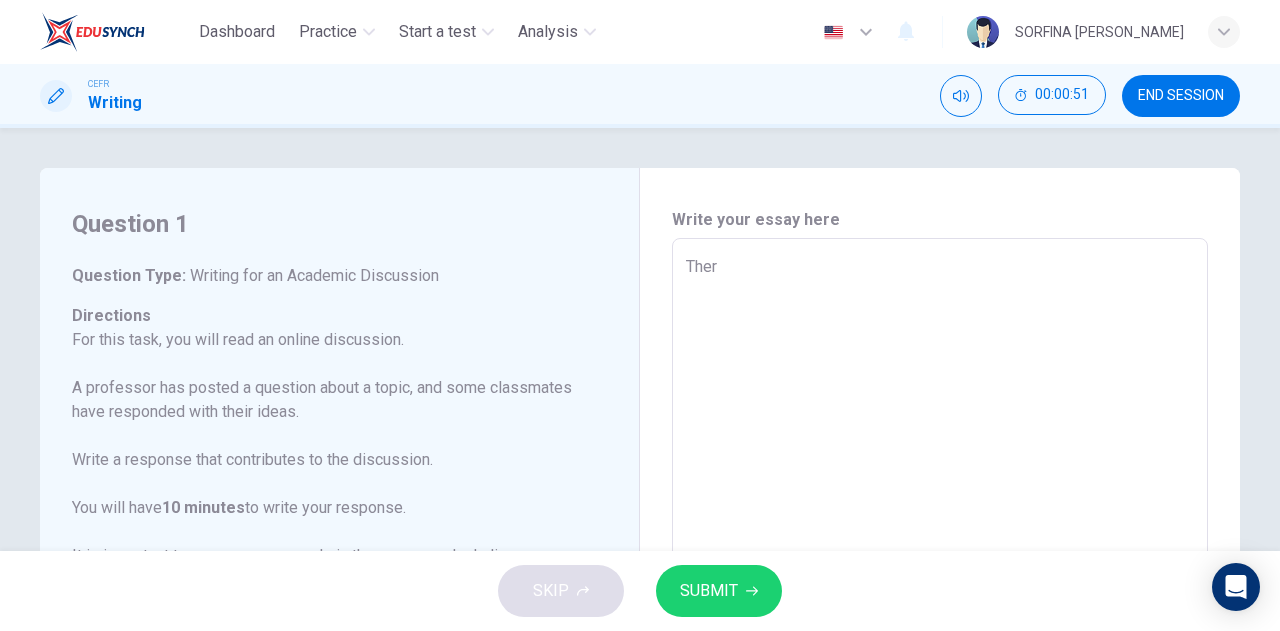 type on "x" 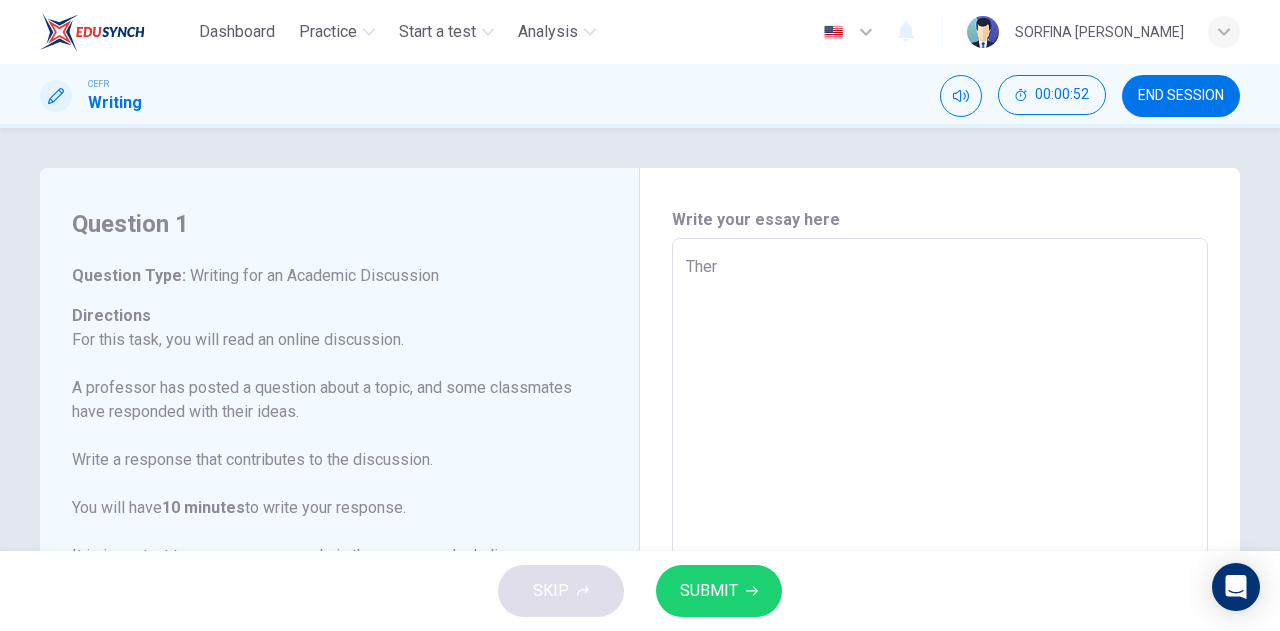 type on "There" 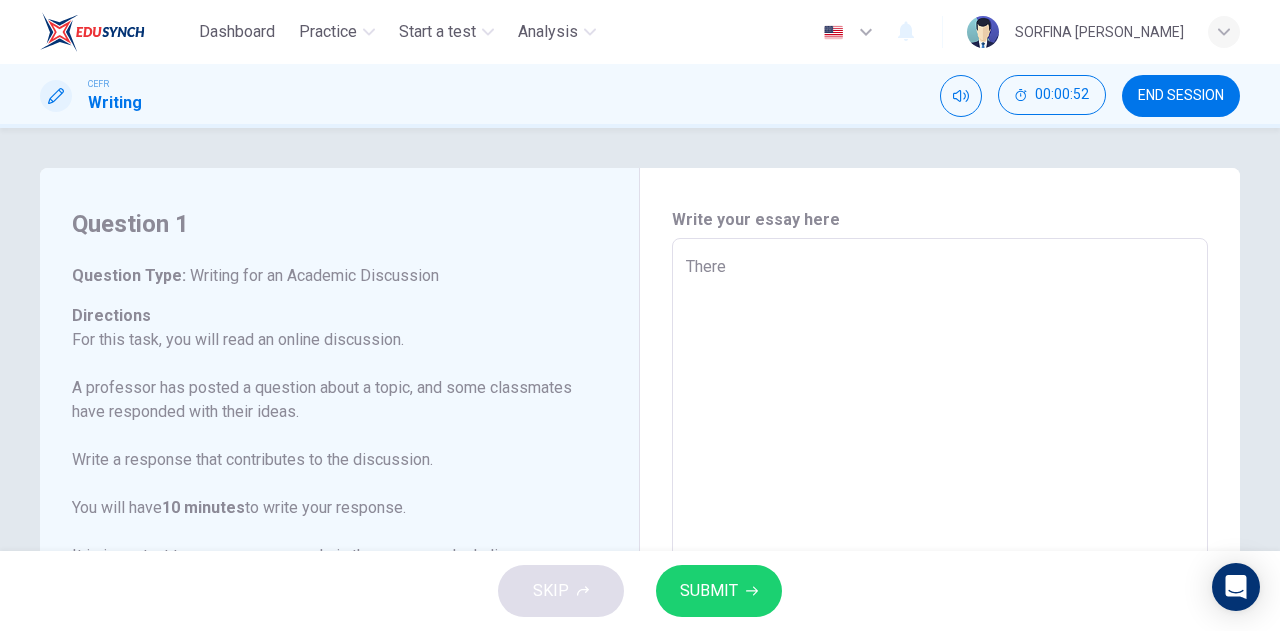 type on "x" 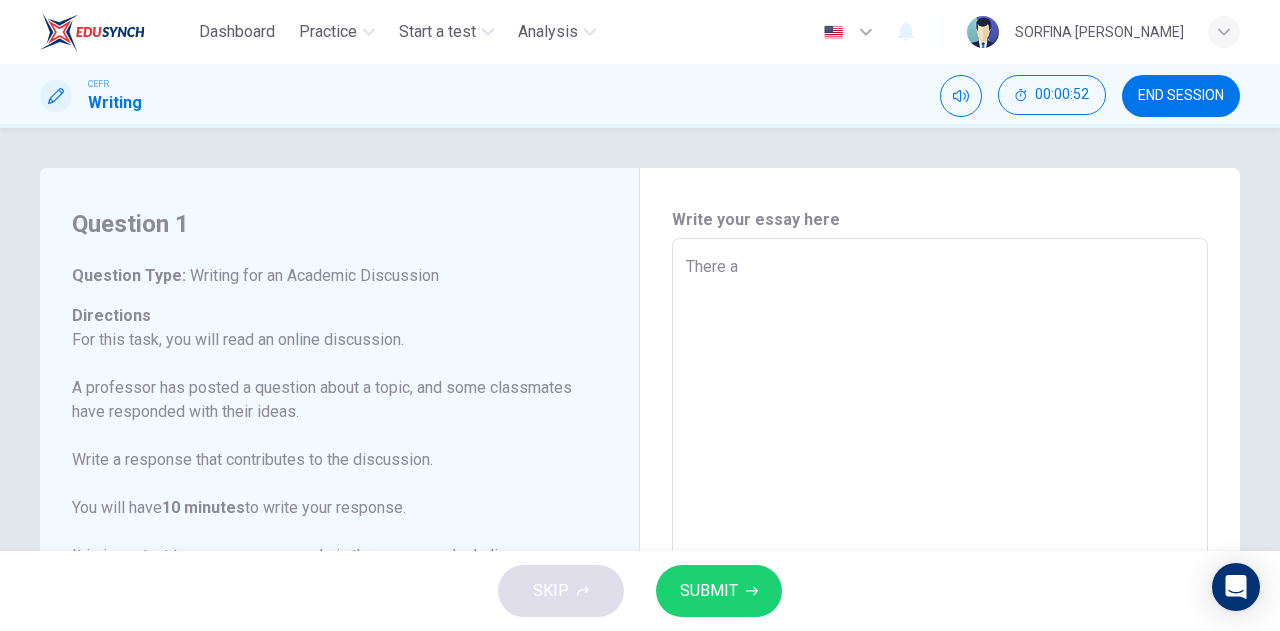 type on "There ar" 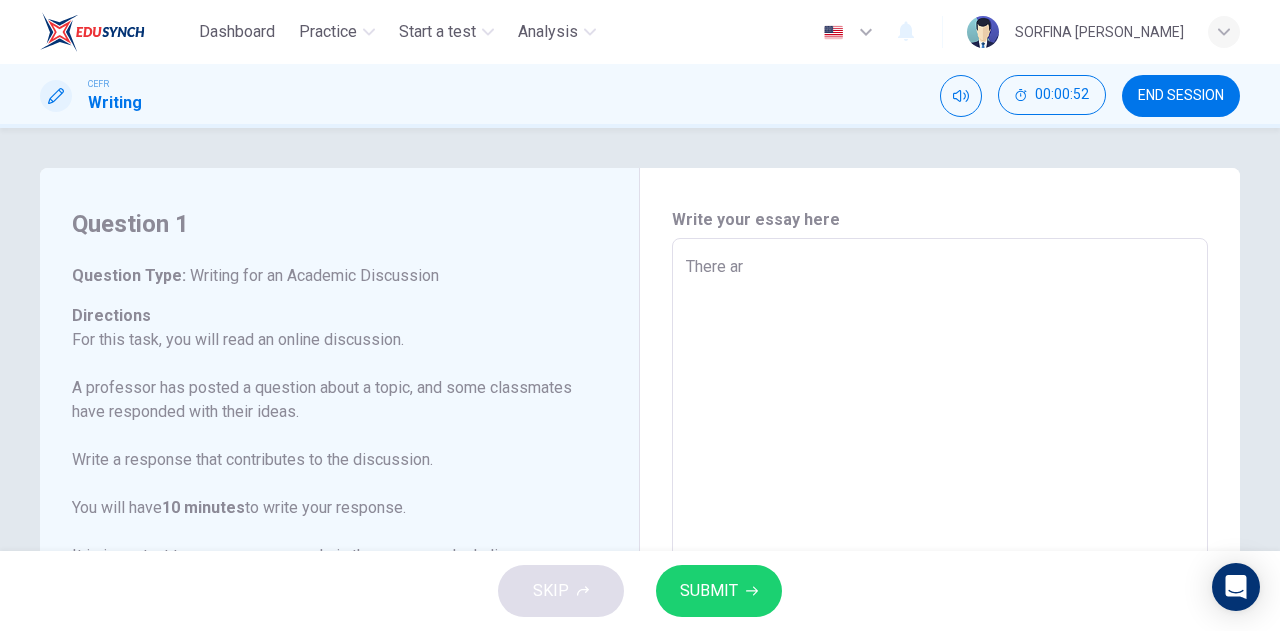 type on "x" 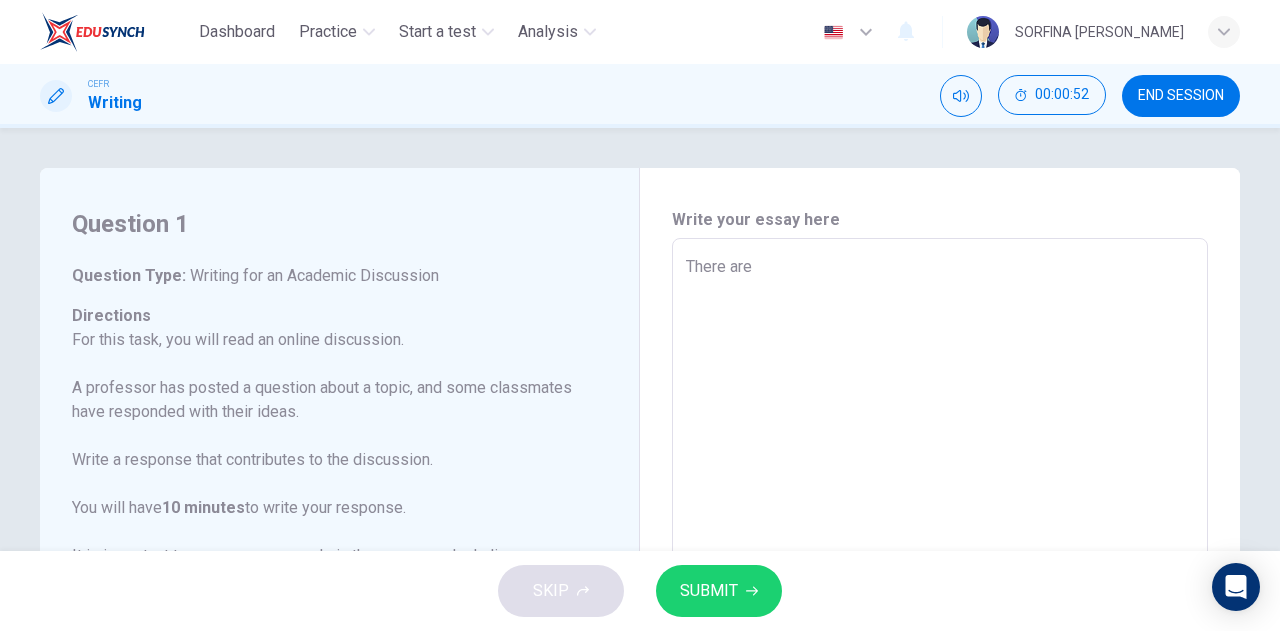 type on "x" 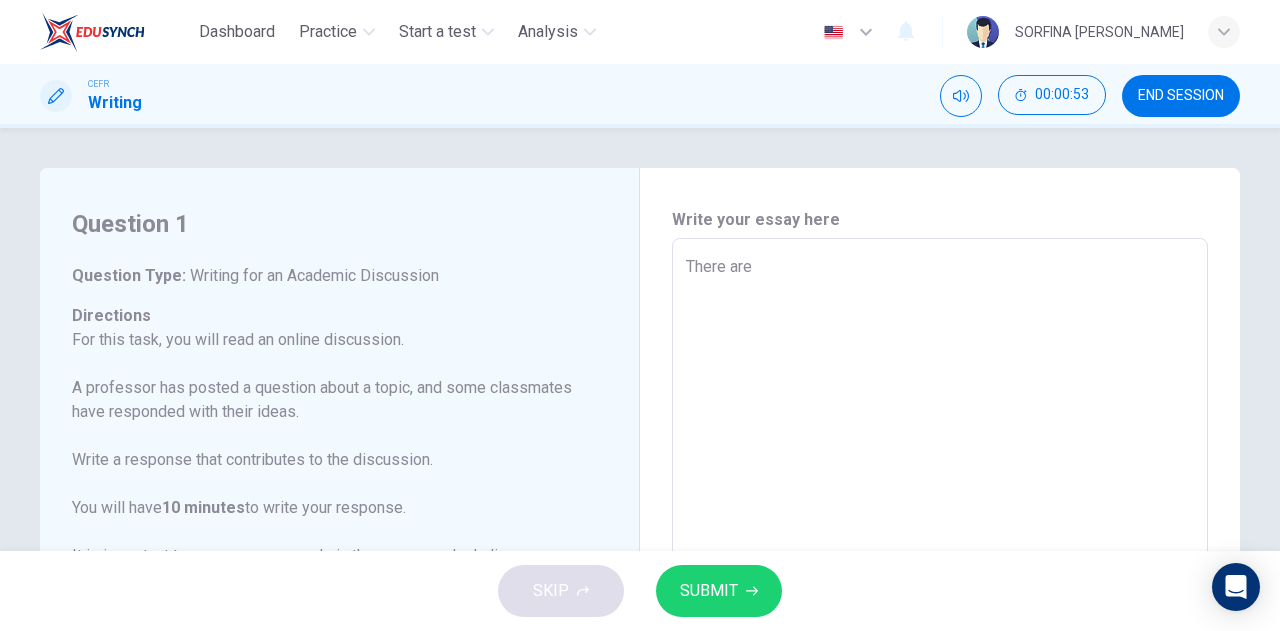 type on "There are t" 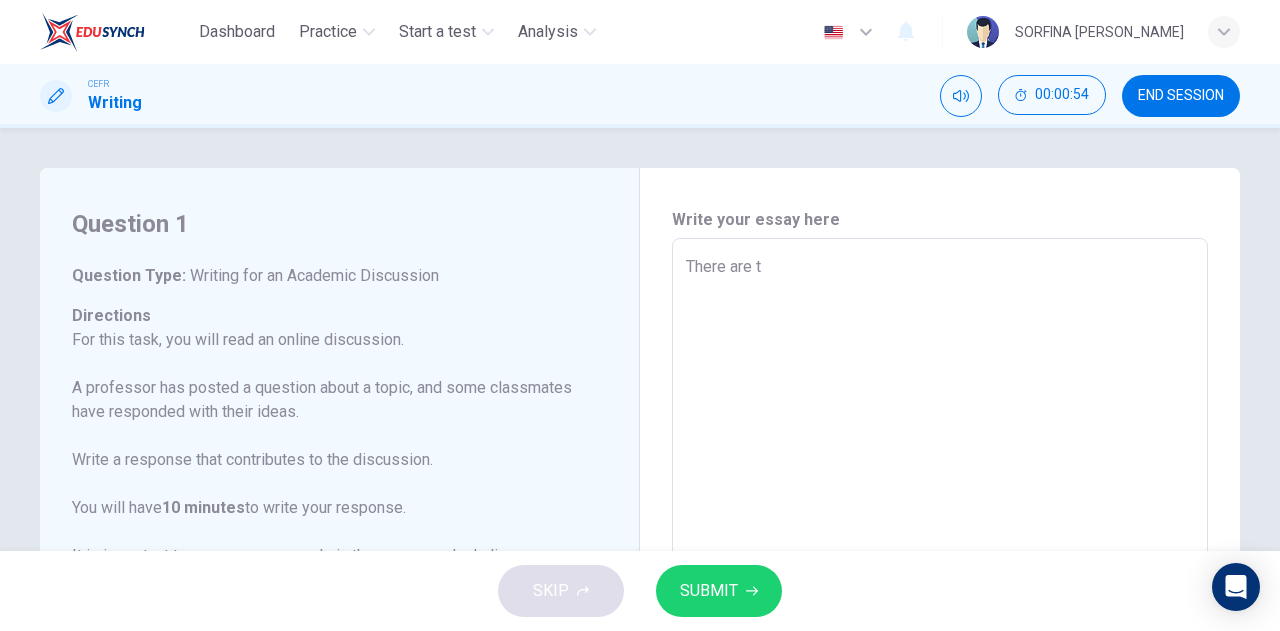 type on "There are tw" 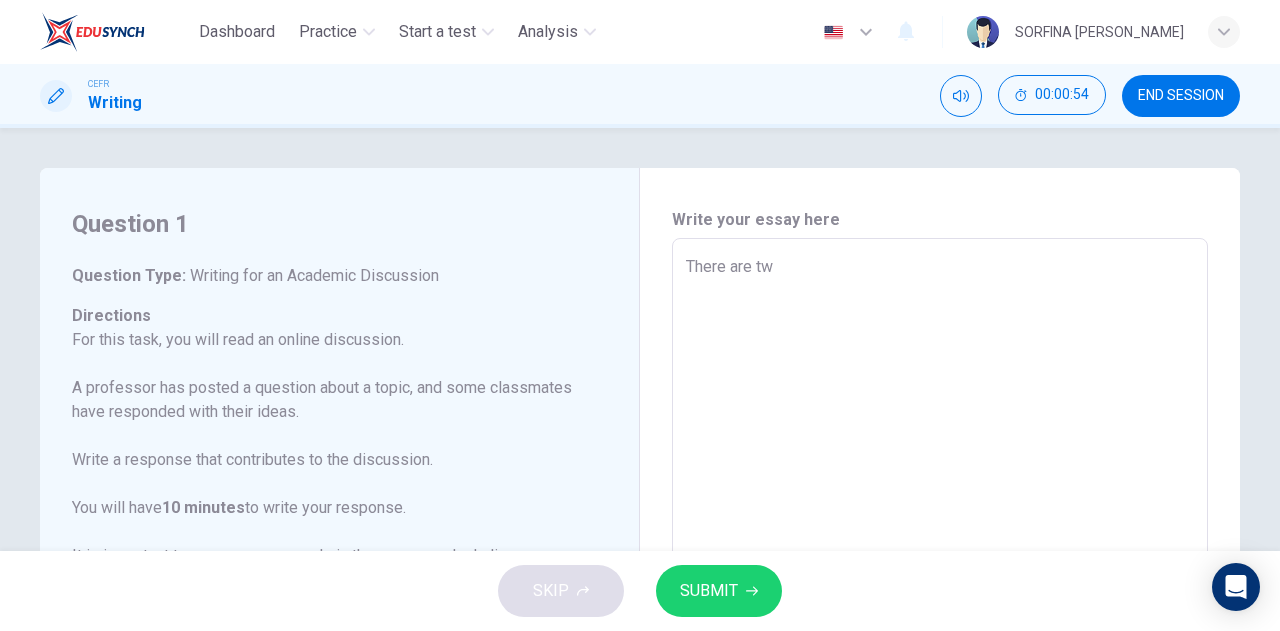 type on "There are two" 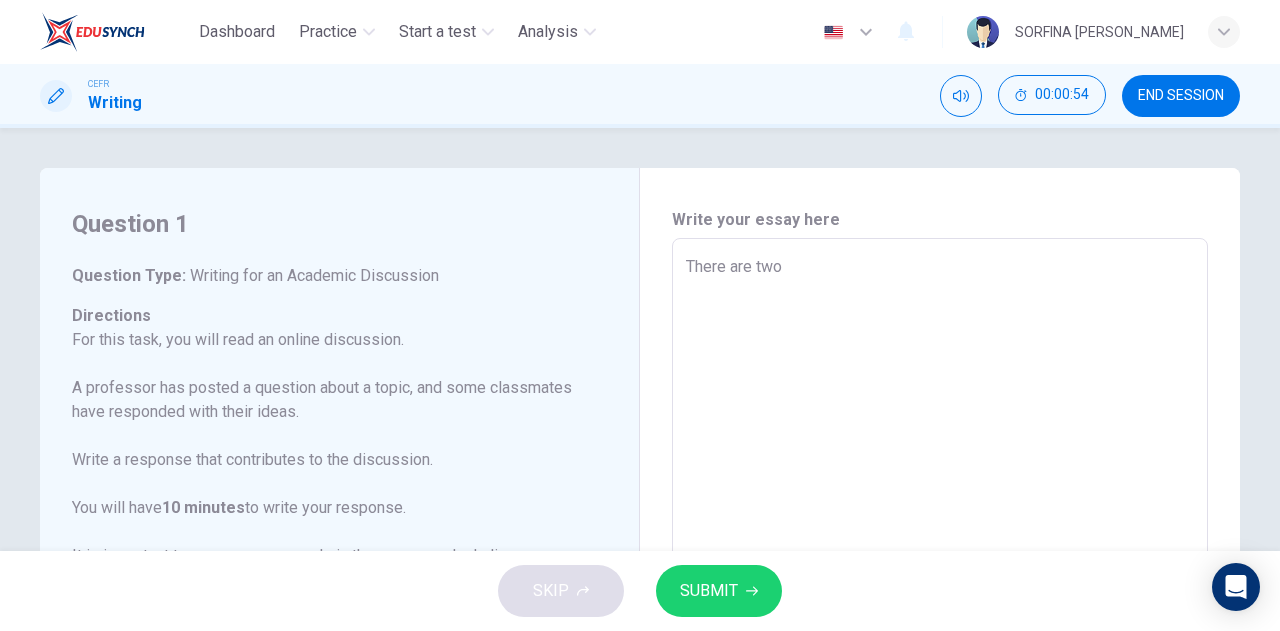 type on "x" 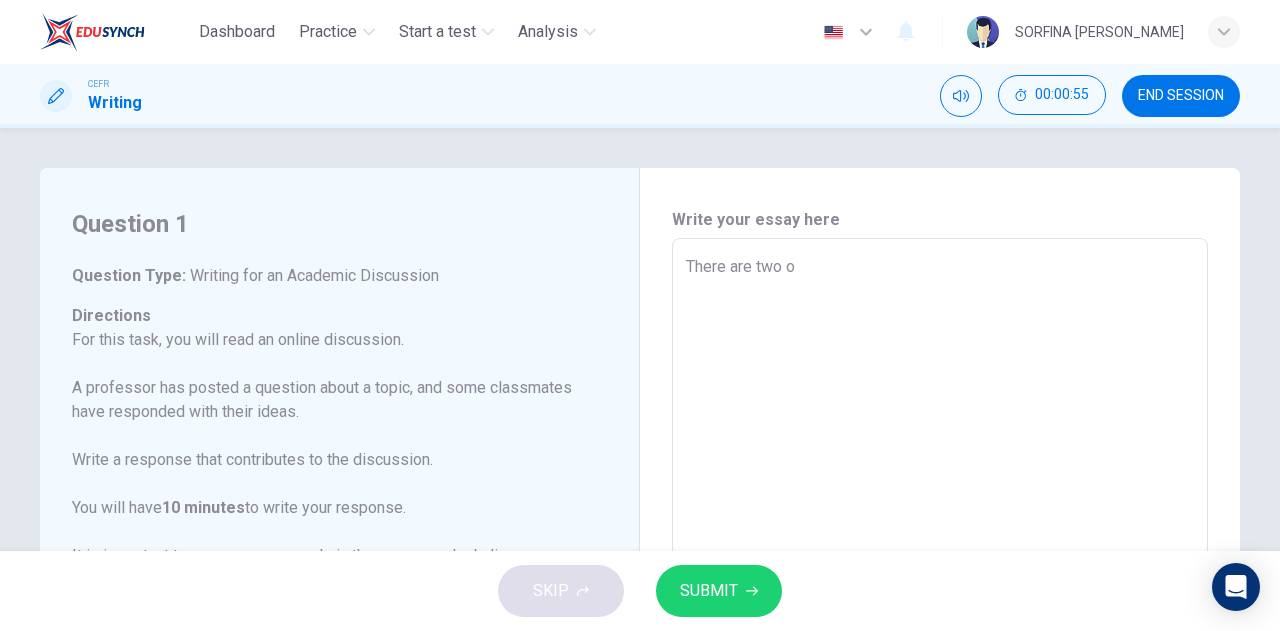 type on "There are two op" 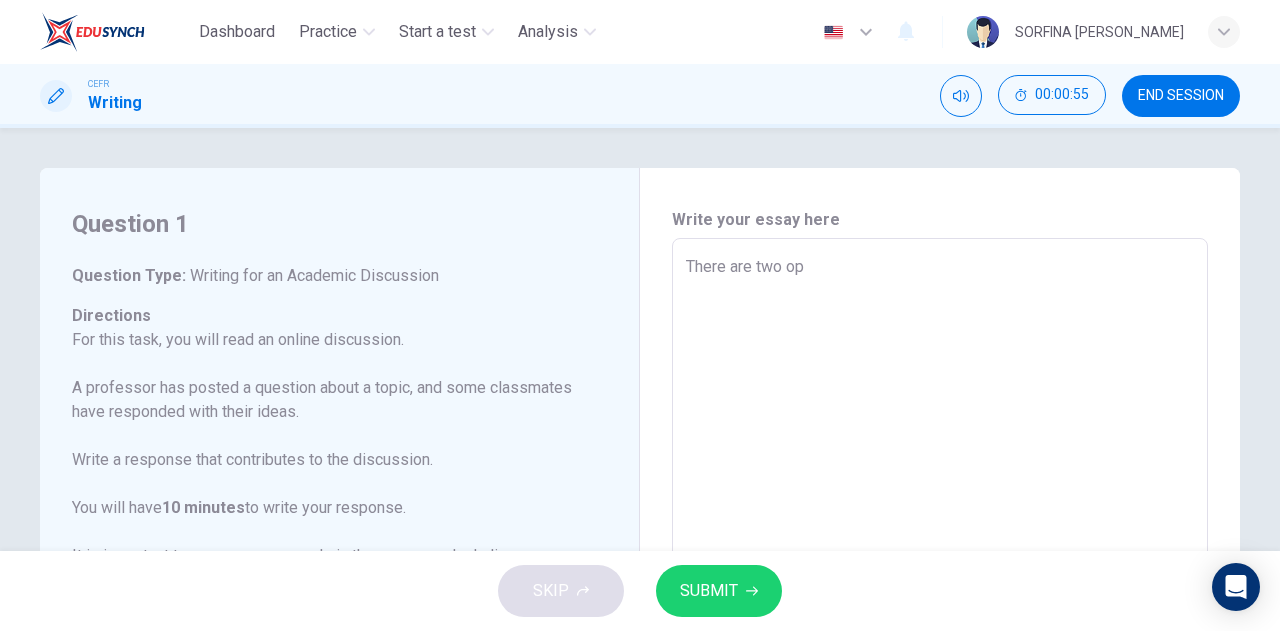 type on "x" 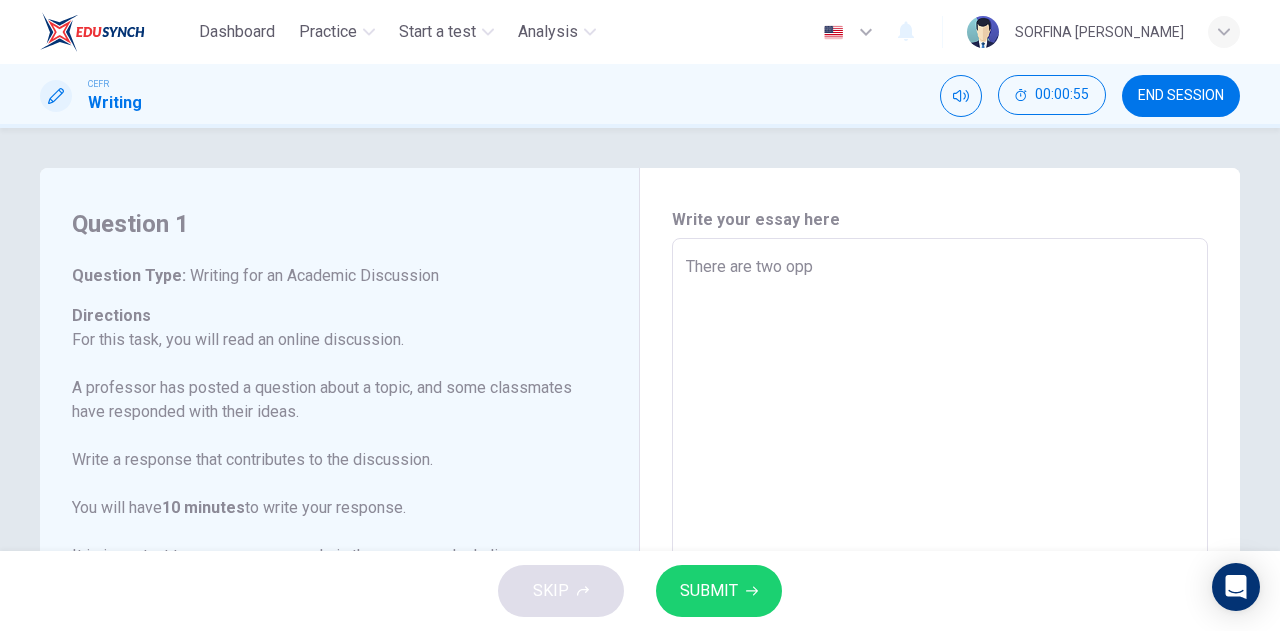 type on "There are two oppo" 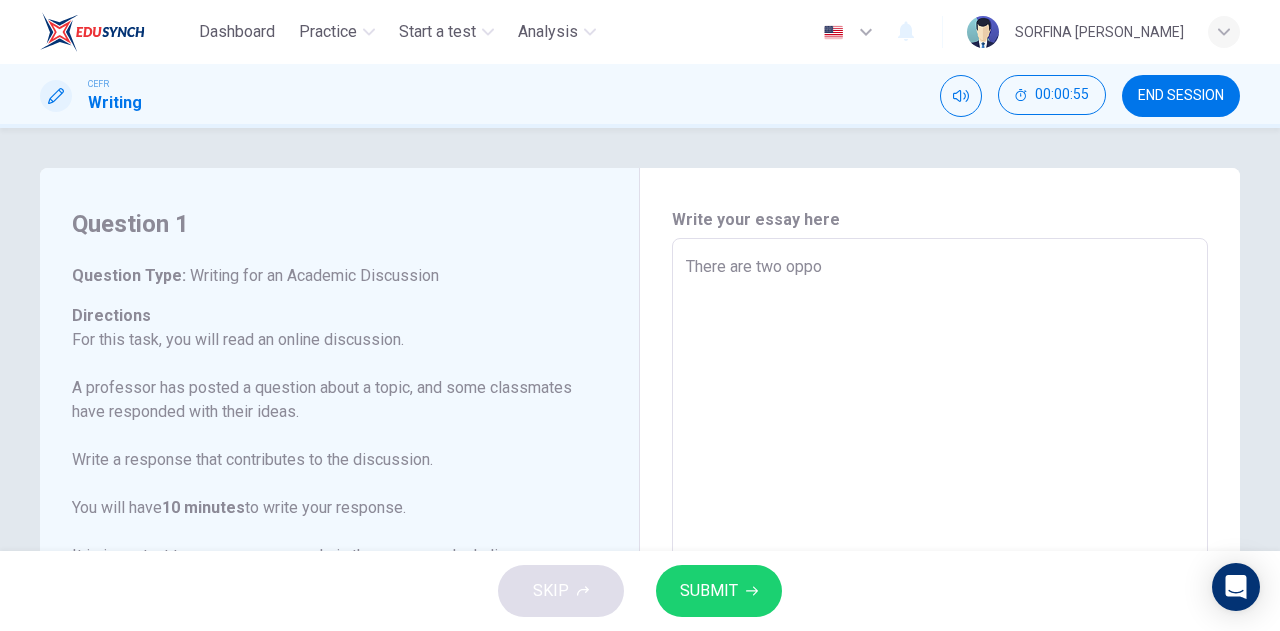 type on "x" 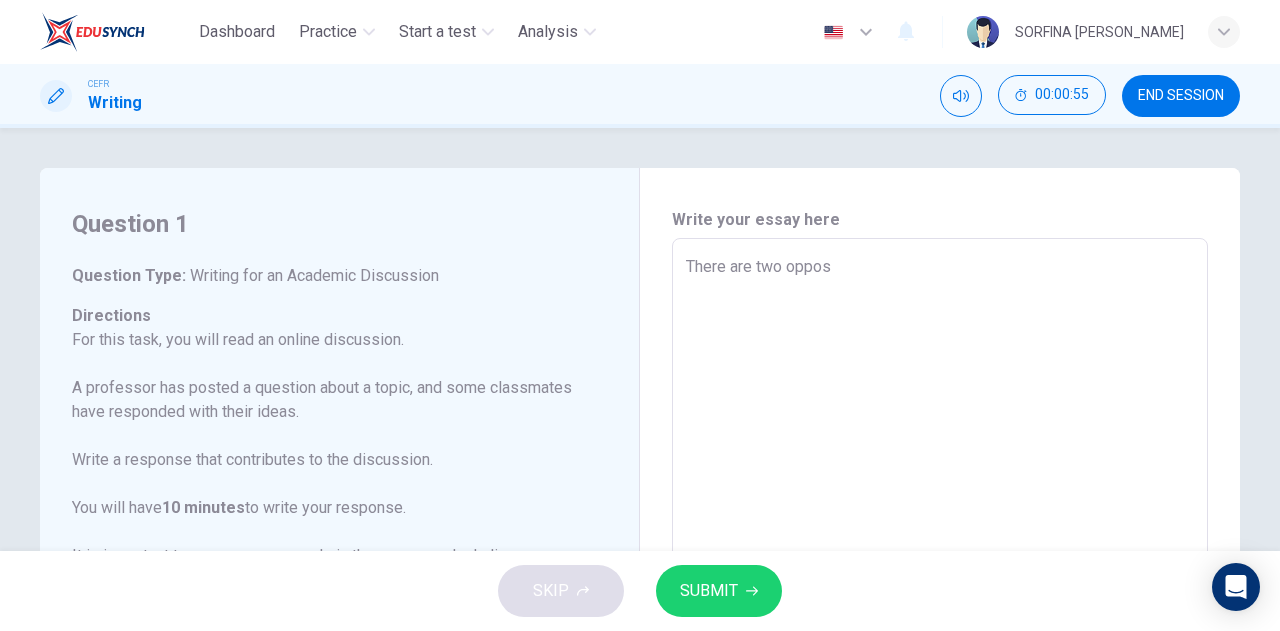 type on "x" 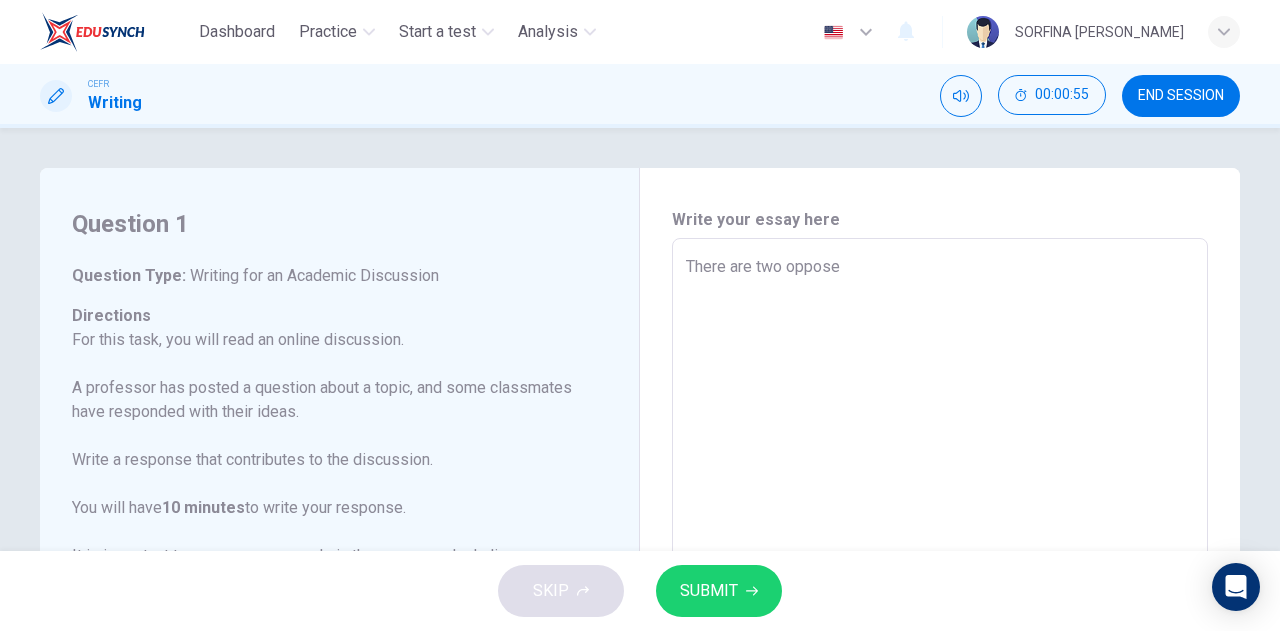 type on "x" 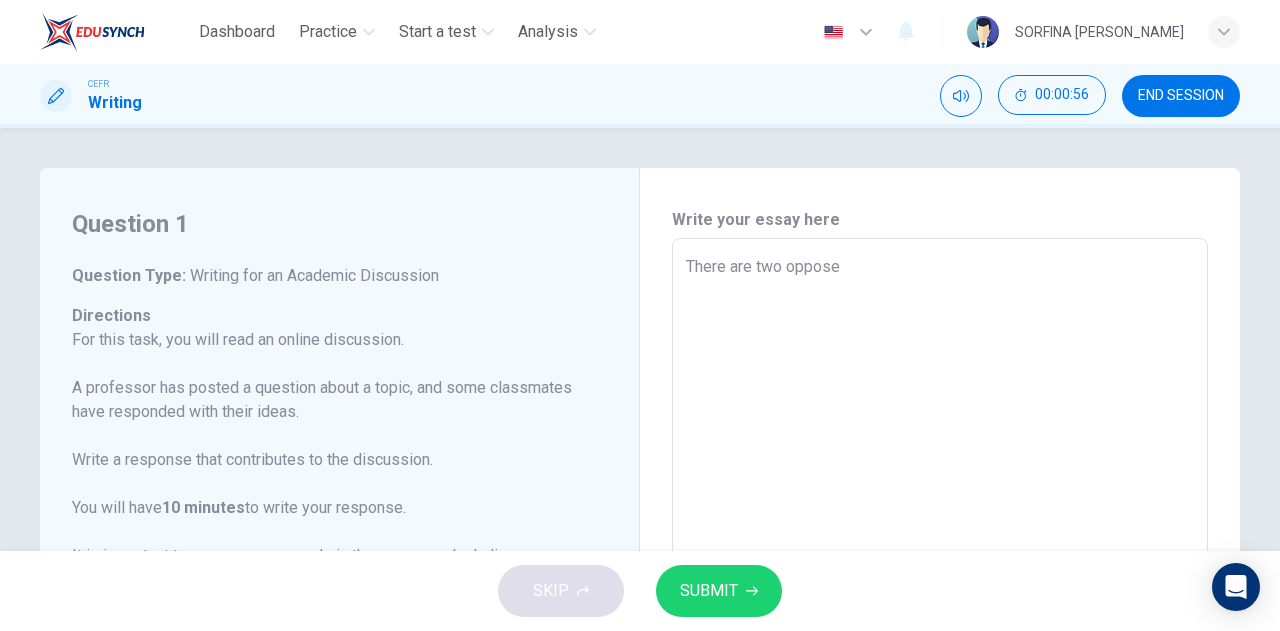 type on "There are two opposed" 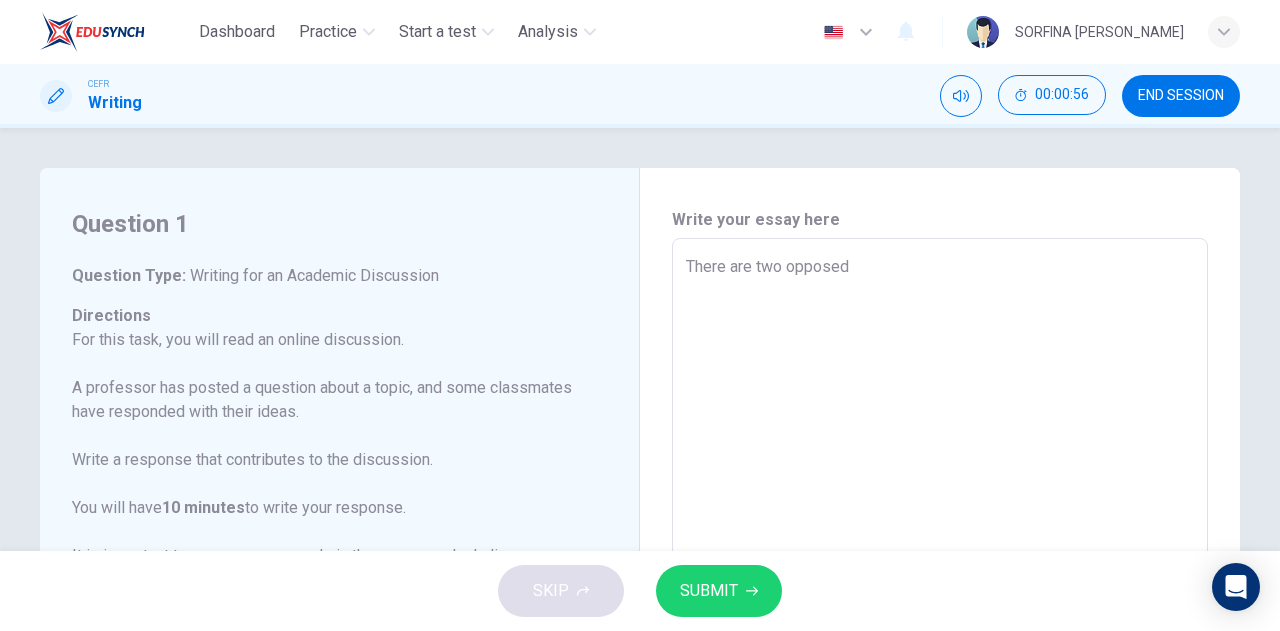 type on "x" 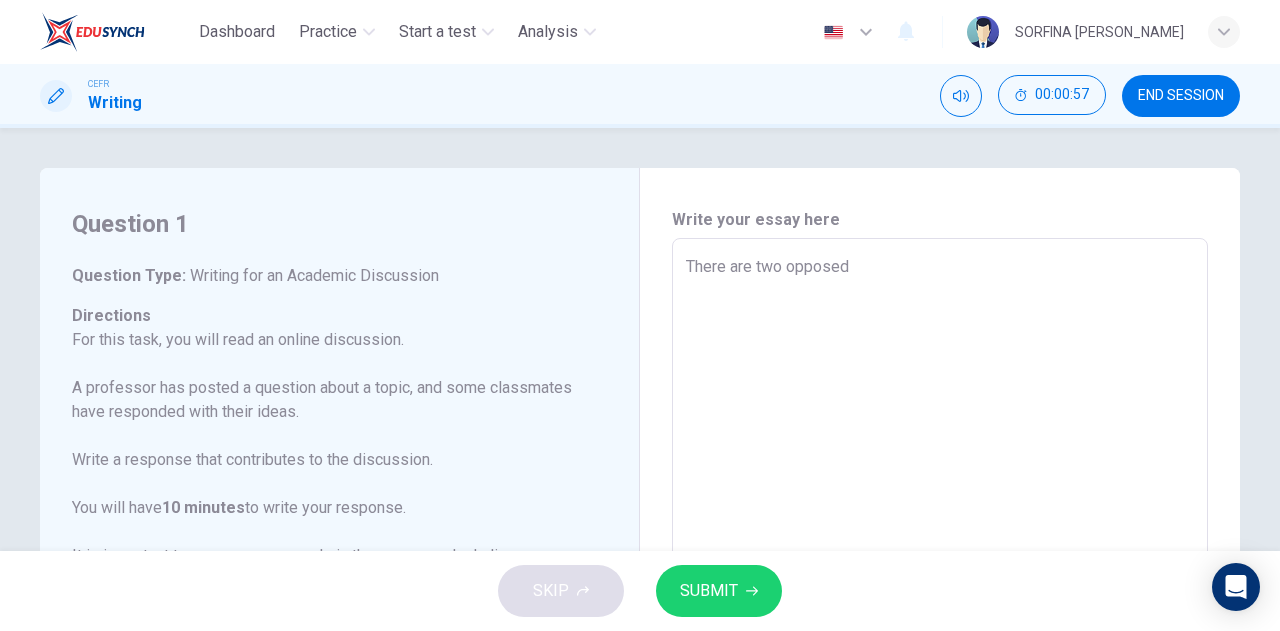 type on "There are two oppose" 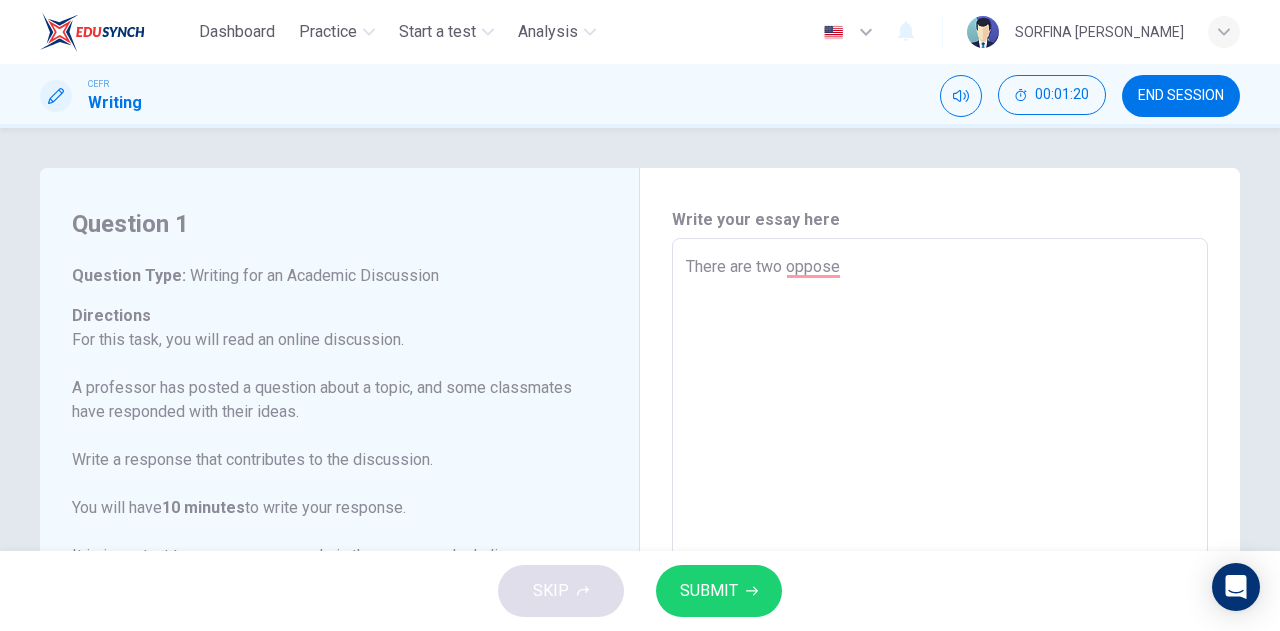 type on "There are two oppos" 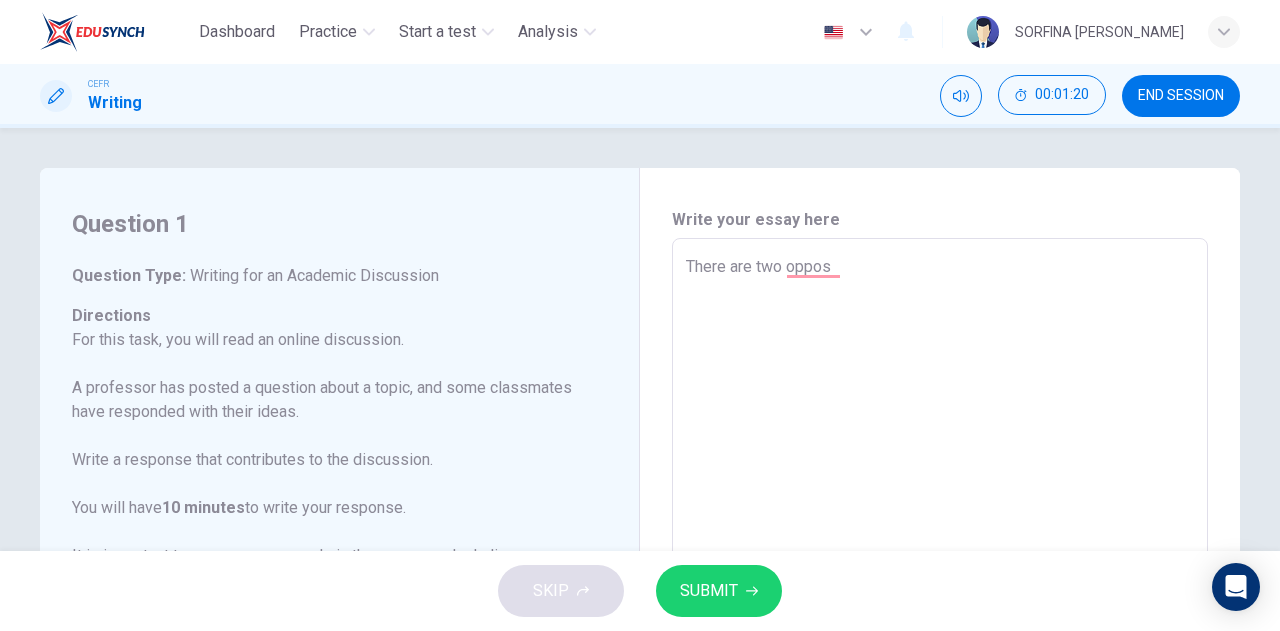 type on "There are two oppo" 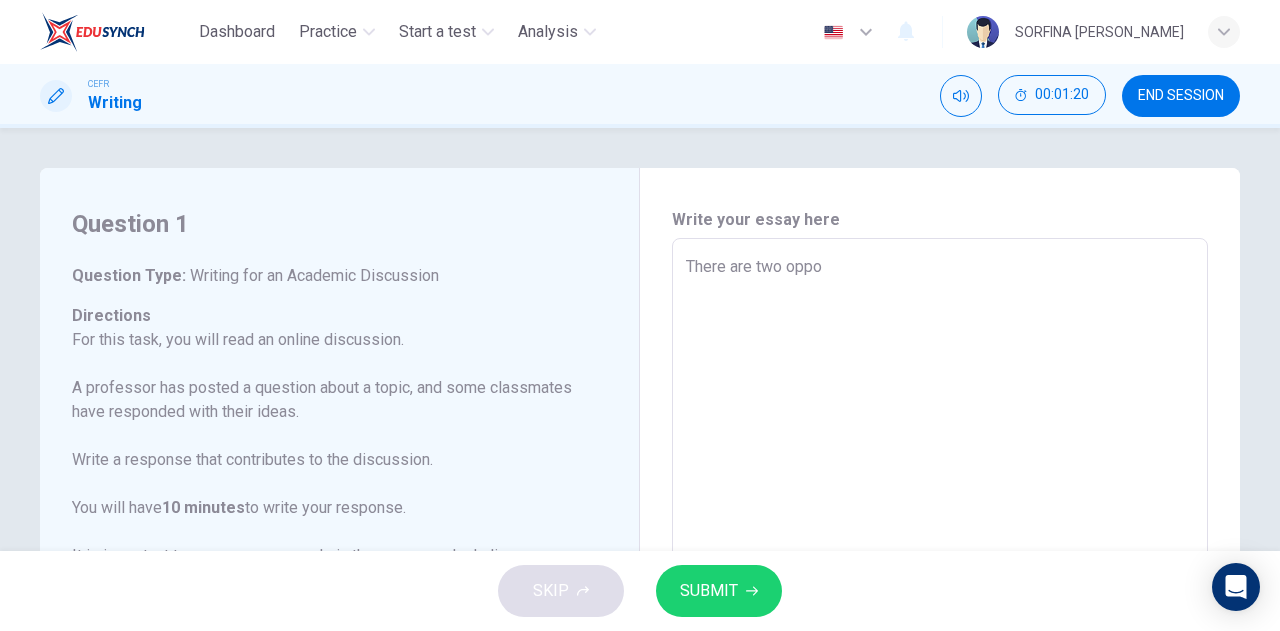 type on "x" 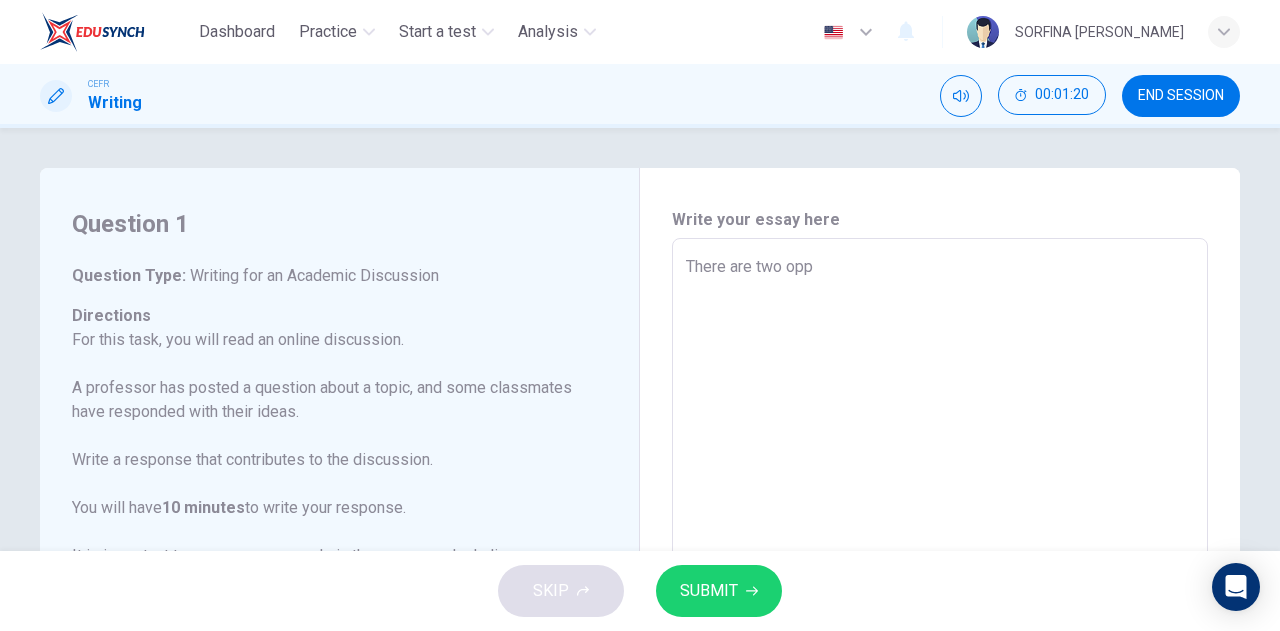 type on "There are two op" 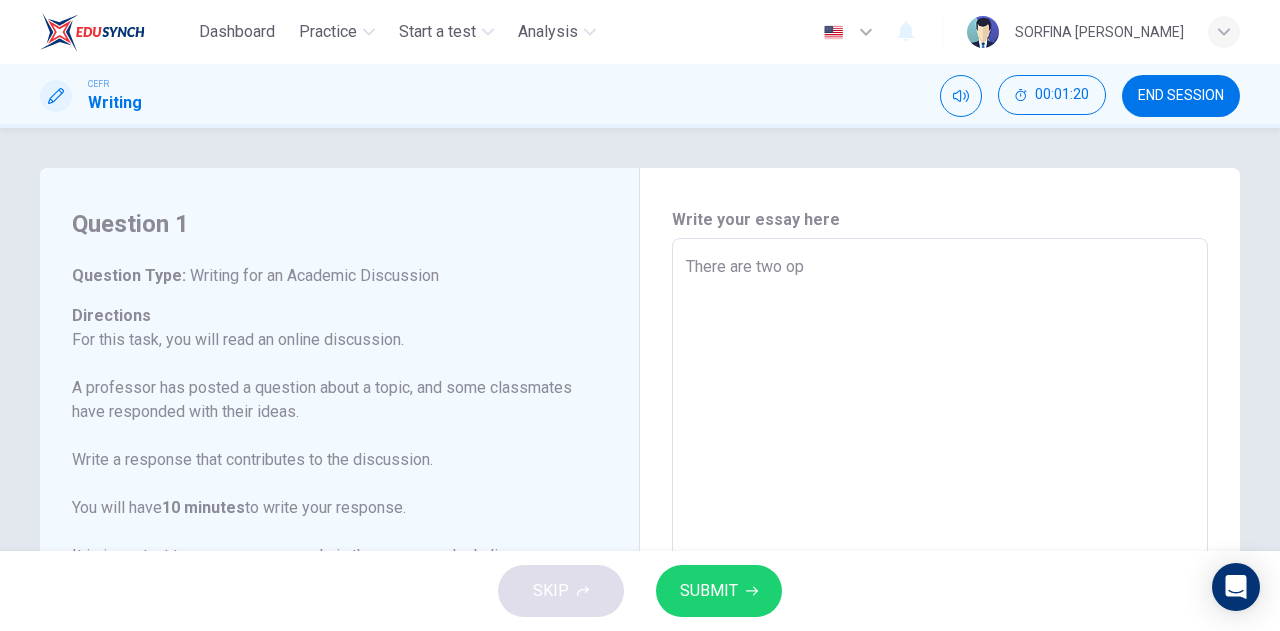 type on "x" 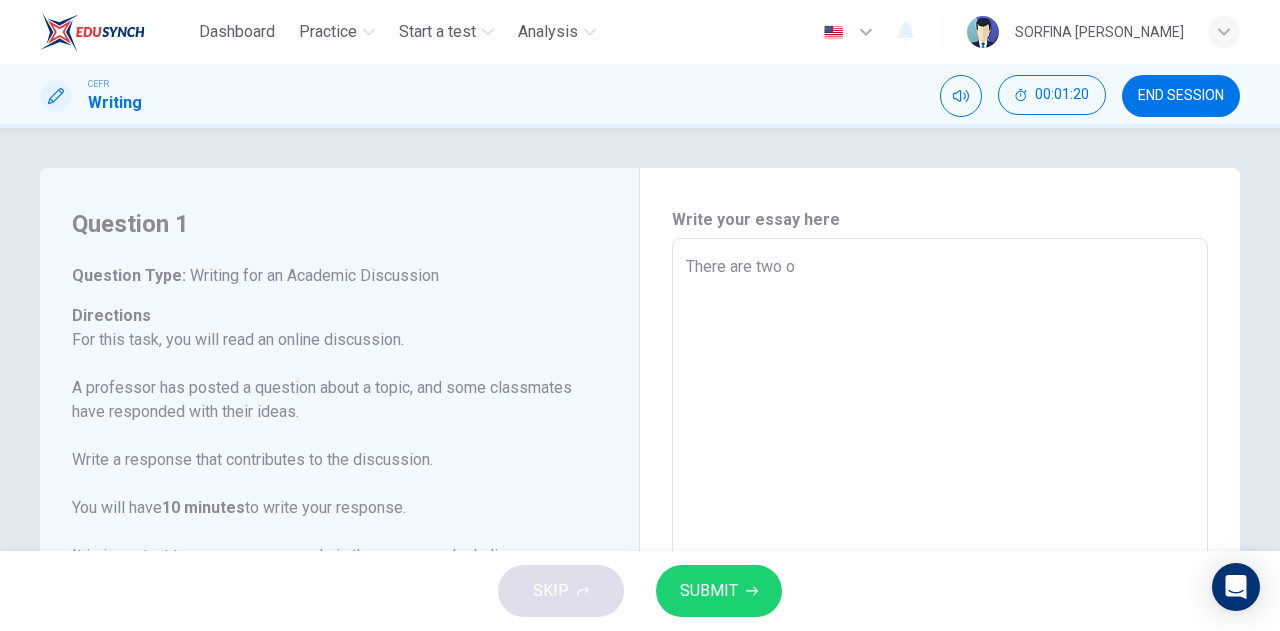 type on "x" 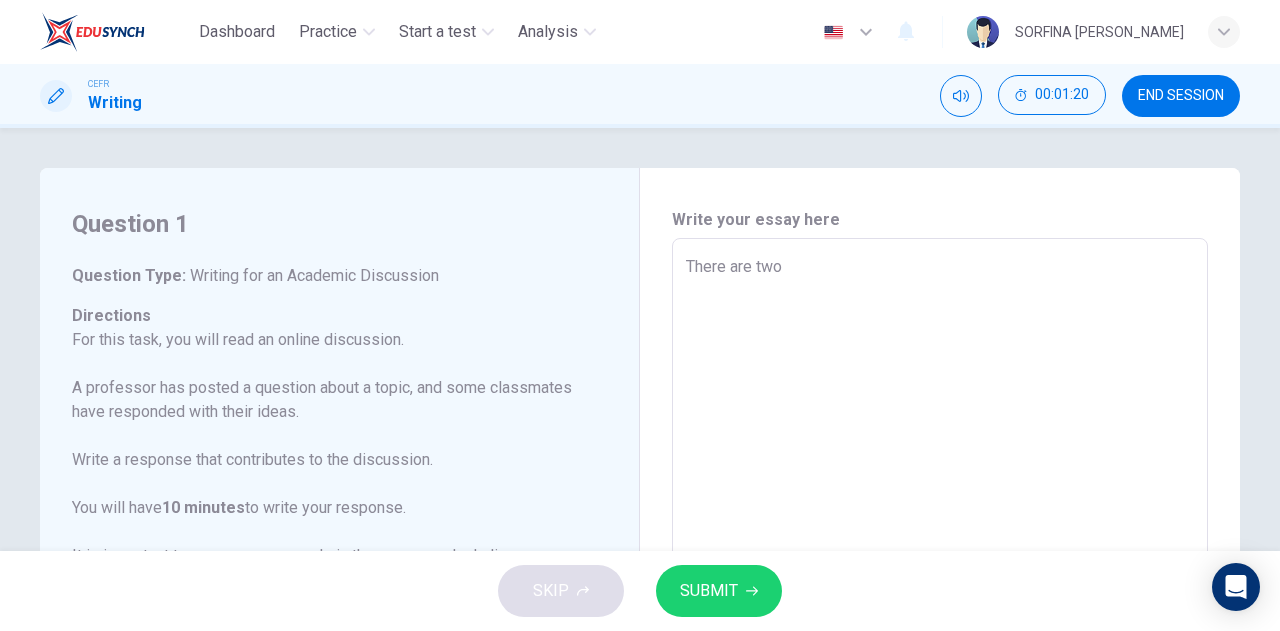 type on "x" 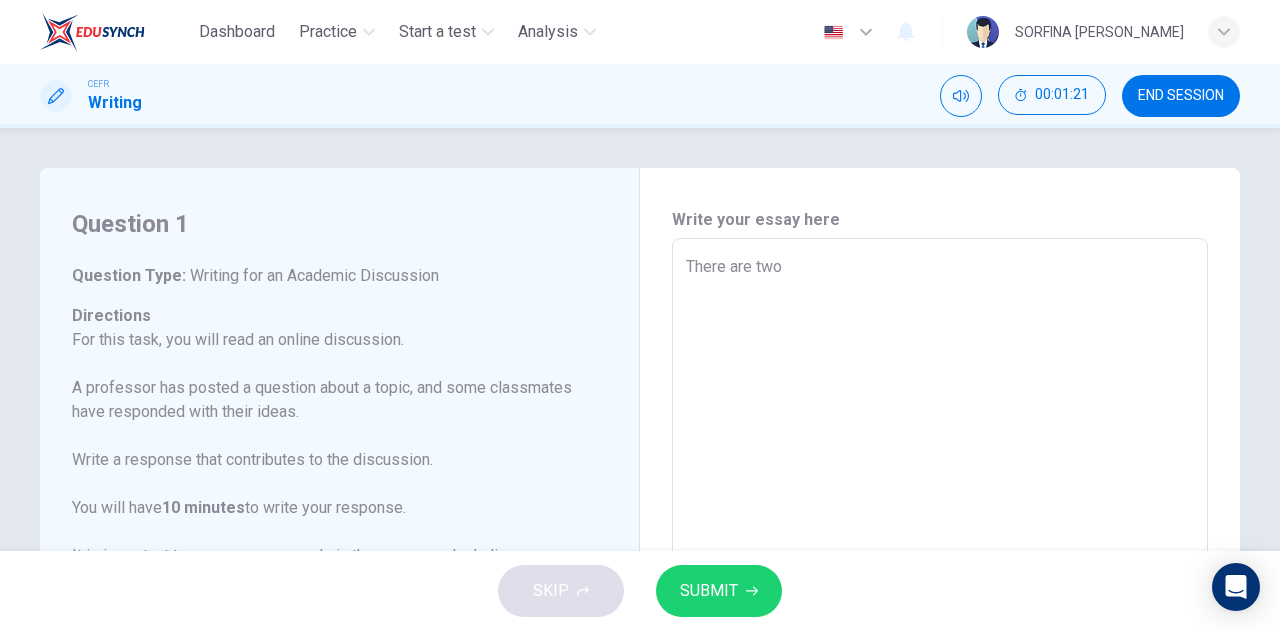 type on "There are two d" 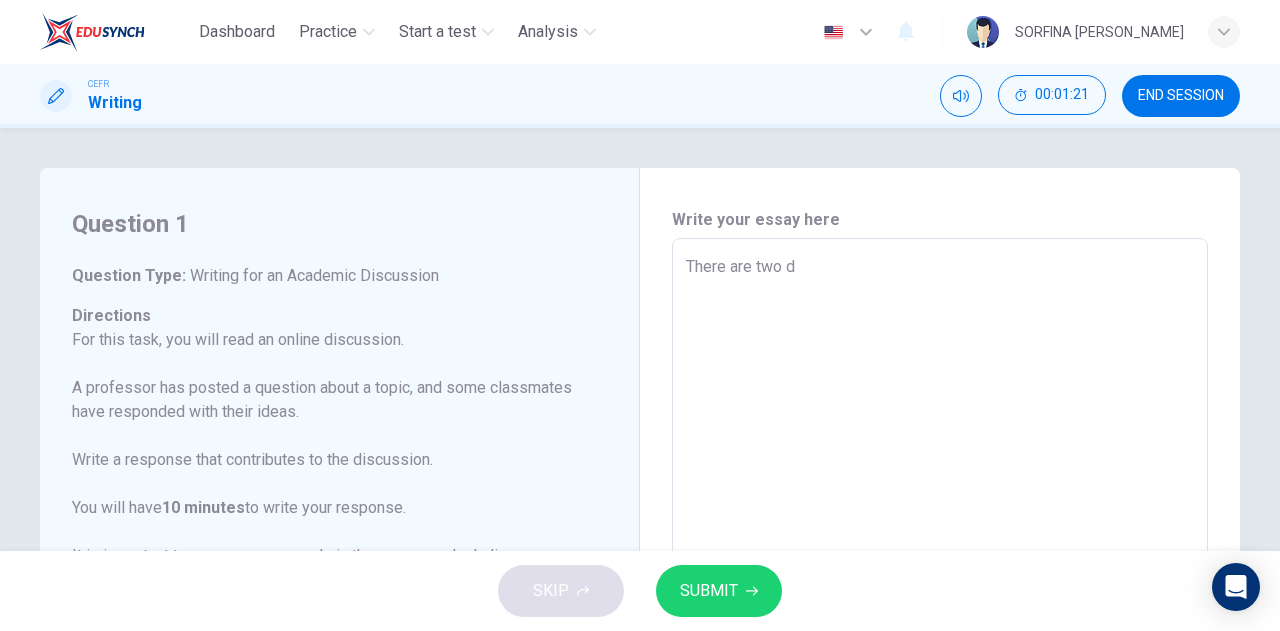 type on "There are two di" 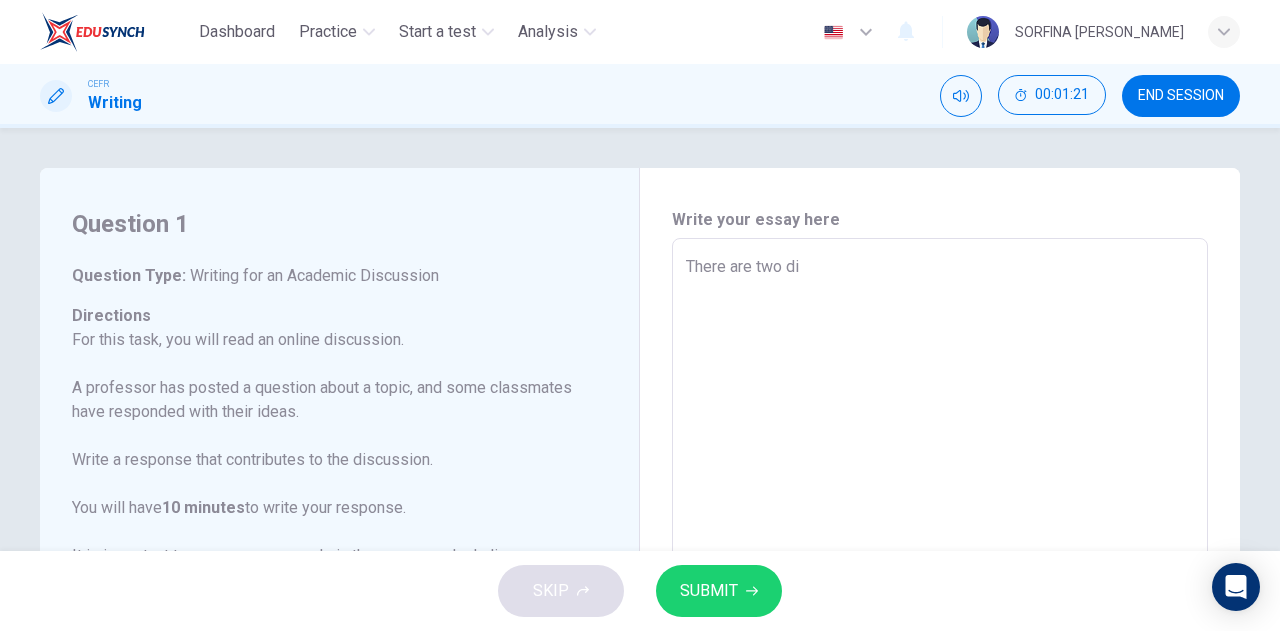 type on "x" 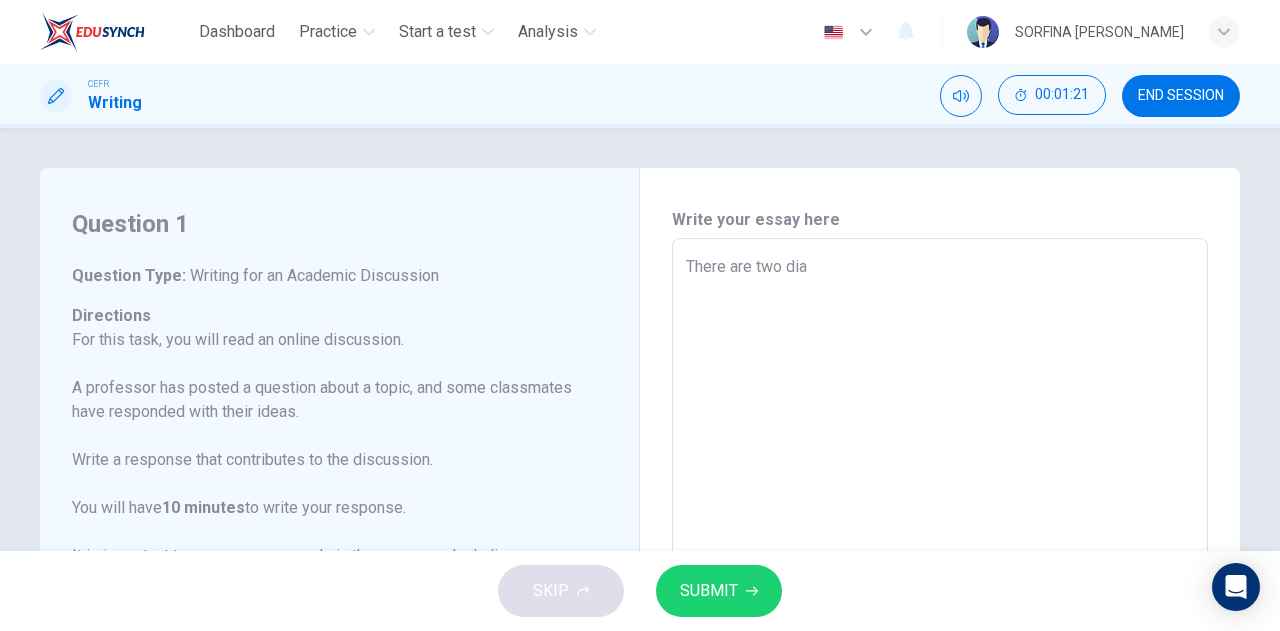 type on "x" 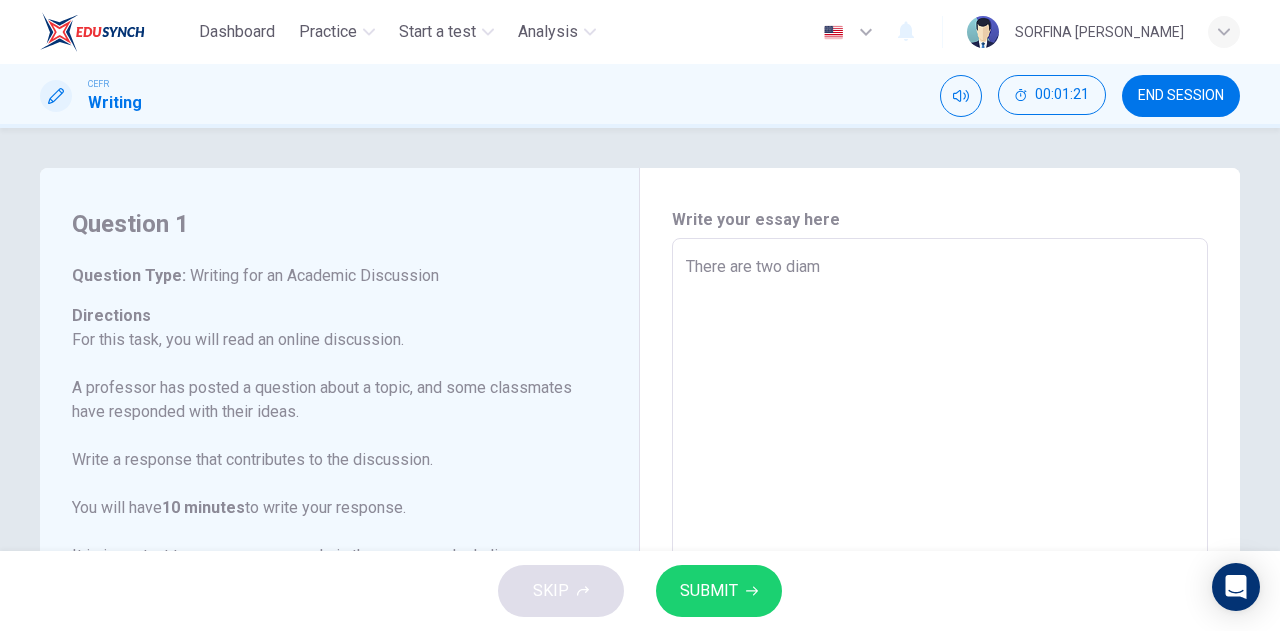 type on "x" 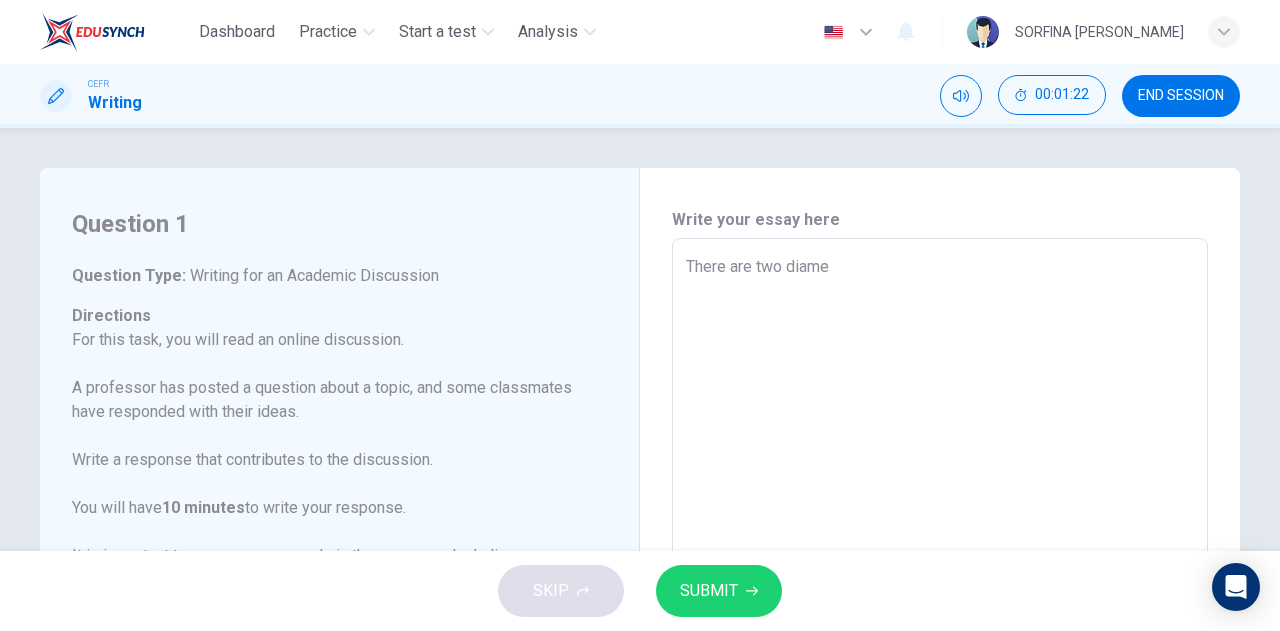 type on "x" 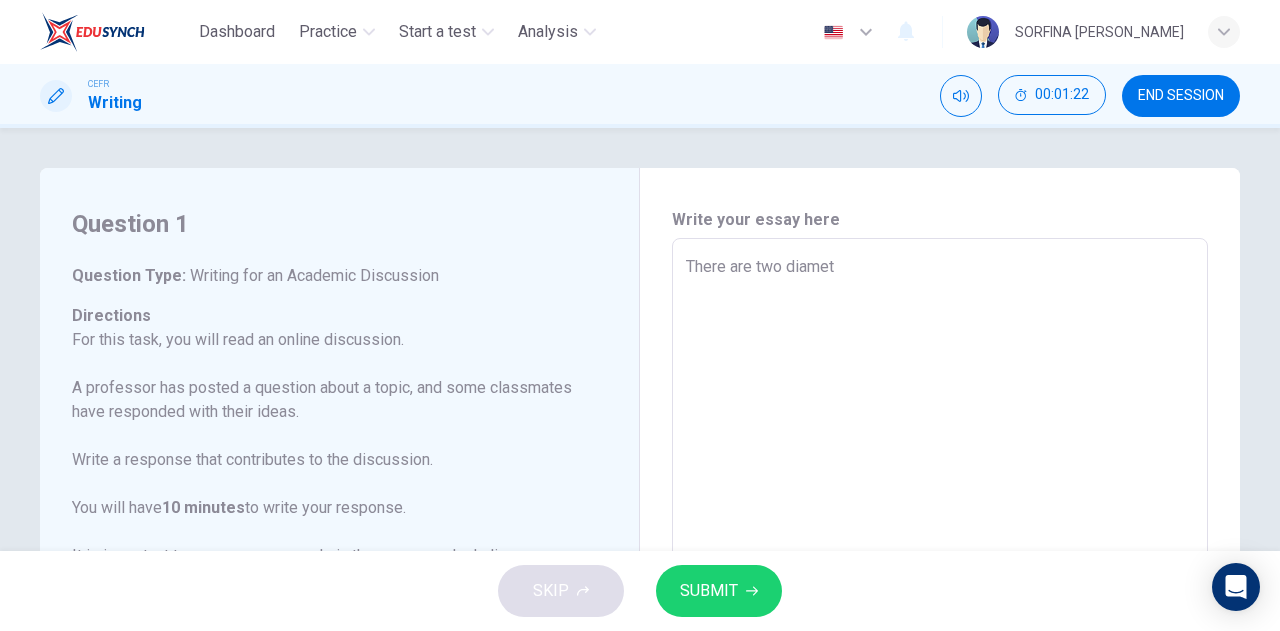type on "x" 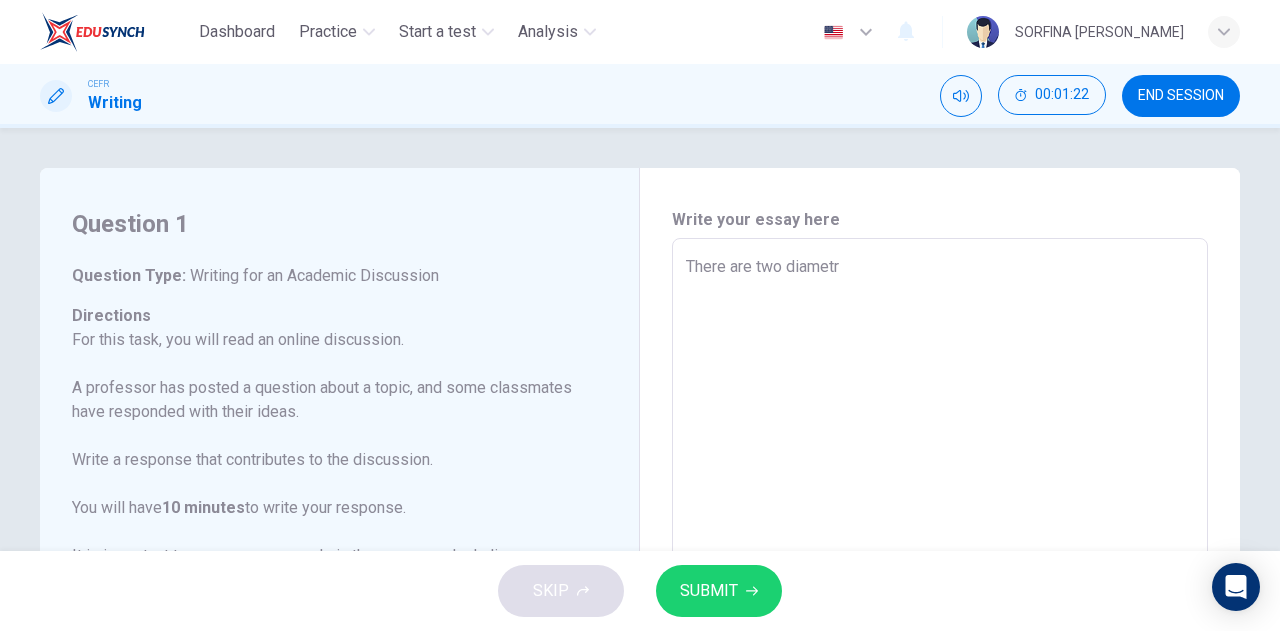 type on "There are two diametri" 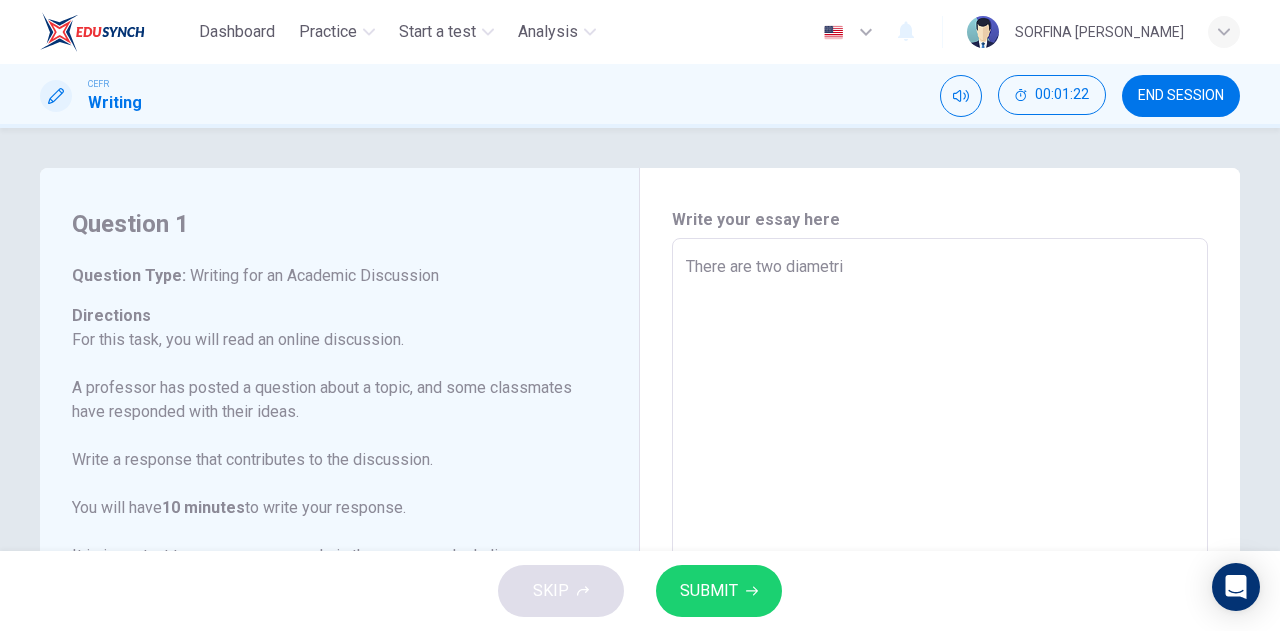 type on "x" 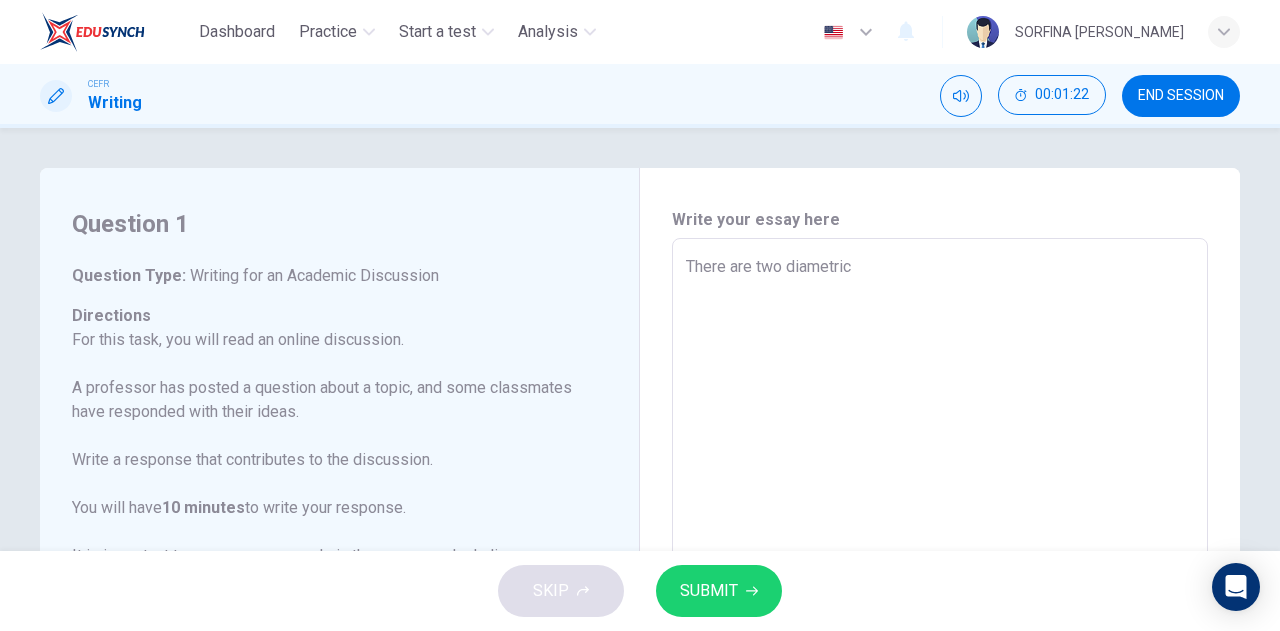 type on "x" 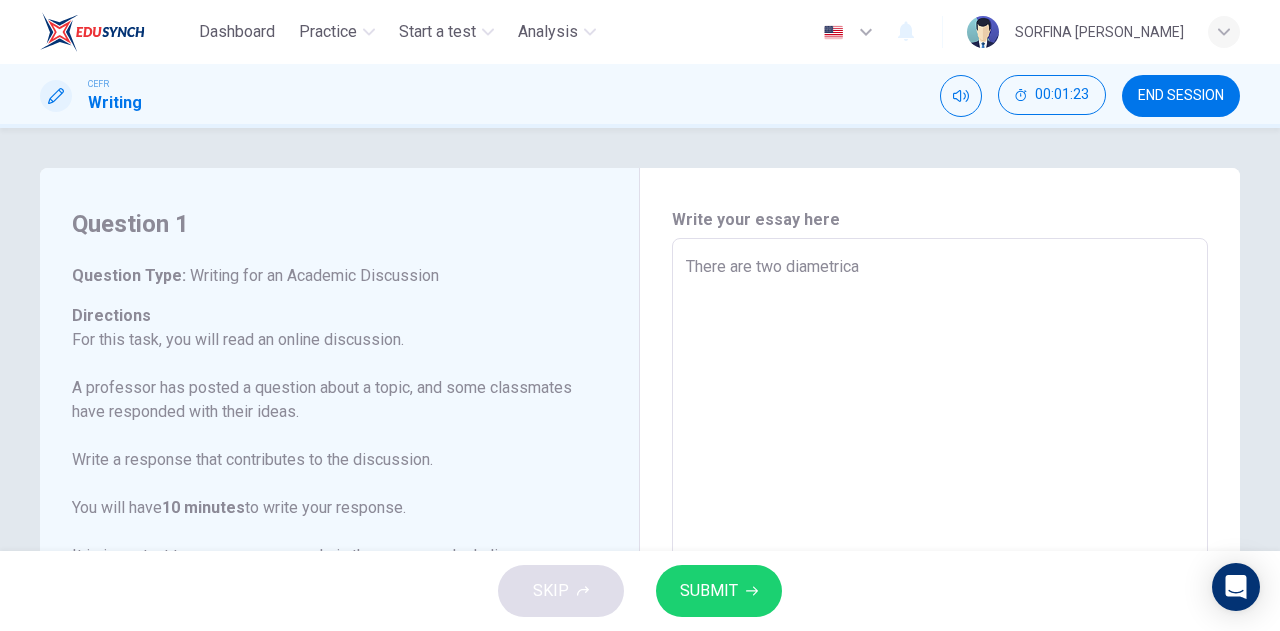 type on "There are two diametrical" 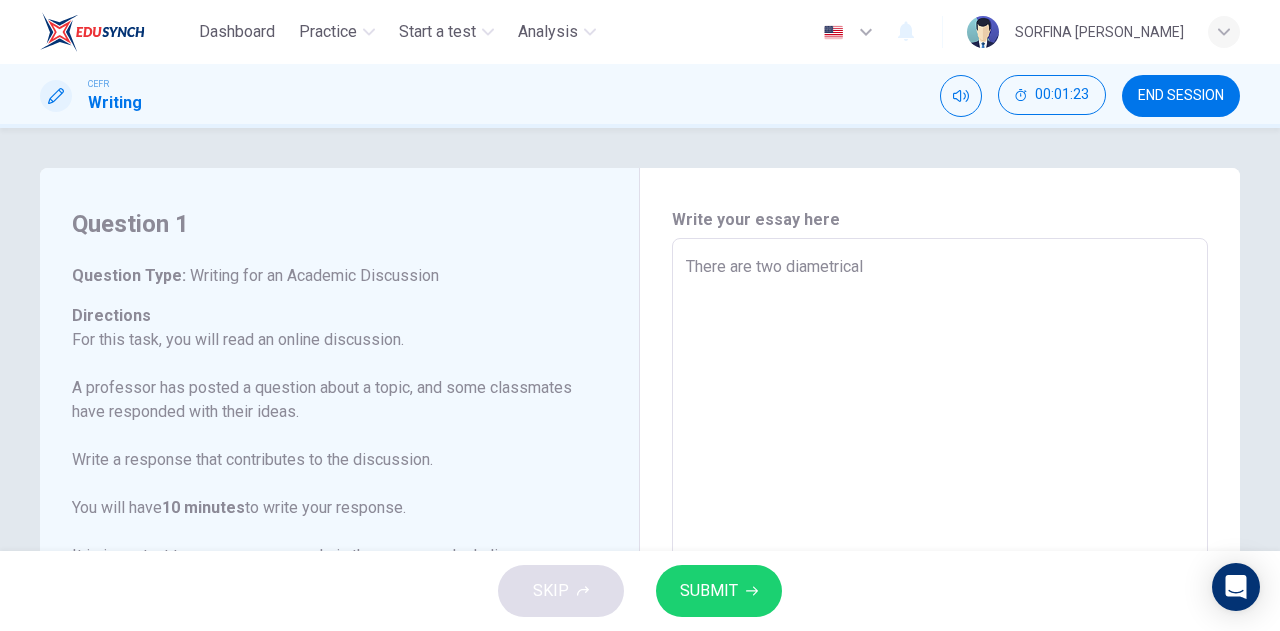 type on "x" 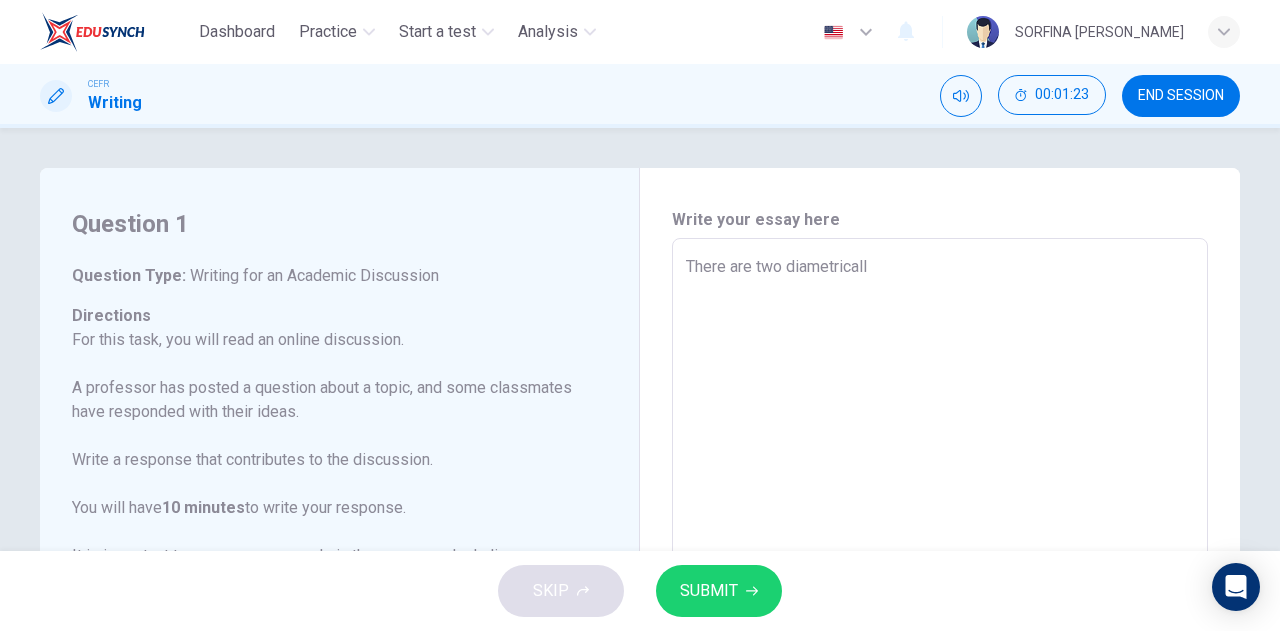 type on "x" 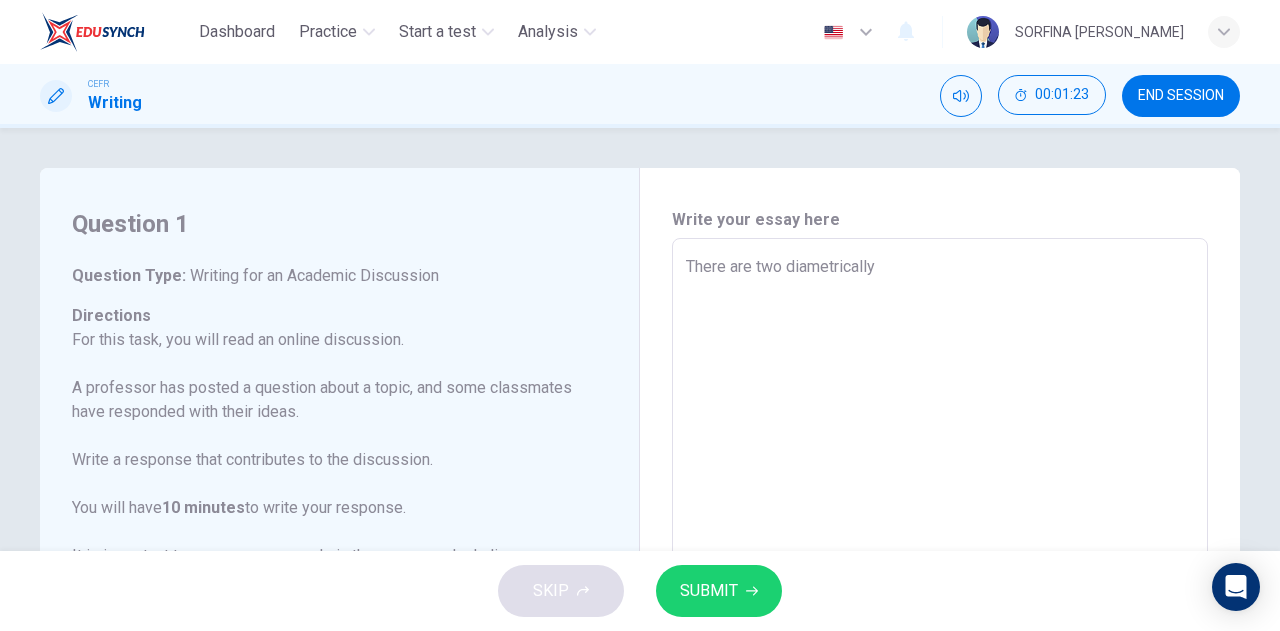 type on "There are two diametrically" 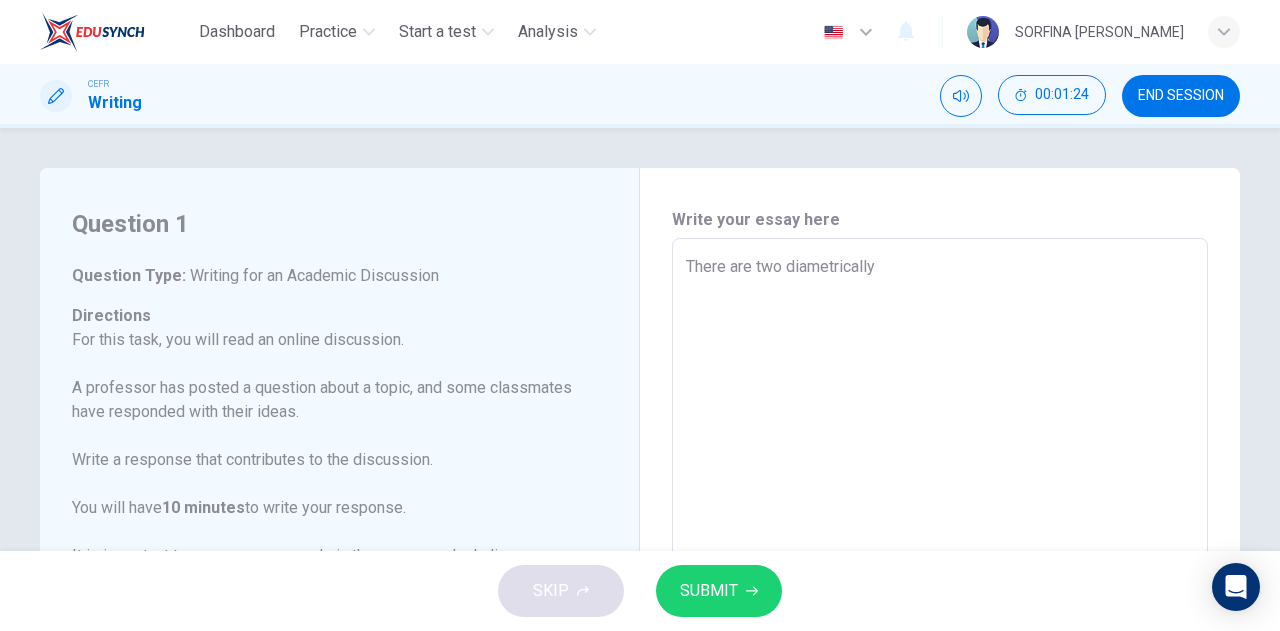 type on "There are two diametrically o" 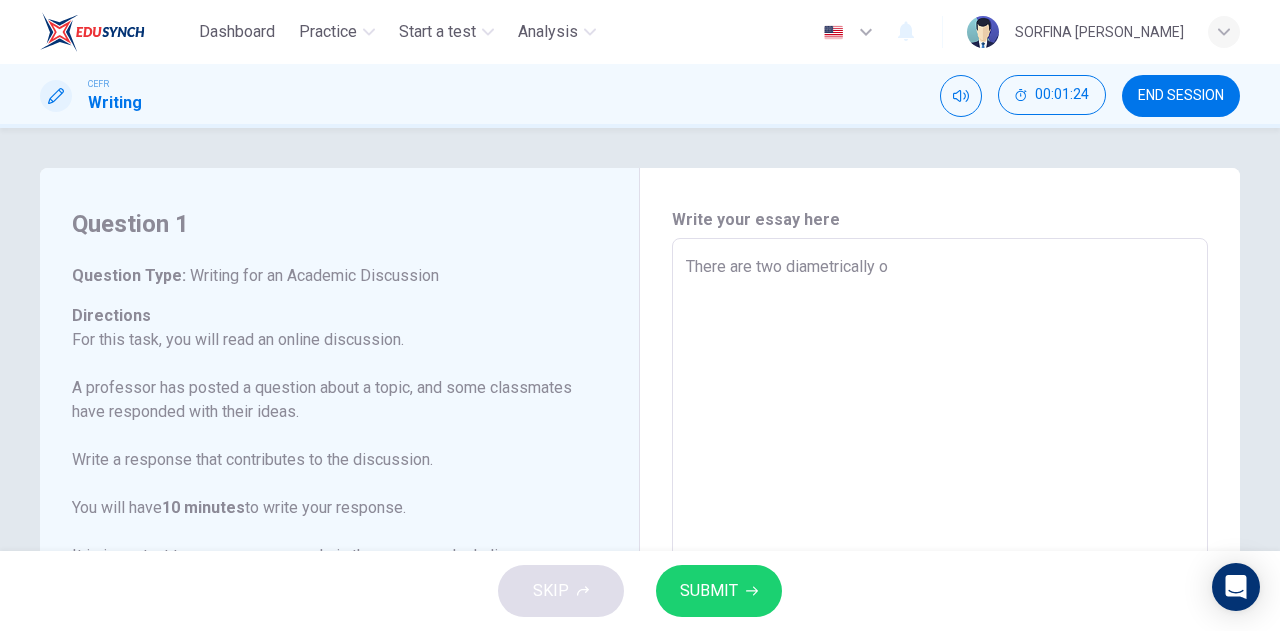 type on "x" 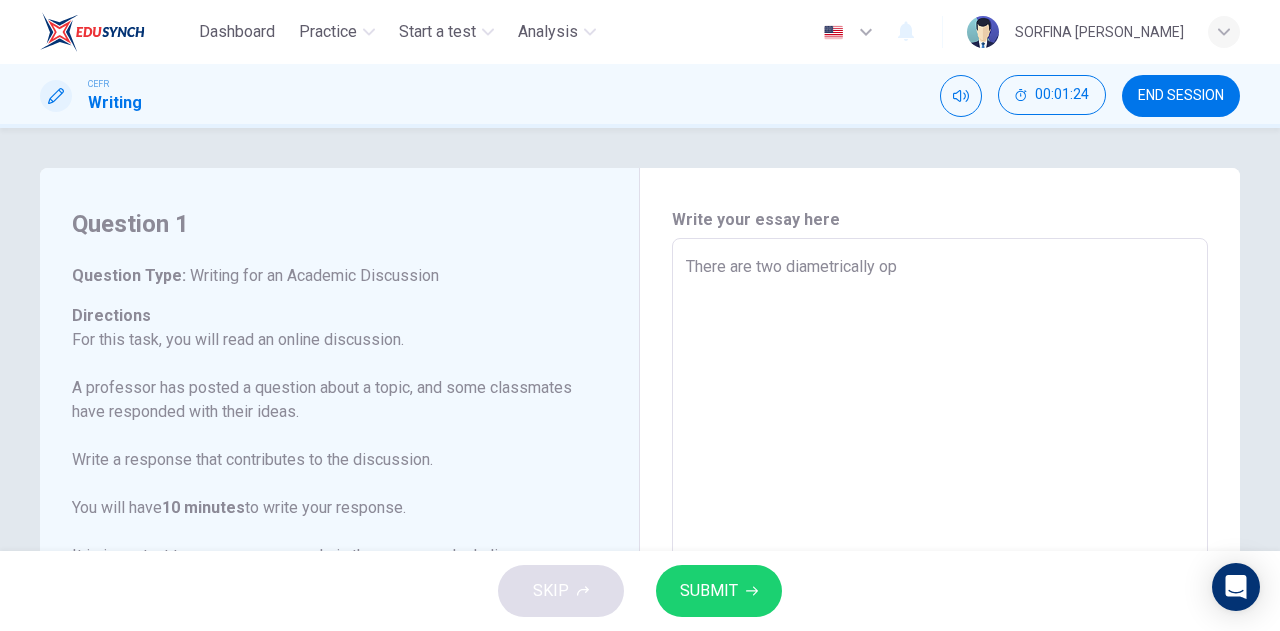 type on "x" 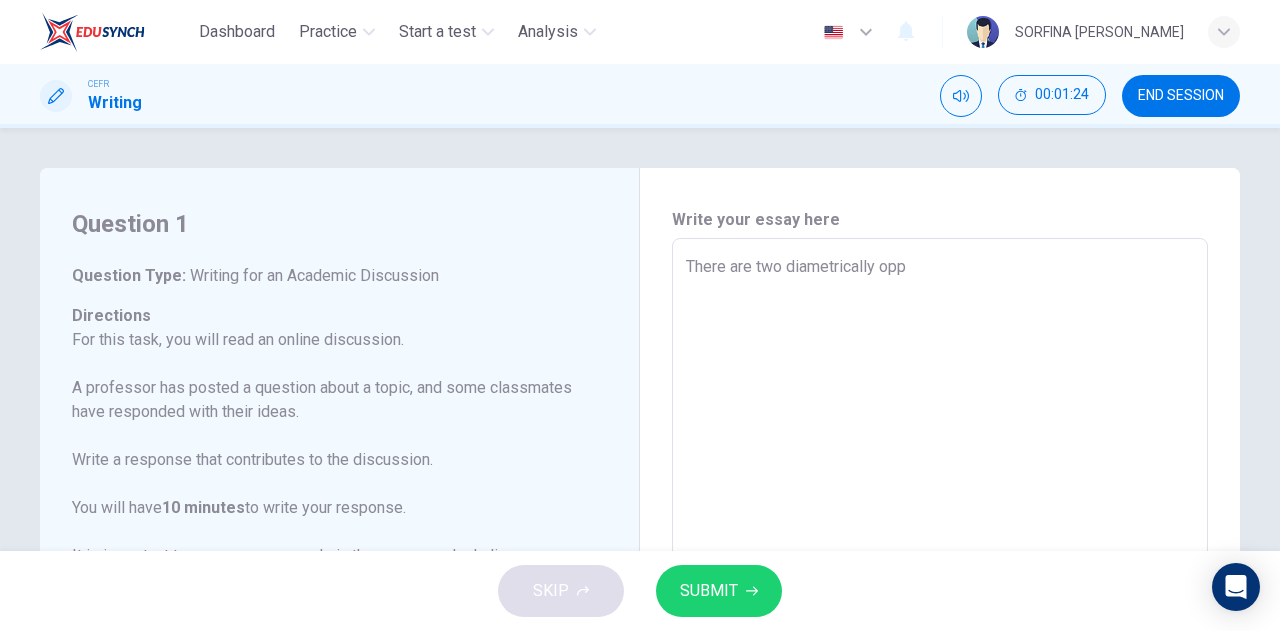 type on "x" 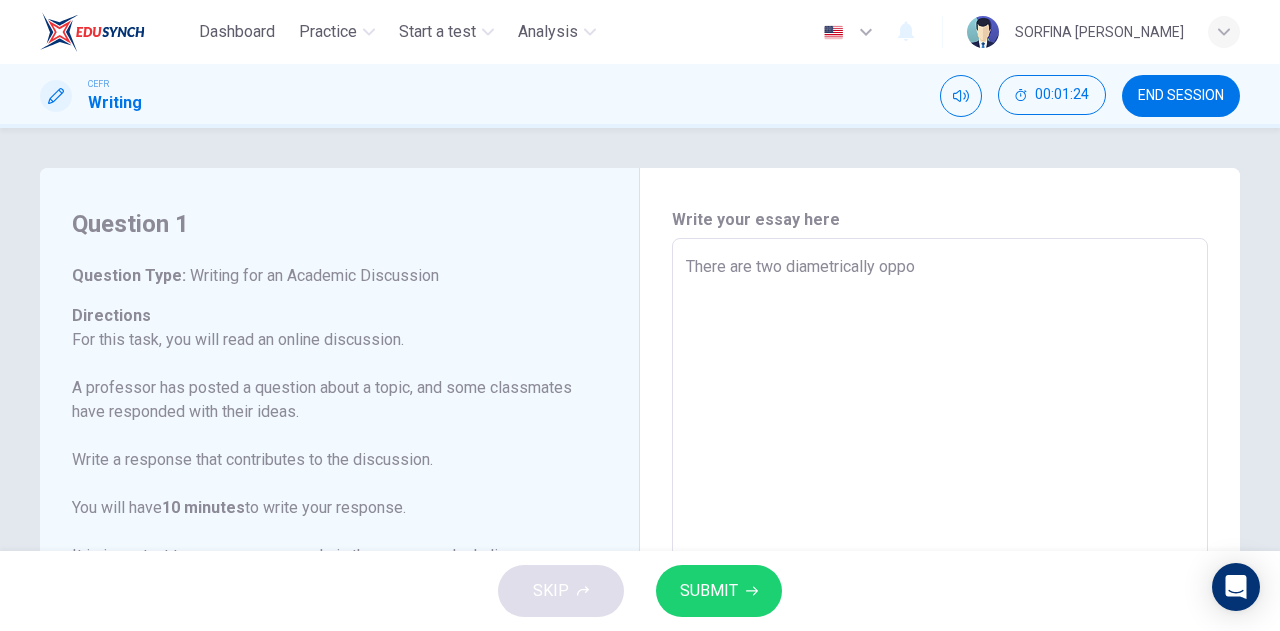 type on "x" 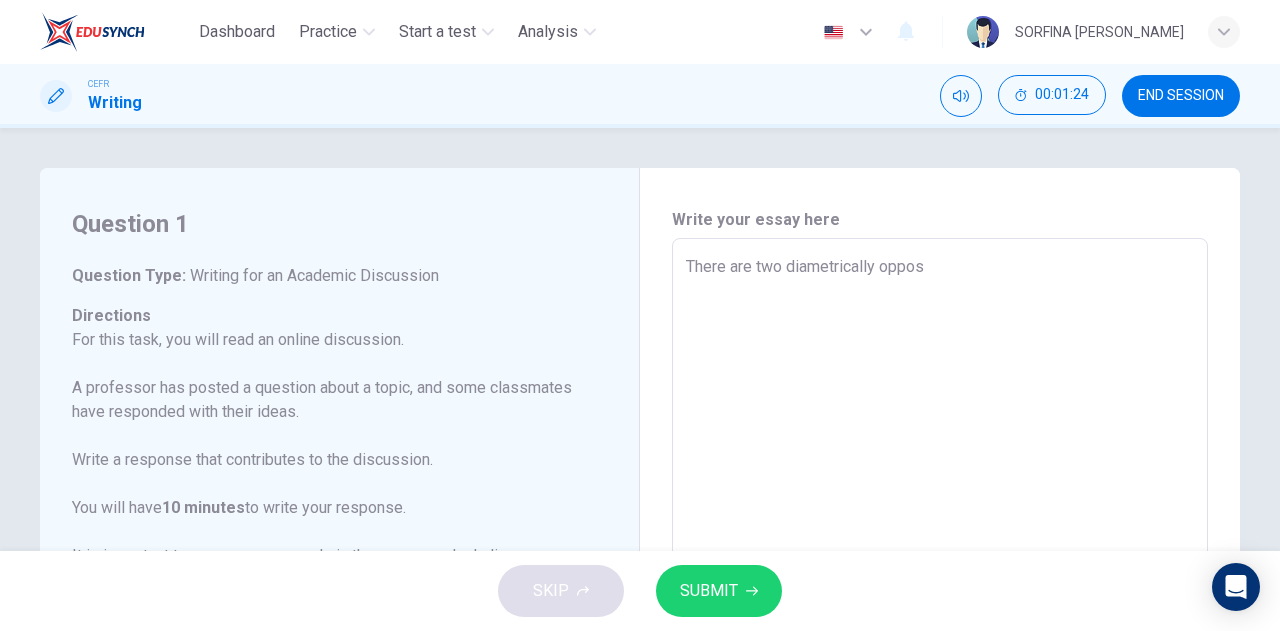 type on "x" 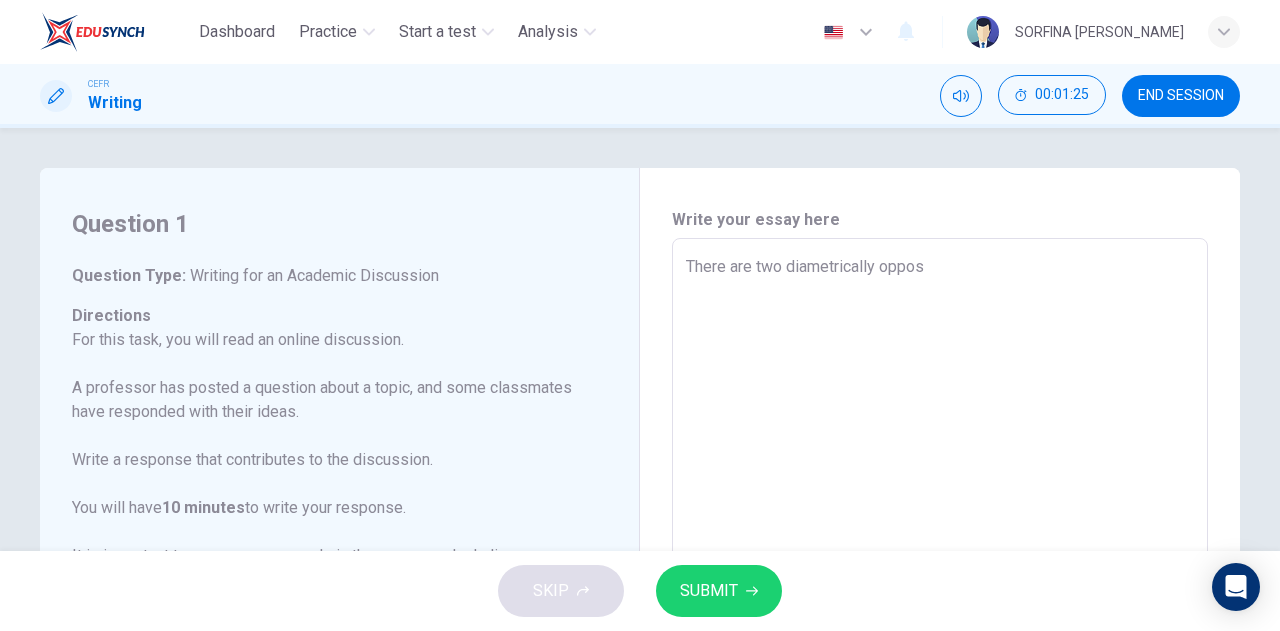 type on "There are two diametrically oppose" 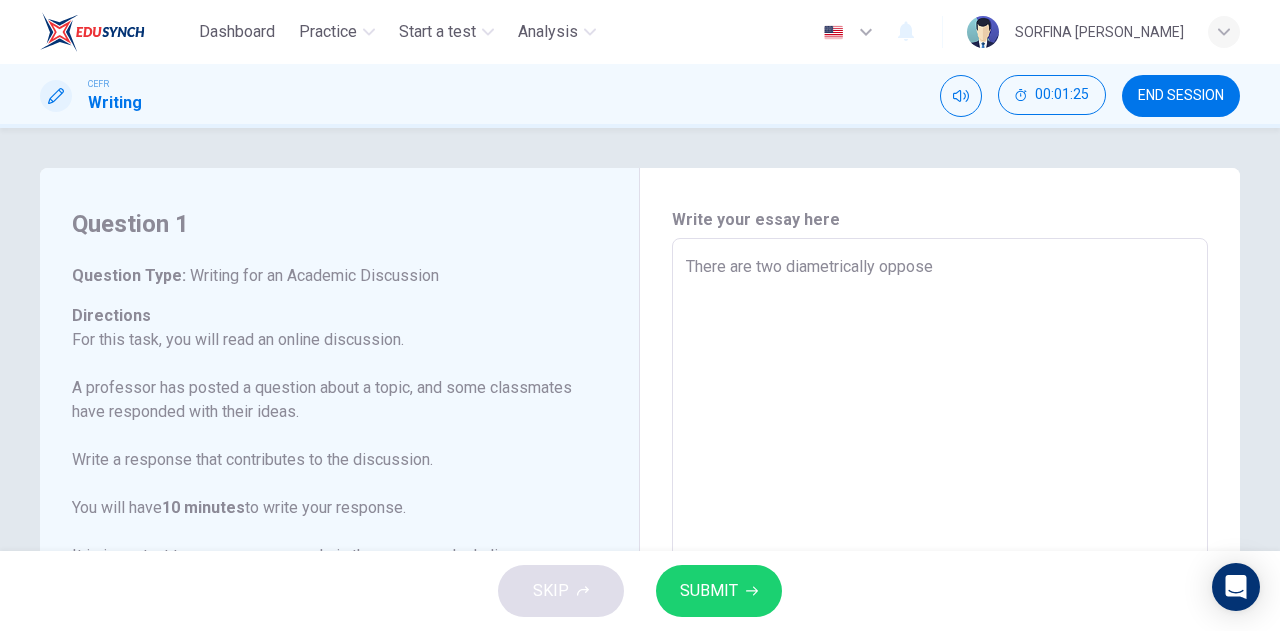 type on "x" 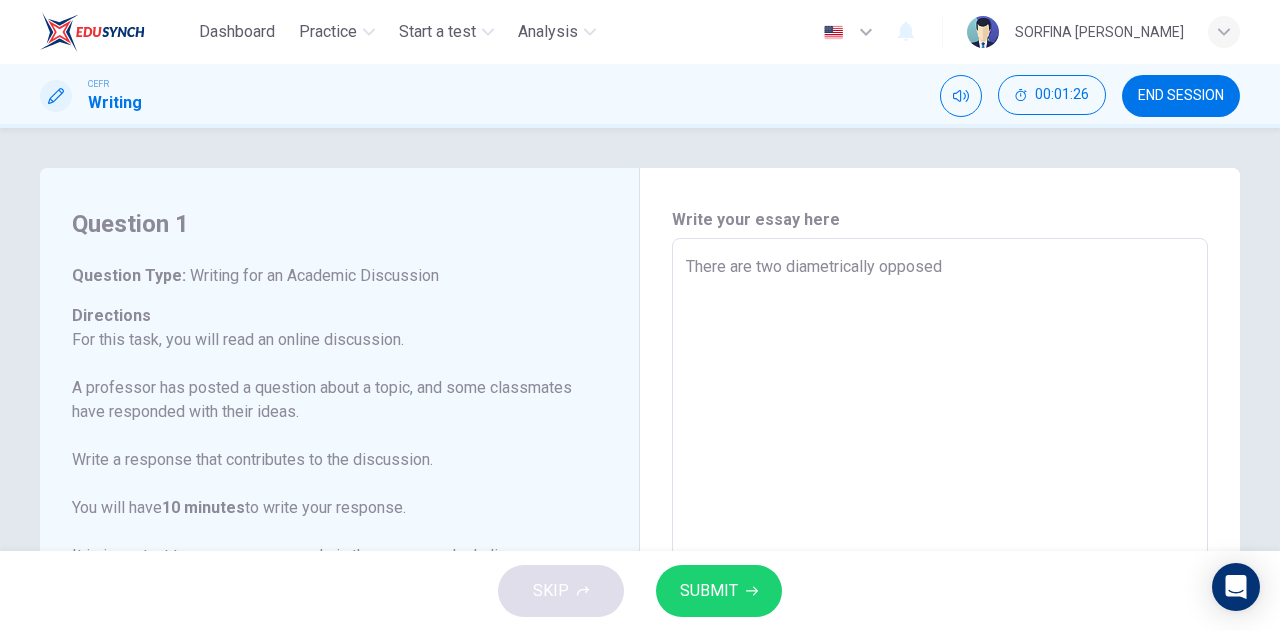 type on "There are two diametrically opposed" 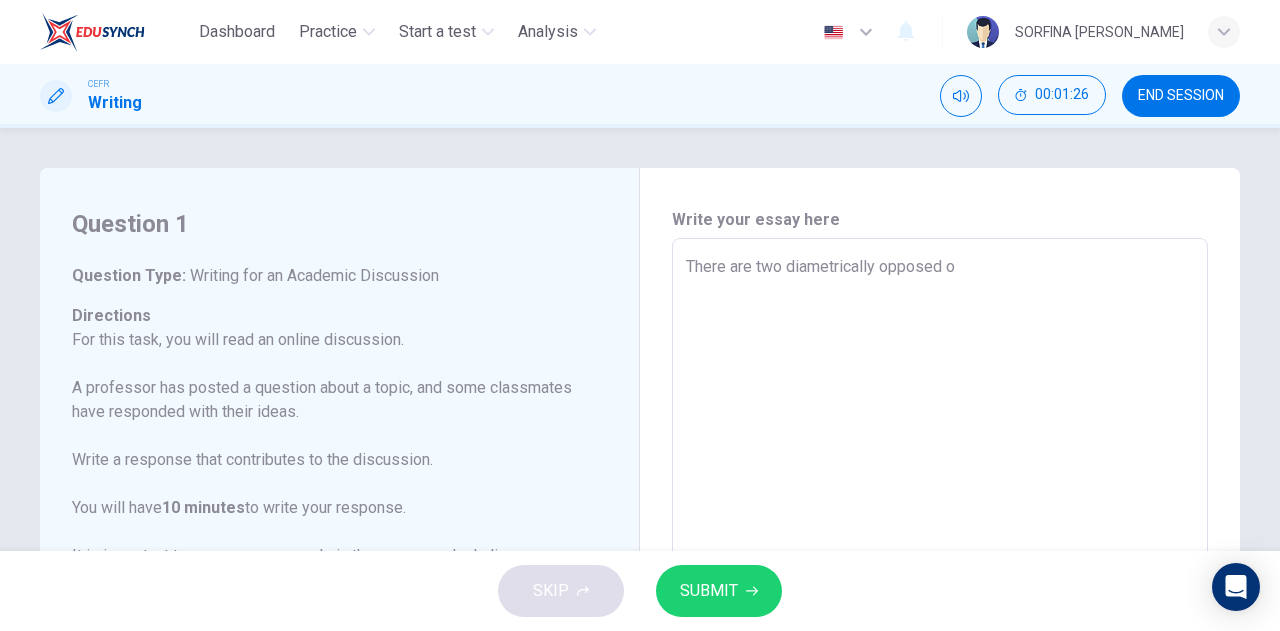 type on "x" 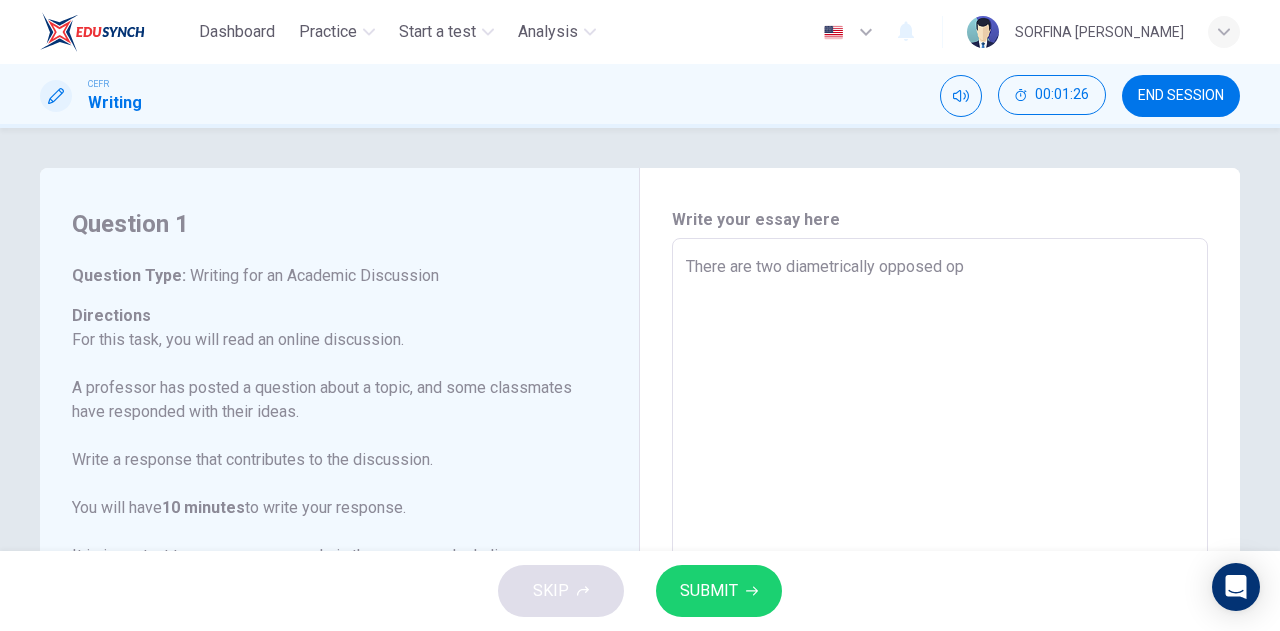 type on "x" 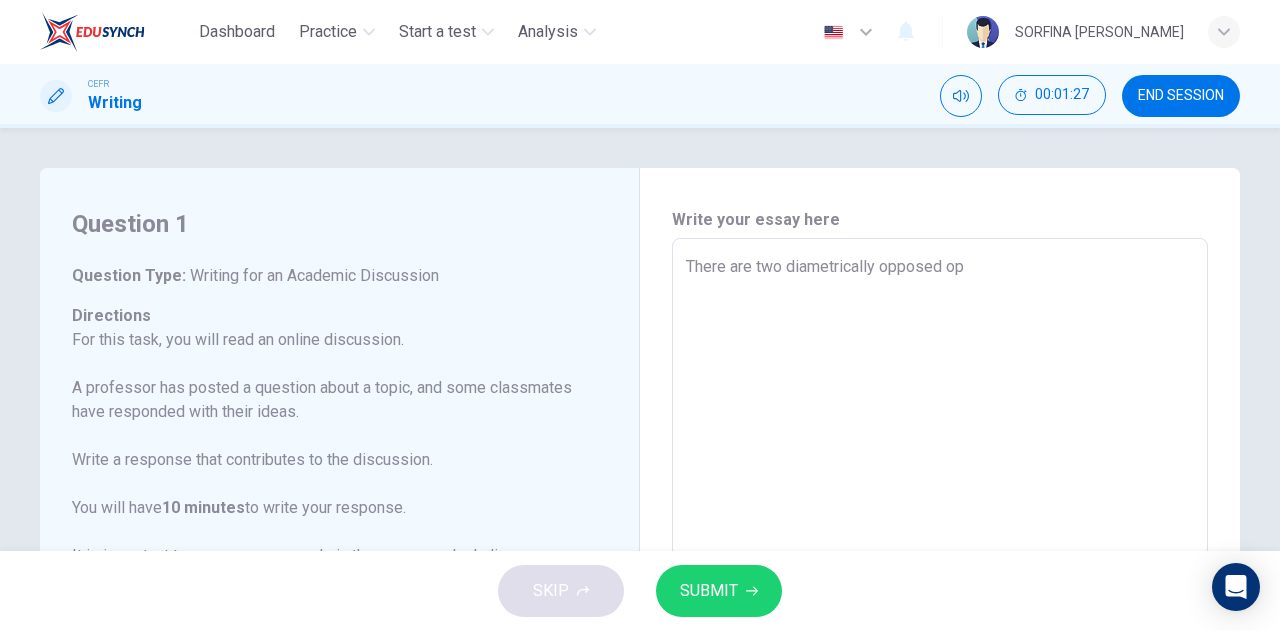 type on "There are two diametrically opposed opi" 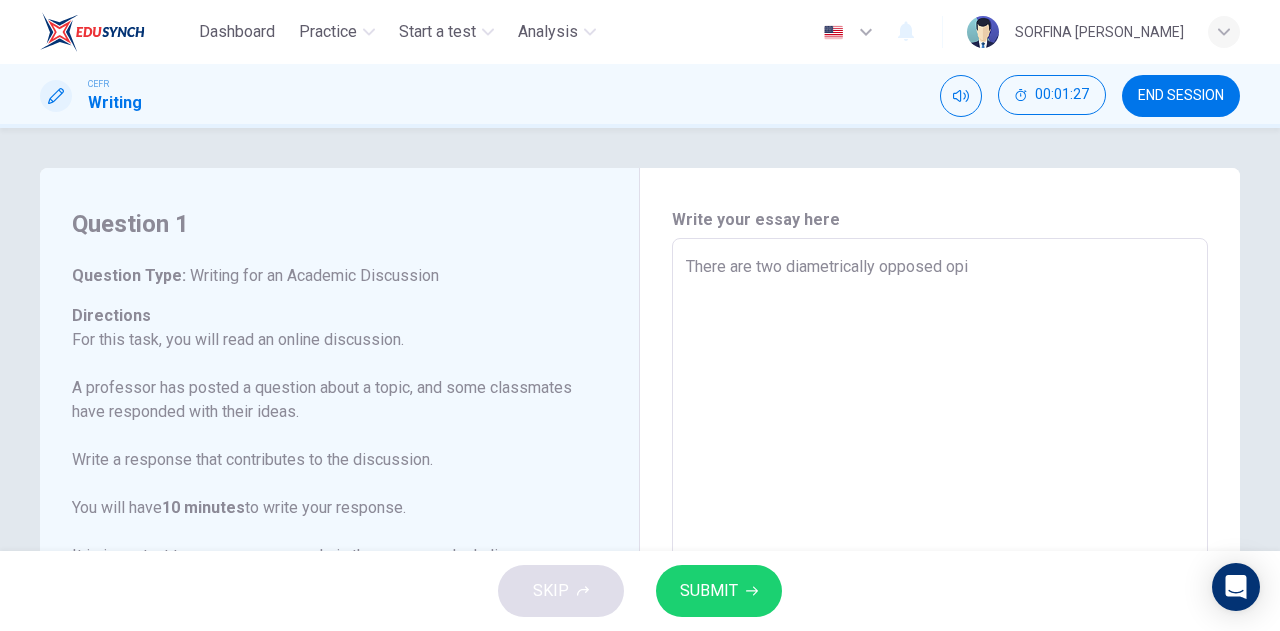 type on "x" 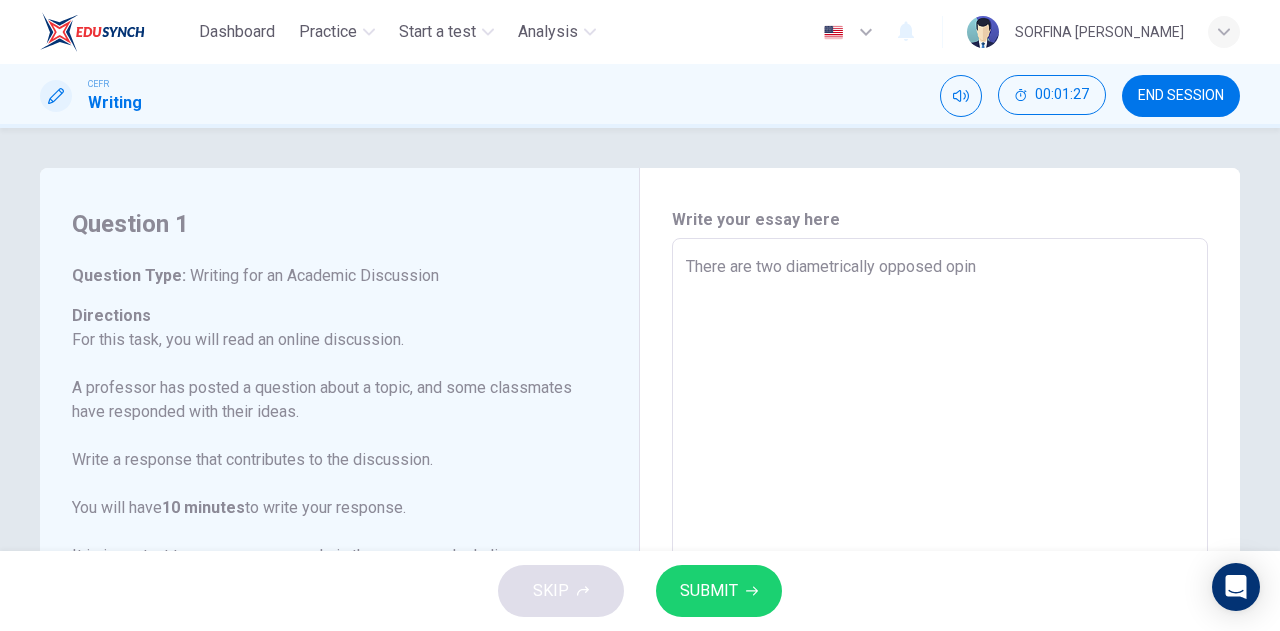 type on "x" 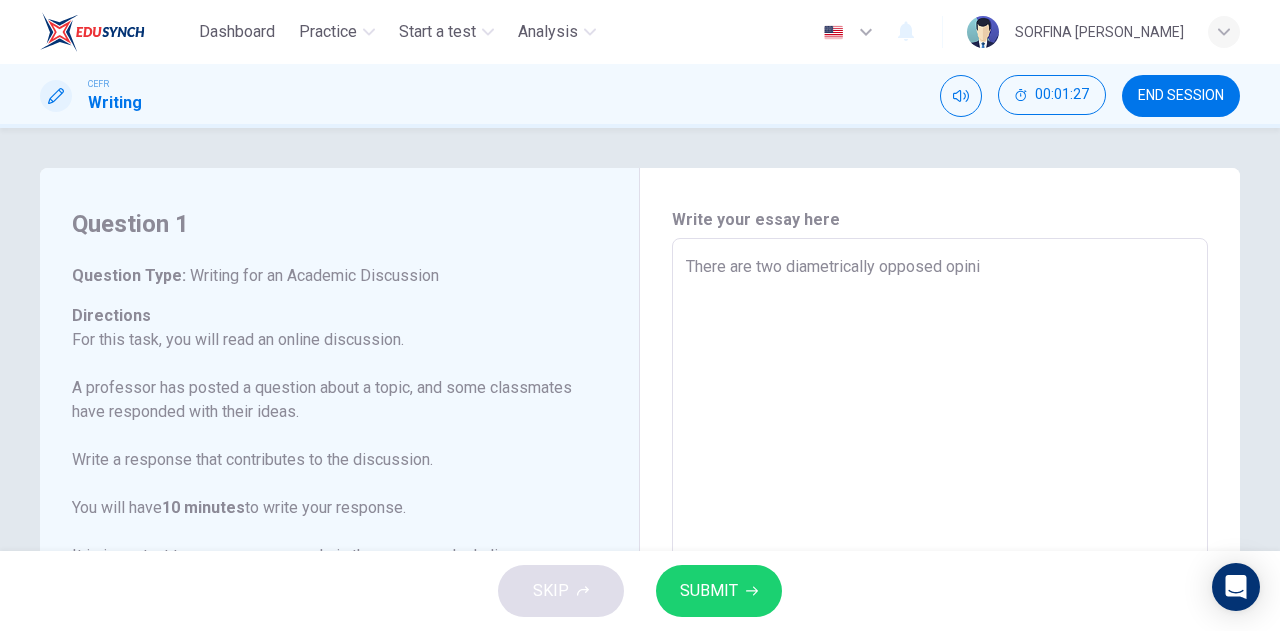 type on "There are two diametrically opposed opinio" 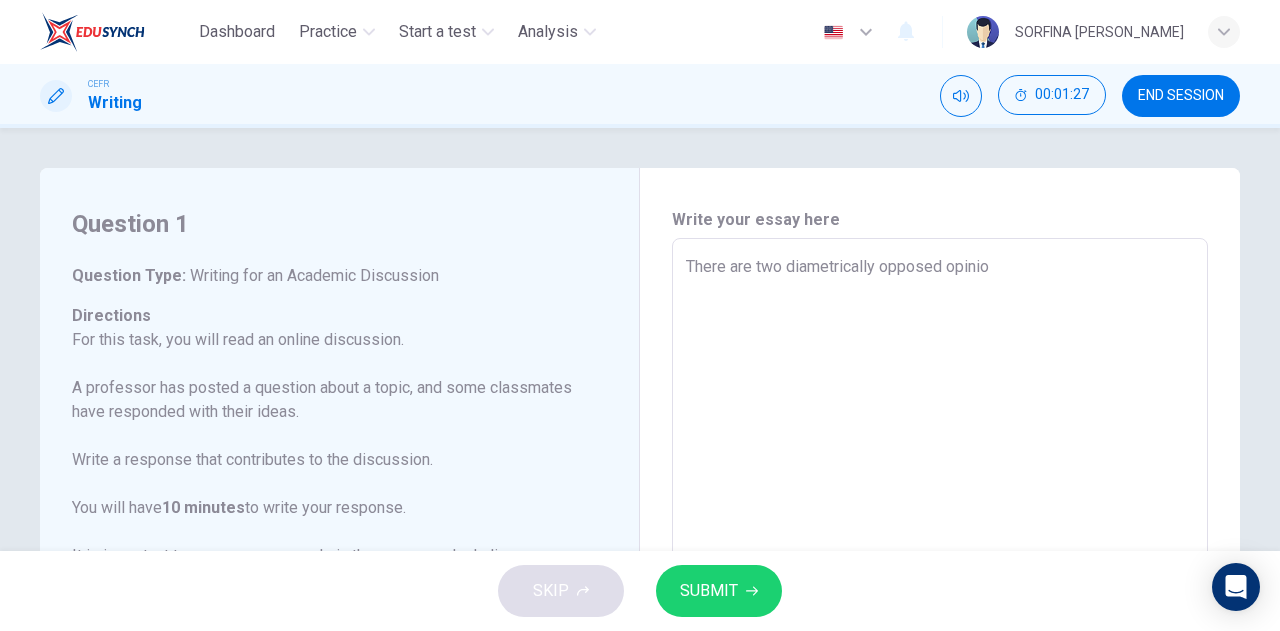 type on "x" 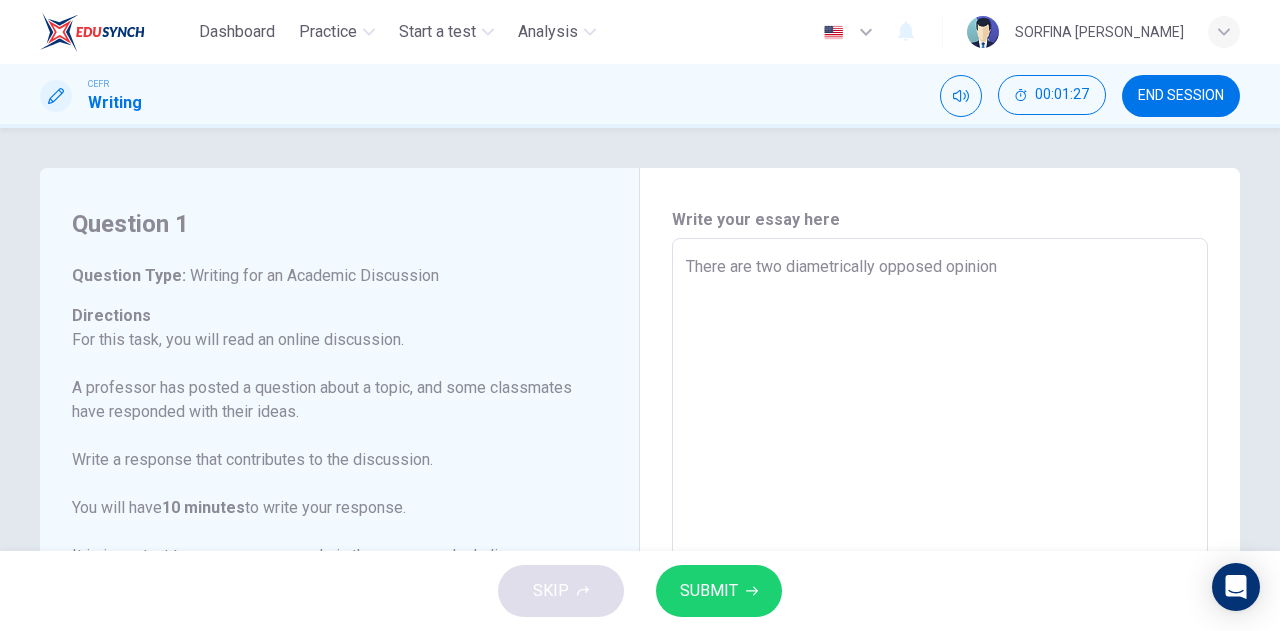 type on "x" 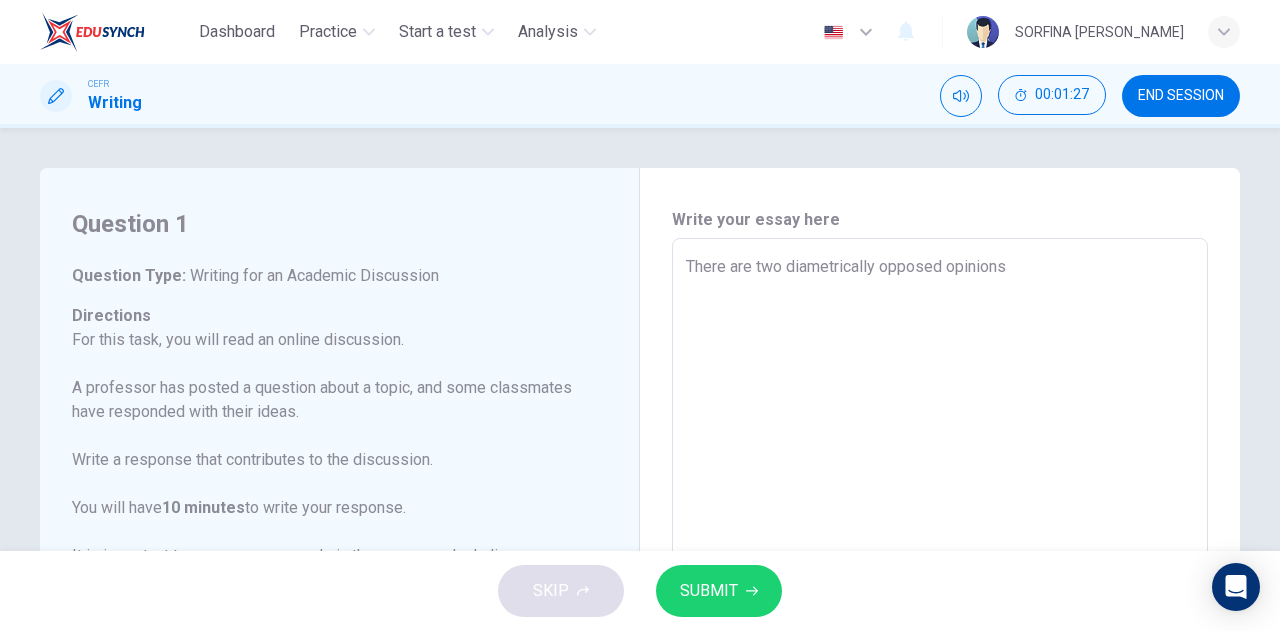 type on "x" 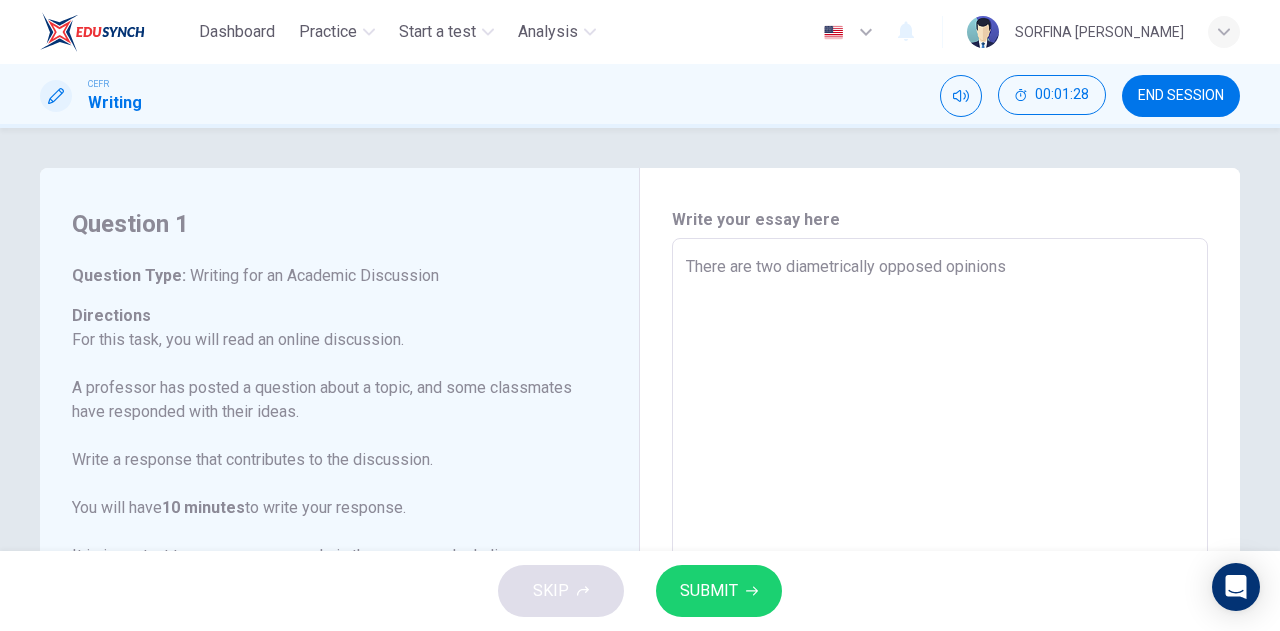 type on "There are two diametrically opposed opinions" 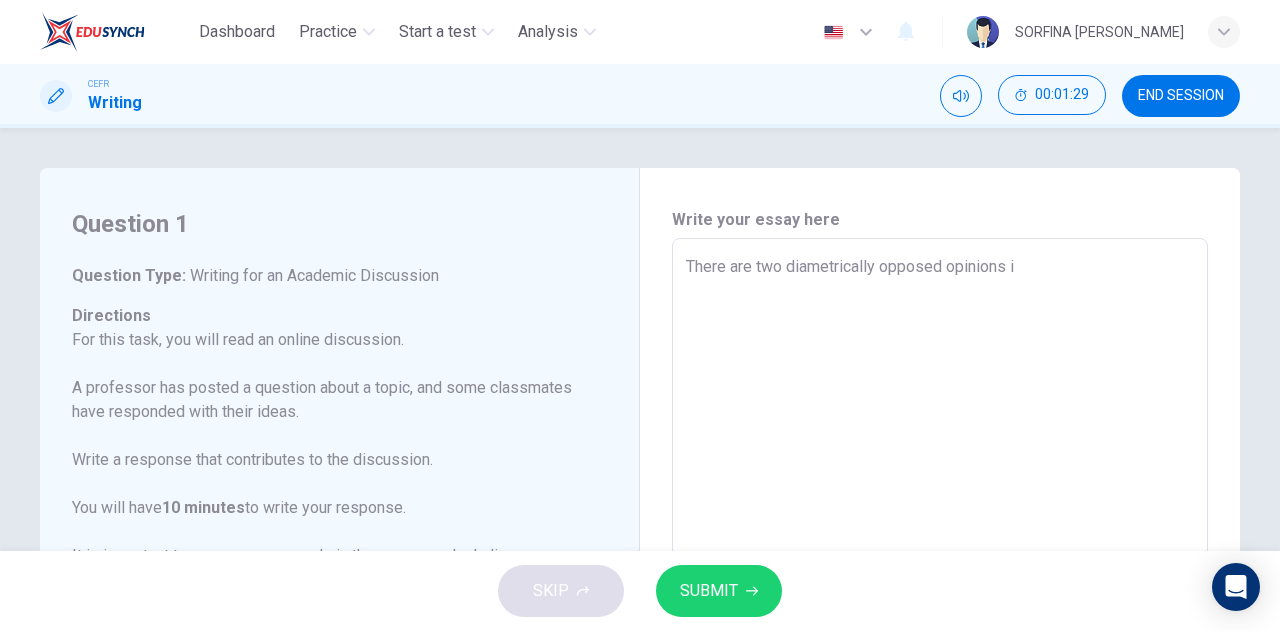type on "There are two diametrically opposed opinions" 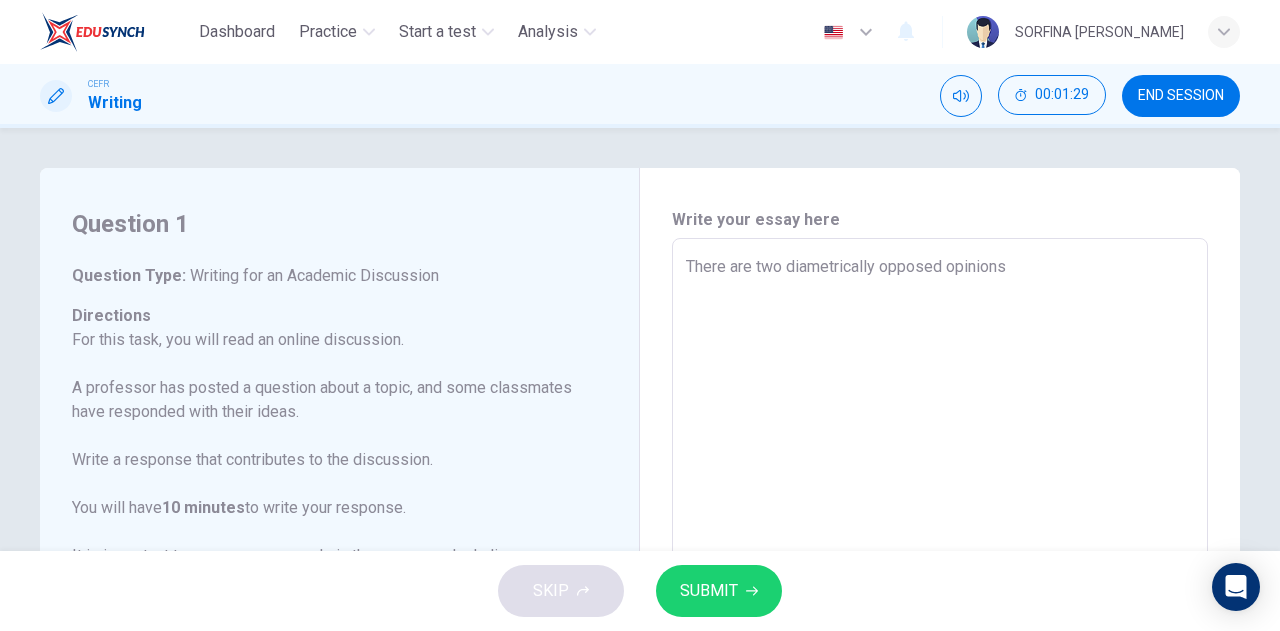 type on "There are two diametrically opposed opinions o" 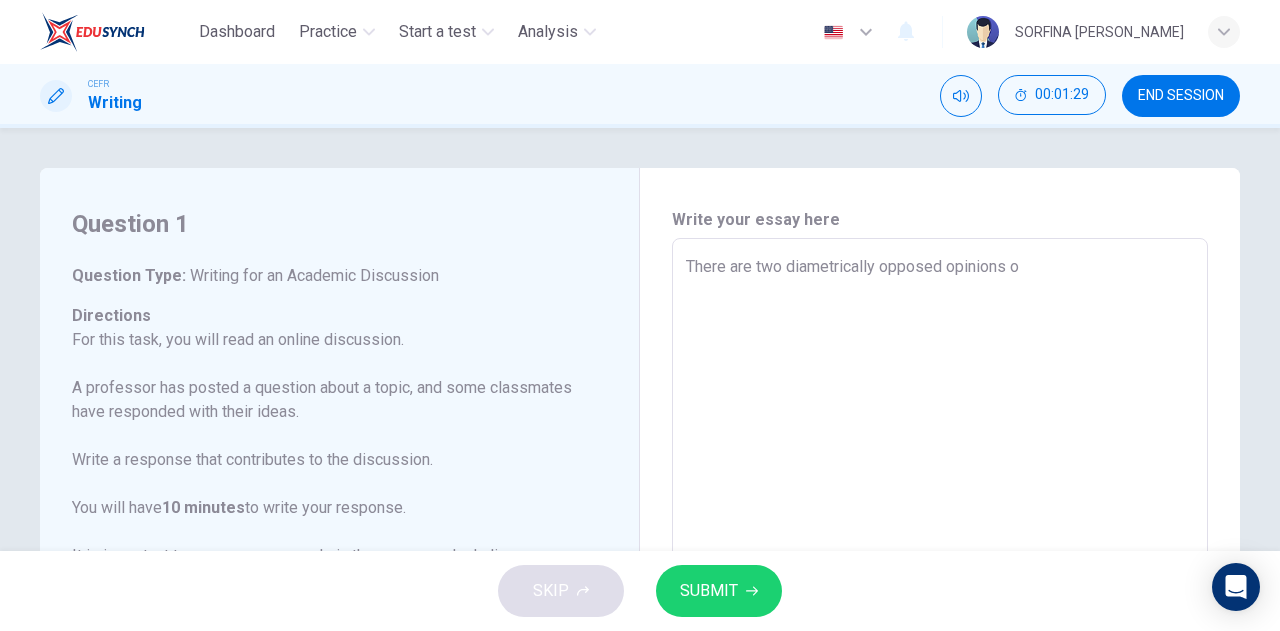 type on "x" 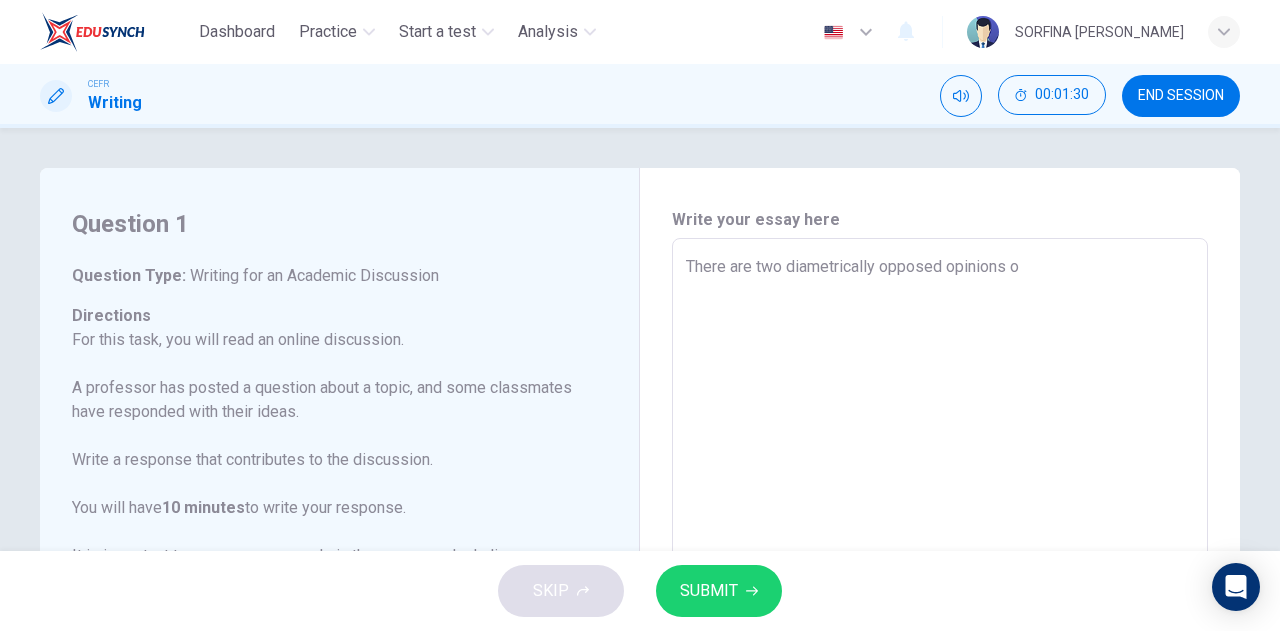 type on "There are two diametrically opposed opinions on" 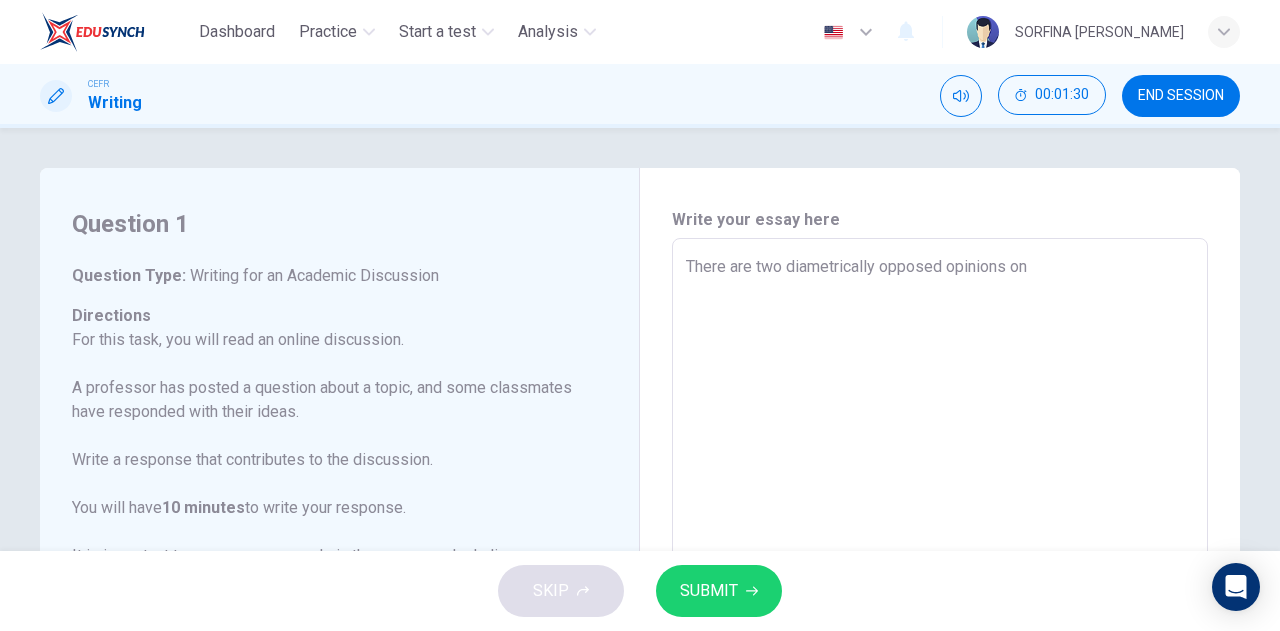 type on "x" 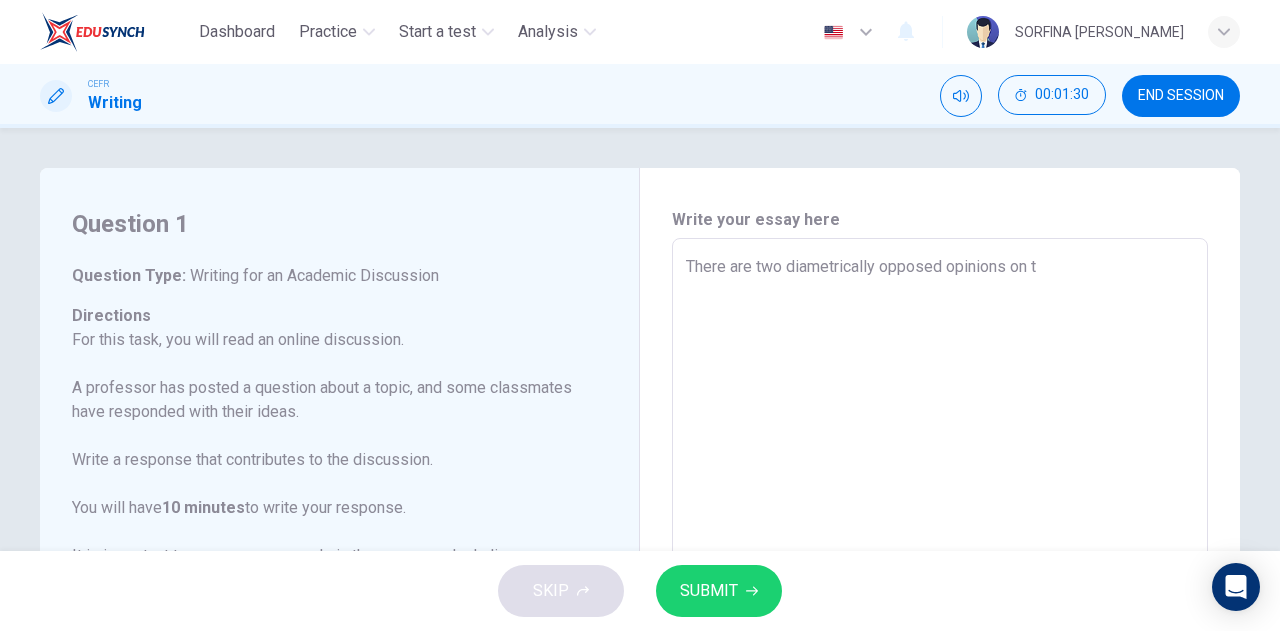 type on "x" 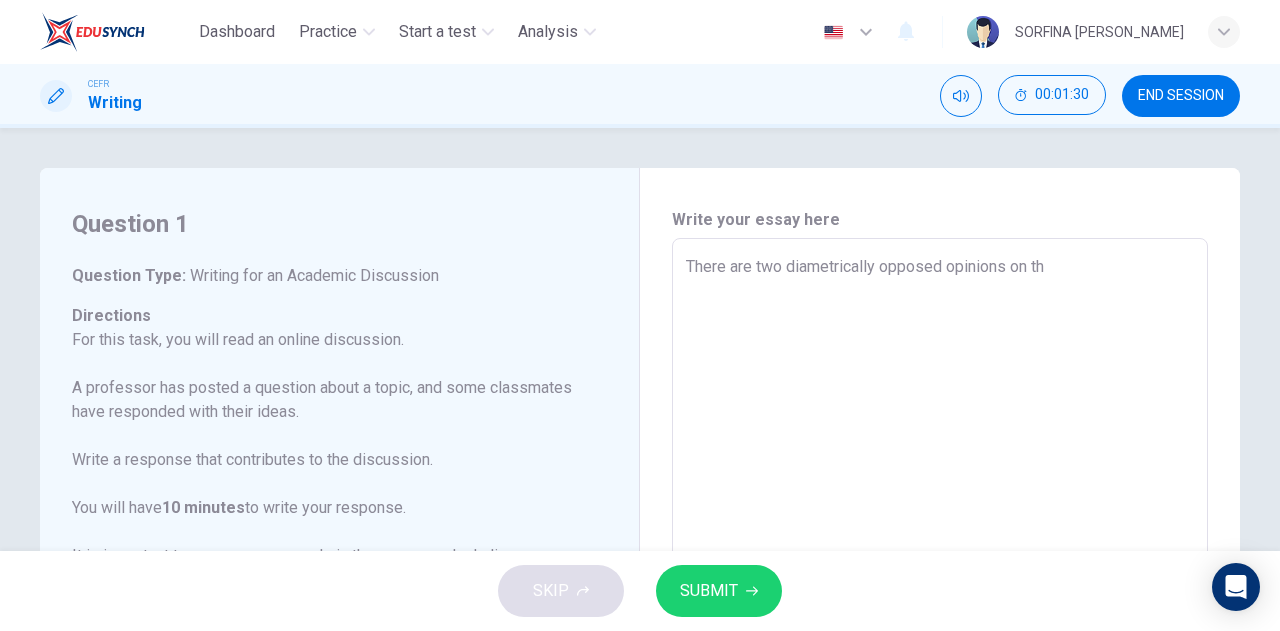 type on "There are two diametrically opposed opinions on the" 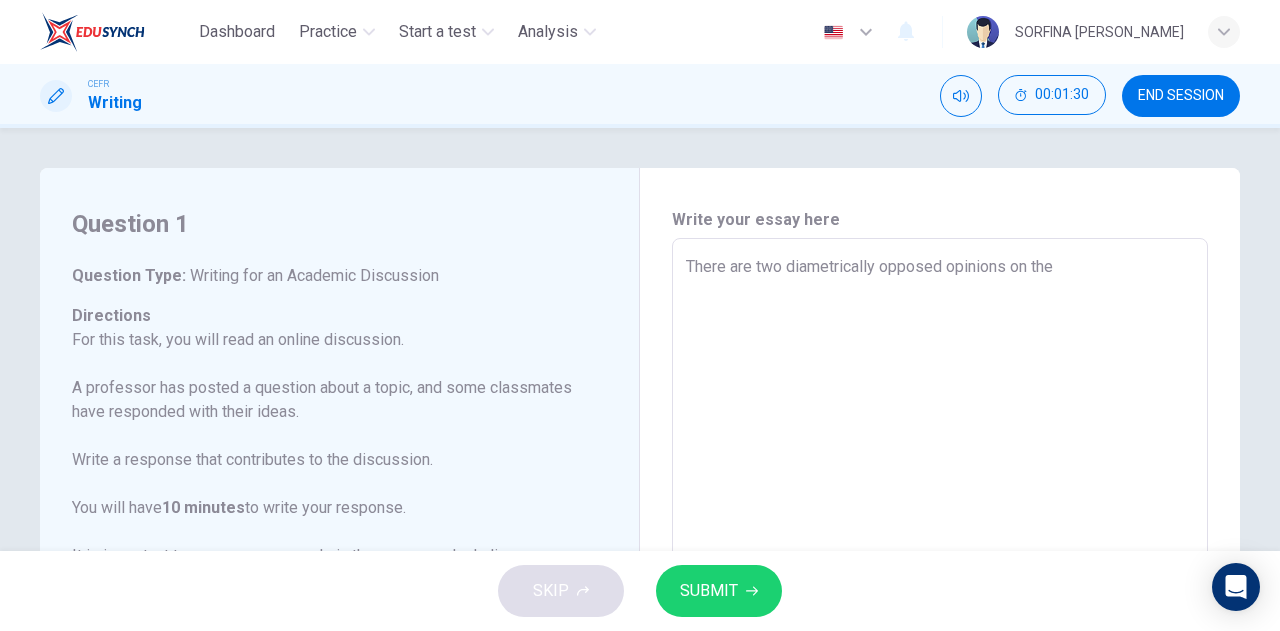 type on "x" 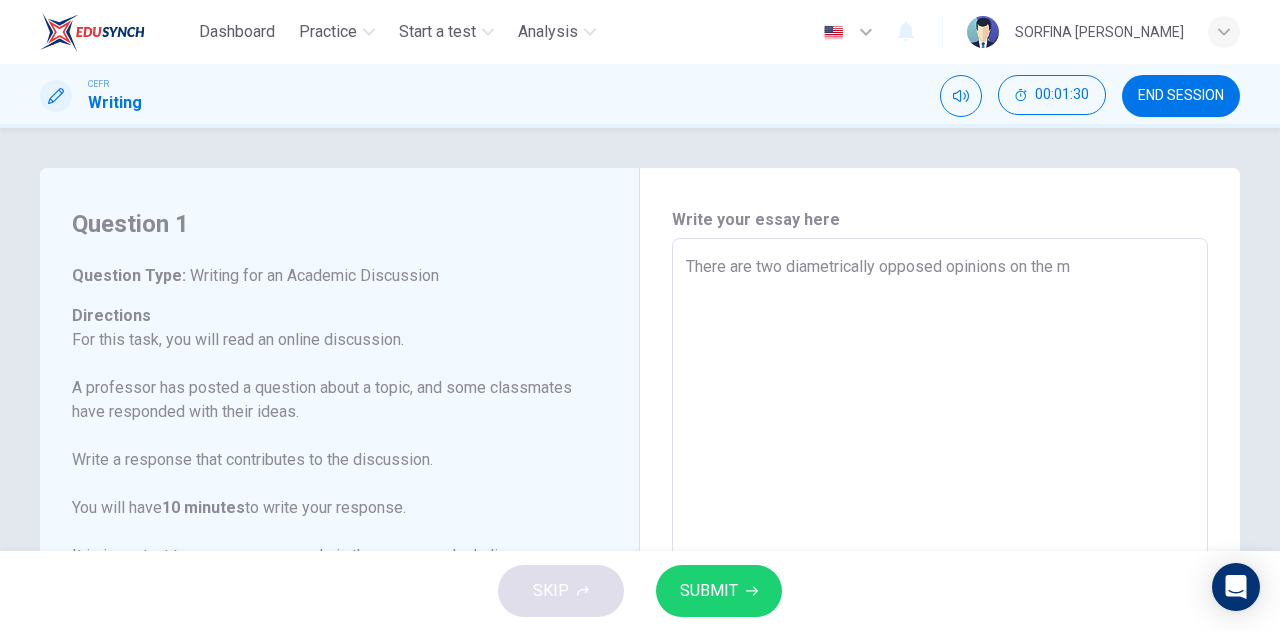 type on "x" 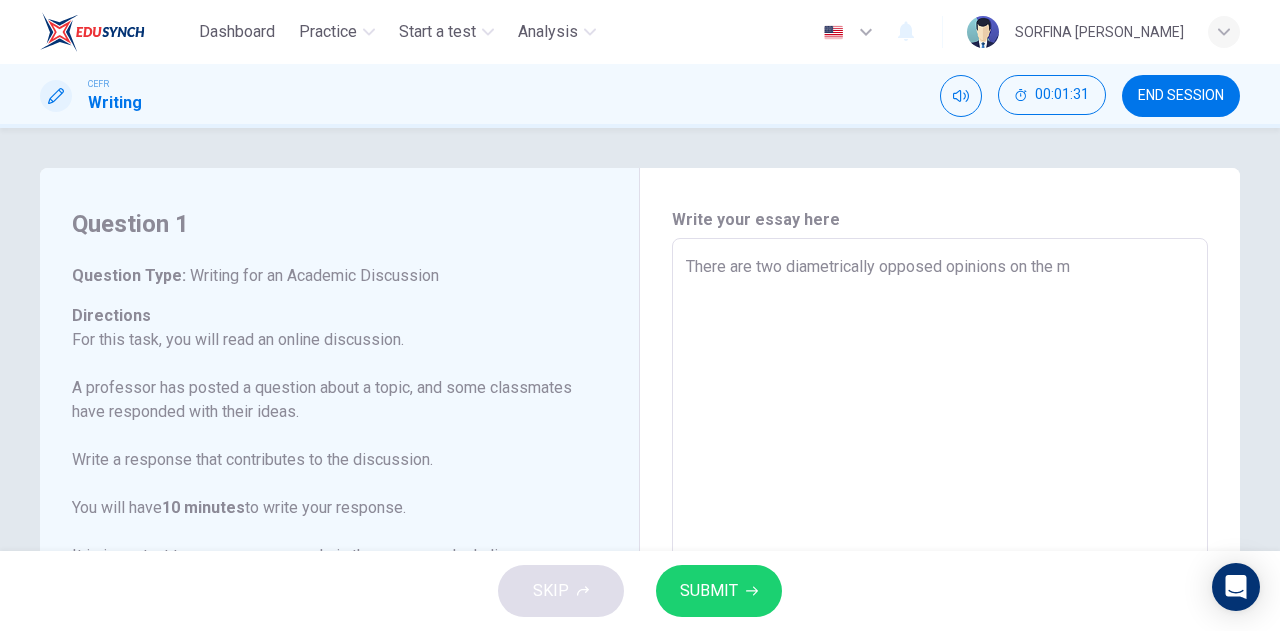 type on "There are two diametrically opposed opinions on the ma" 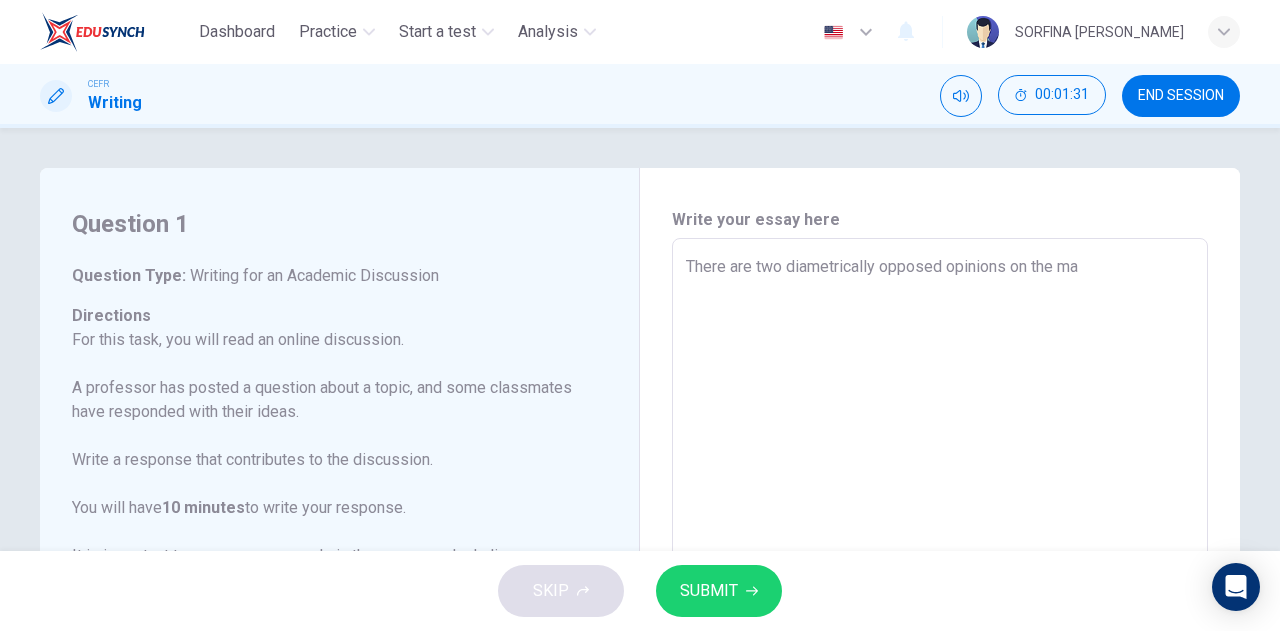 type on "x" 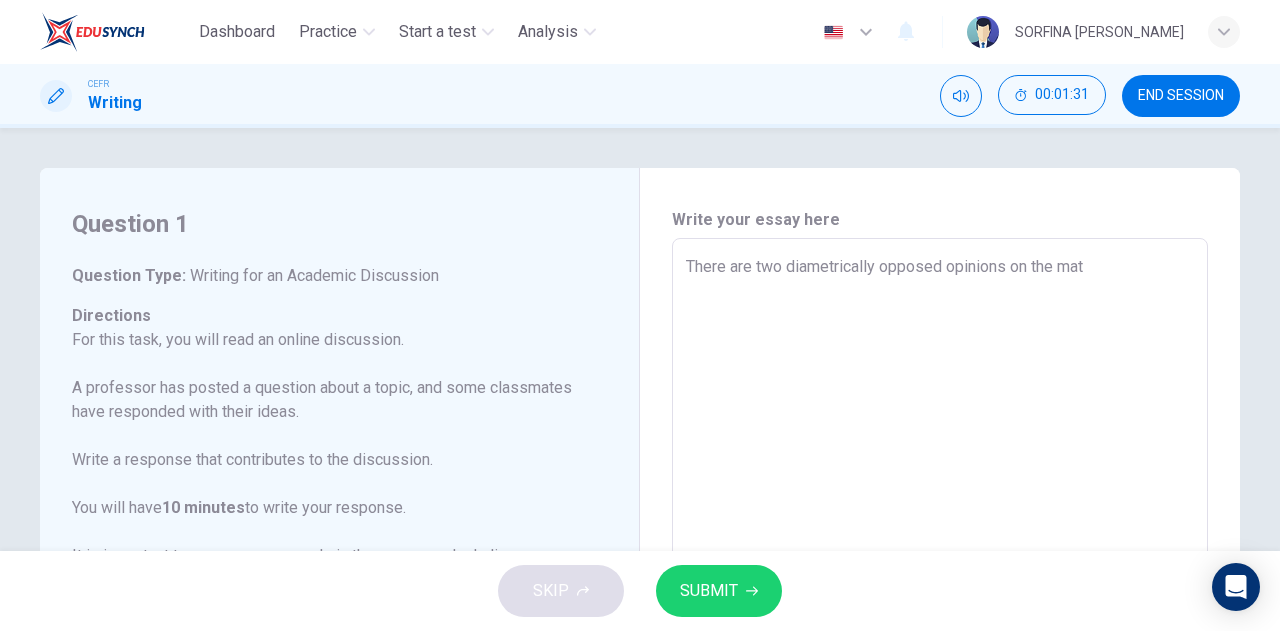 type on "x" 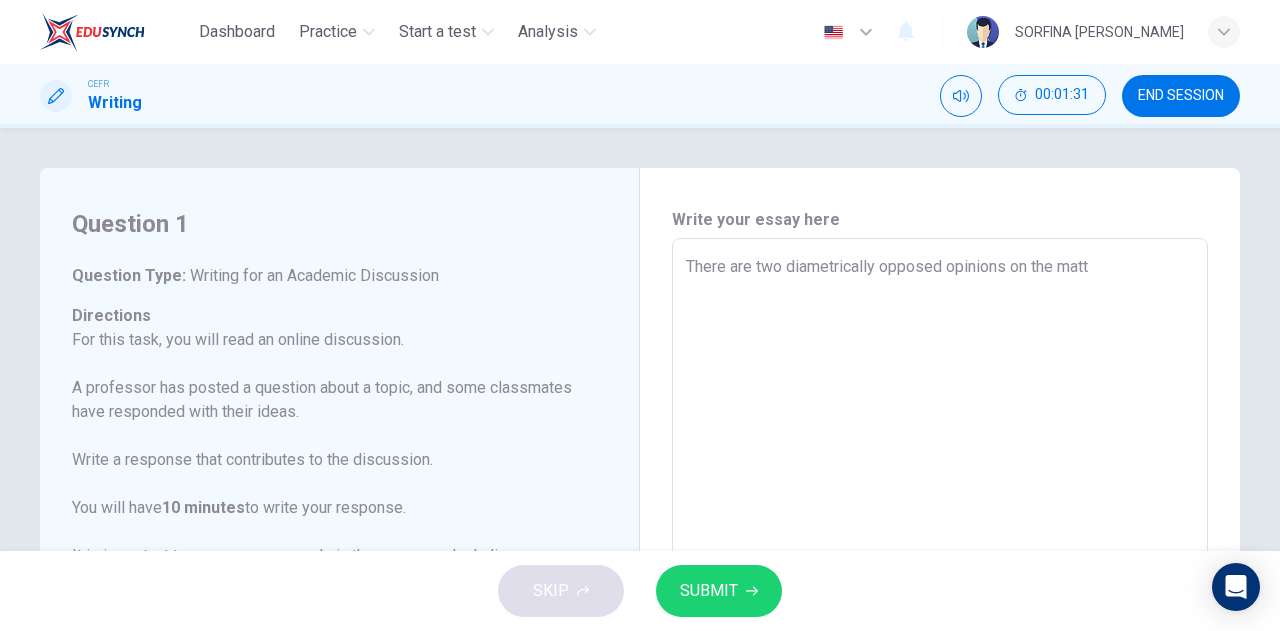 type on "There are two diametrically opposed opinions on the matte" 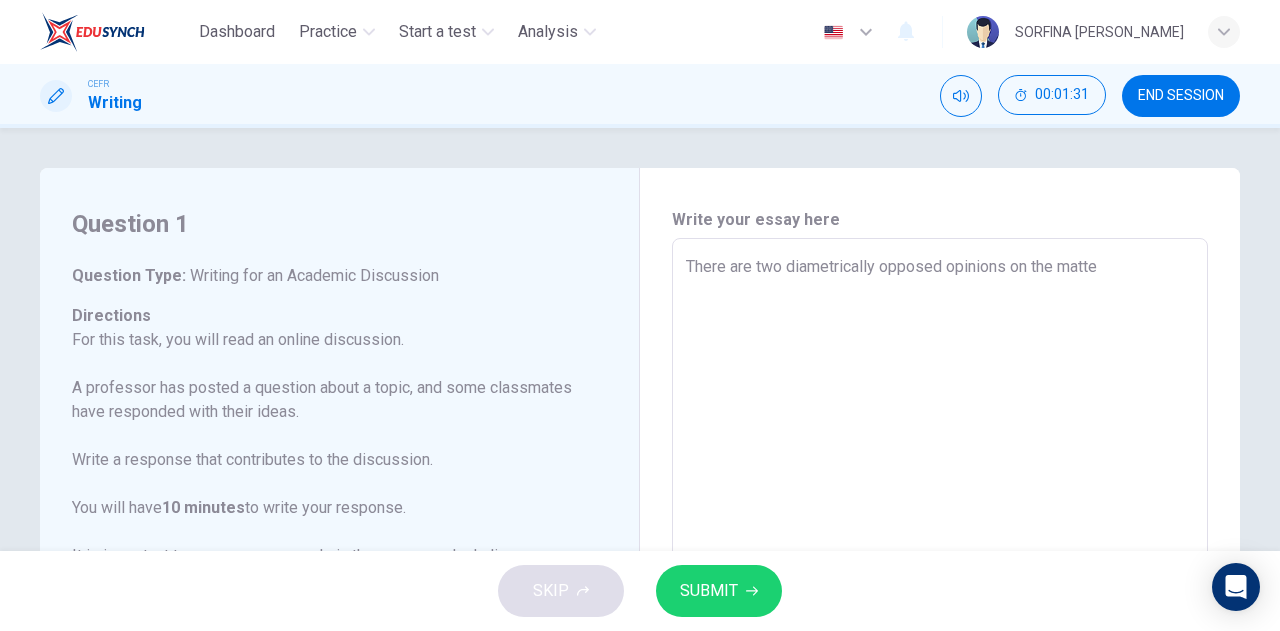 type on "x" 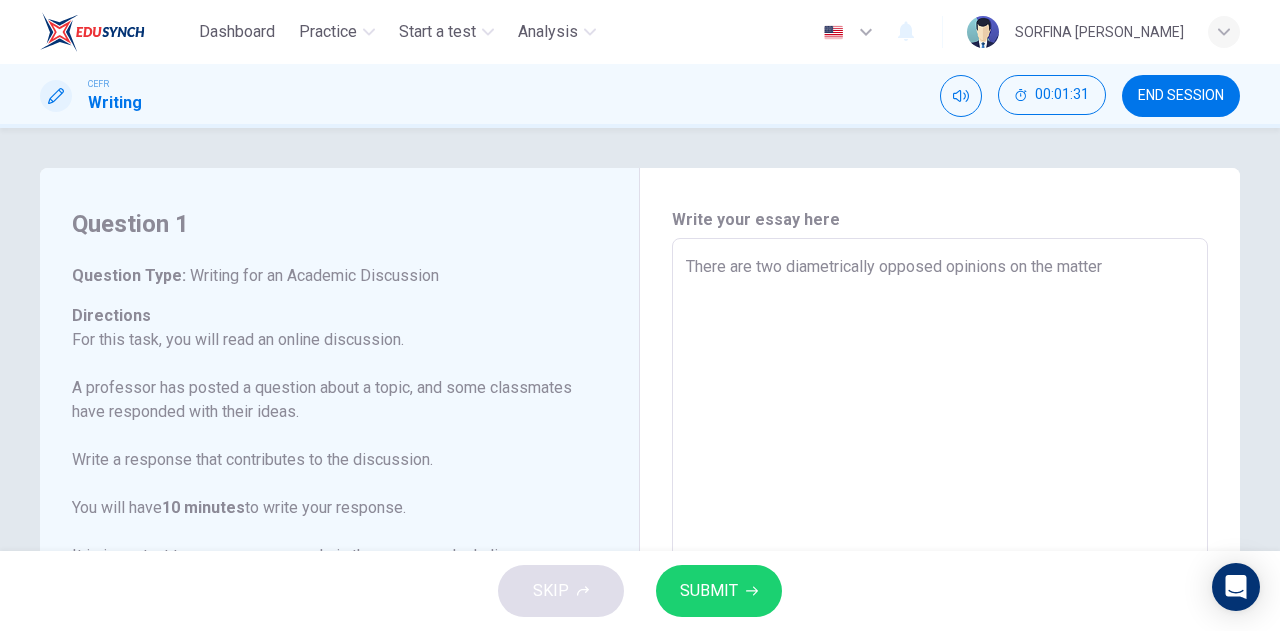 type on "x" 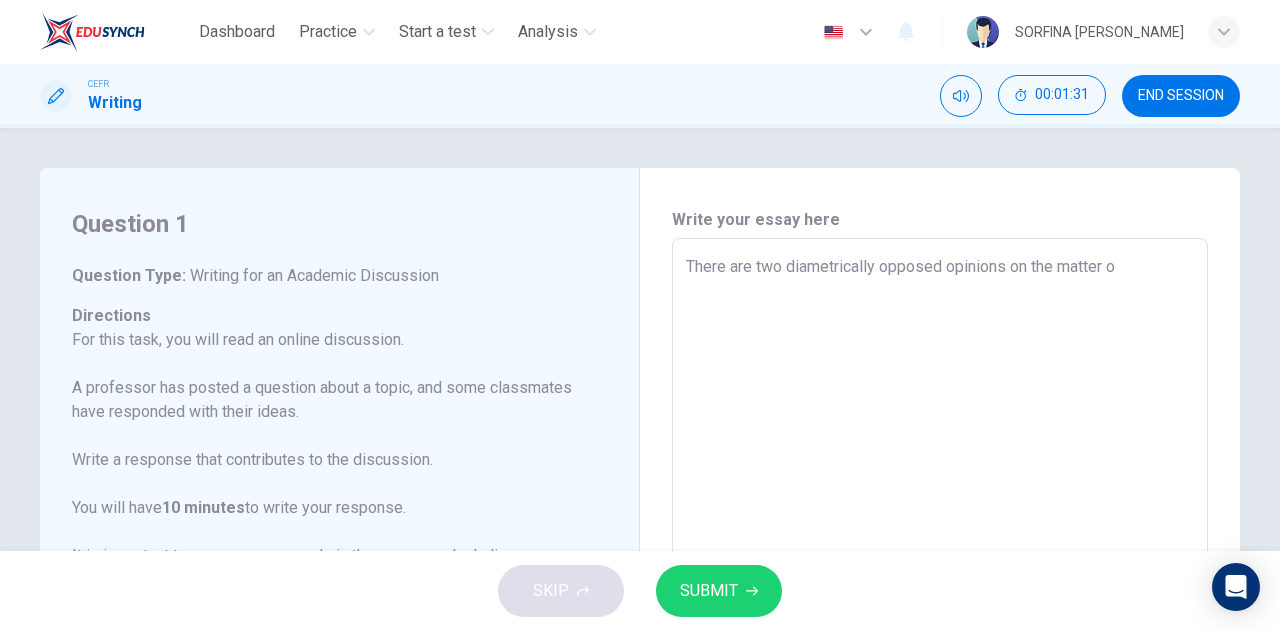 type on "x" 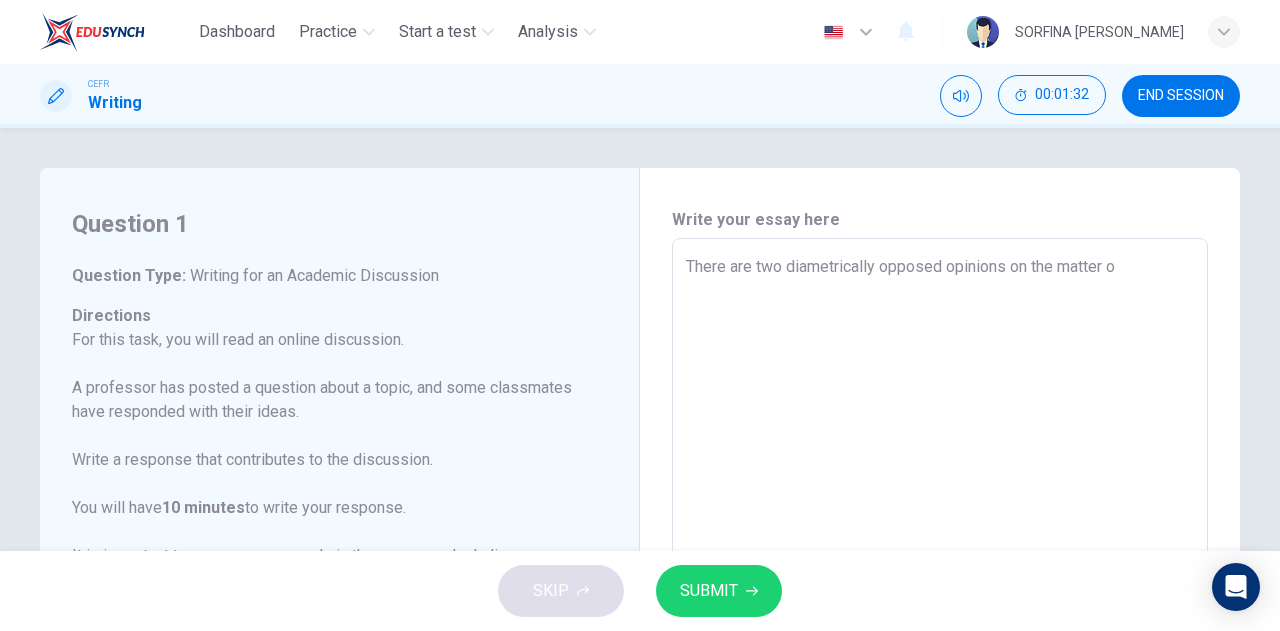 type on "There are two diametrically opposed opinions on the matter on" 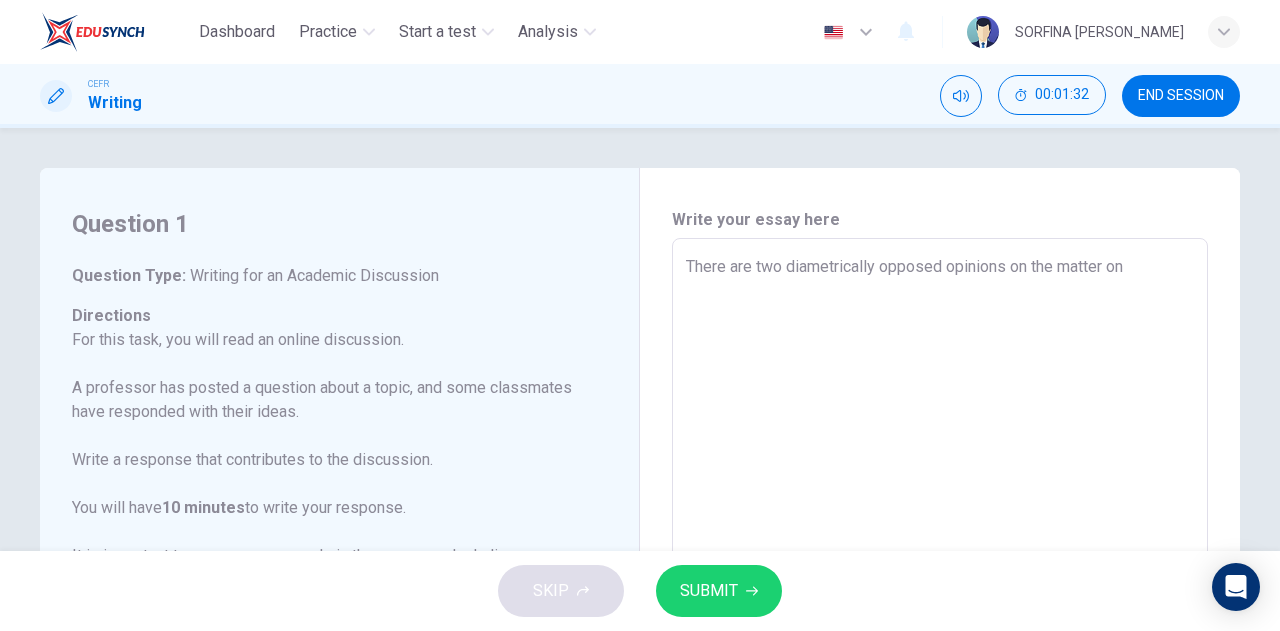 type on "x" 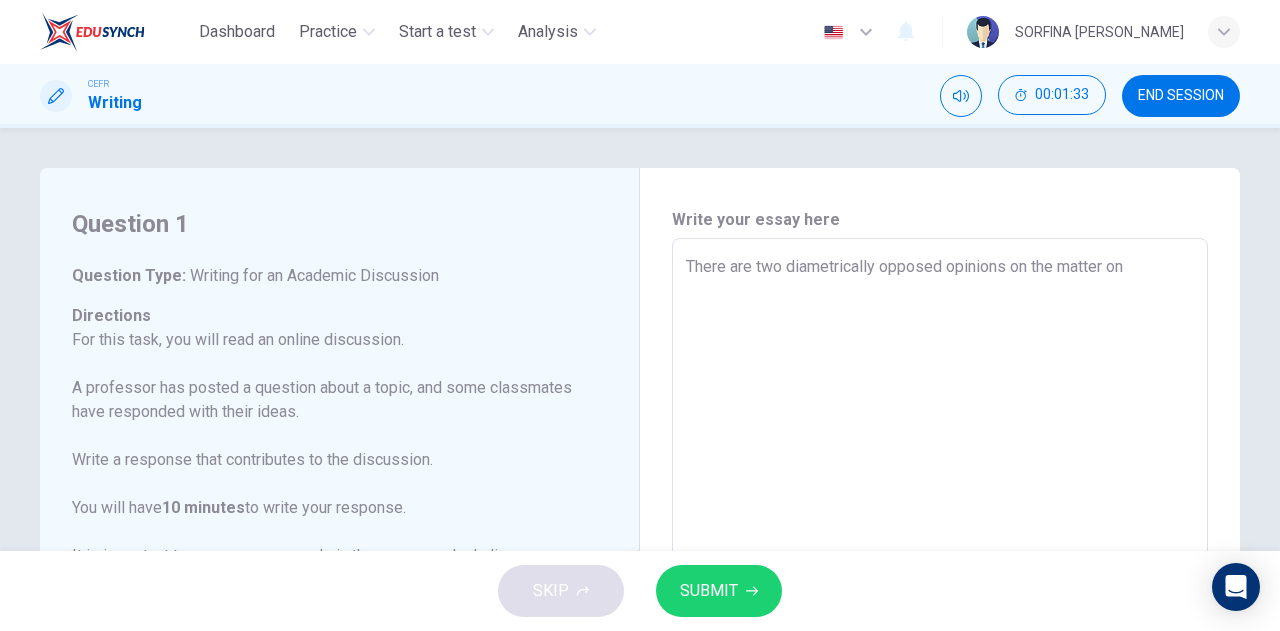 type on "There are two diametrically opposed opinions on the matter on w" 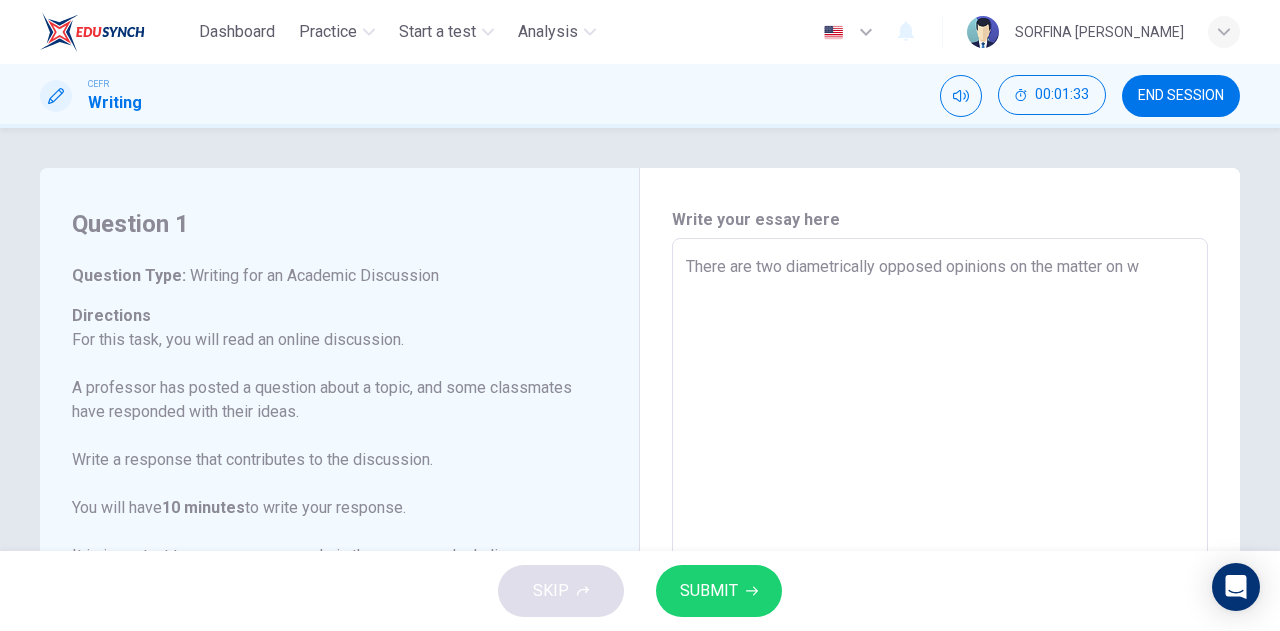 type on "There are two diametrically opposed opinions on the matter on wh" 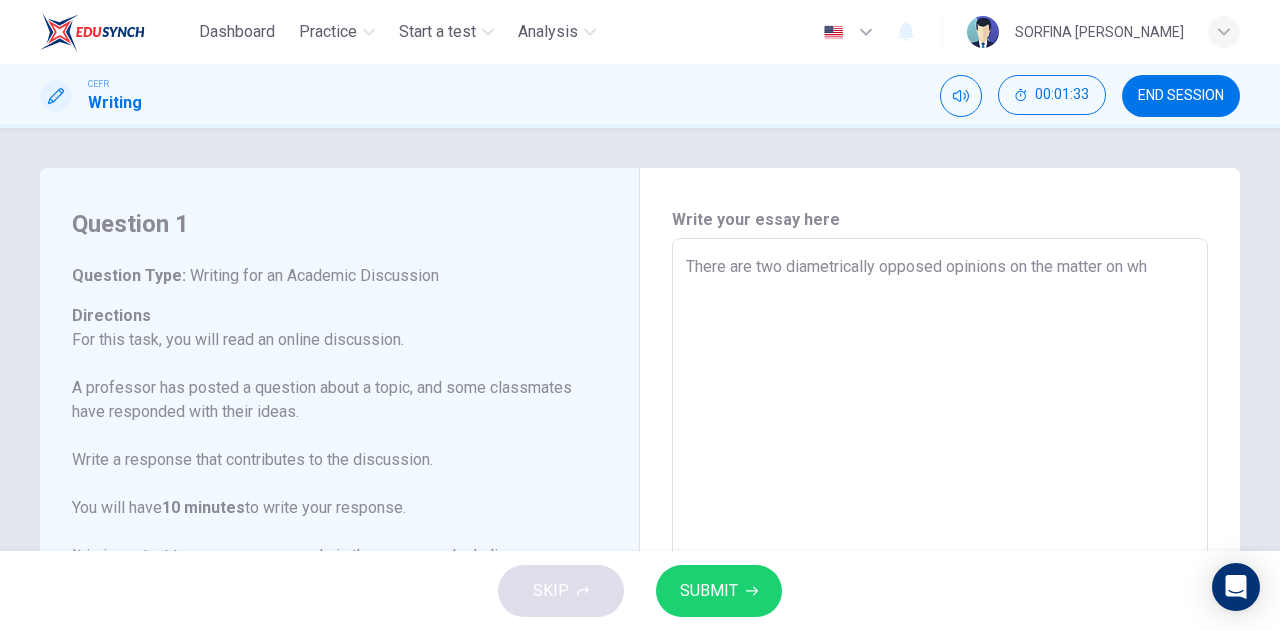 type on "x" 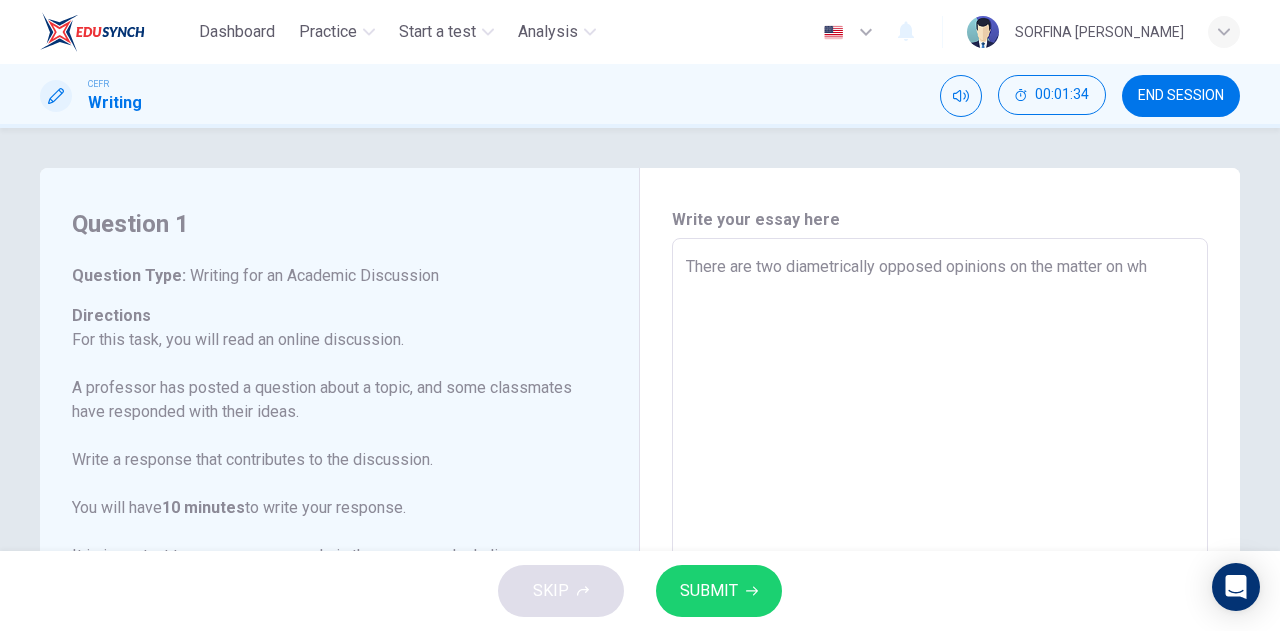 type on "There are two diametrically opposed opinions on the matter on whe" 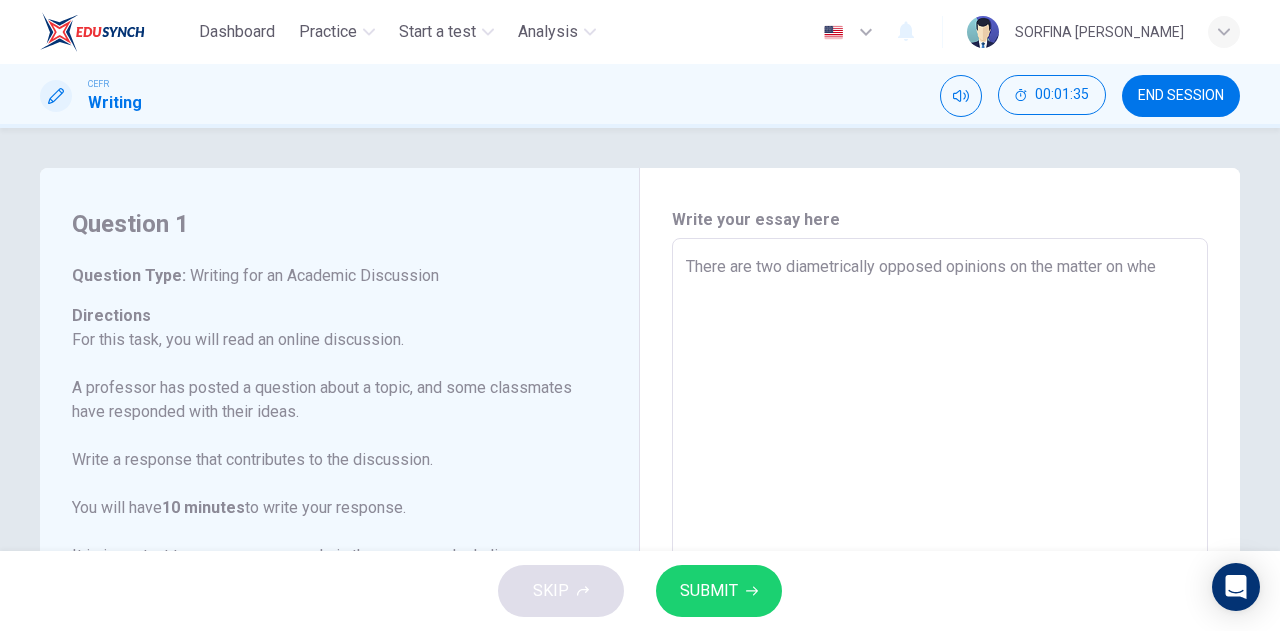 type on "There are two diametrically opposed opinions on the matter on whet" 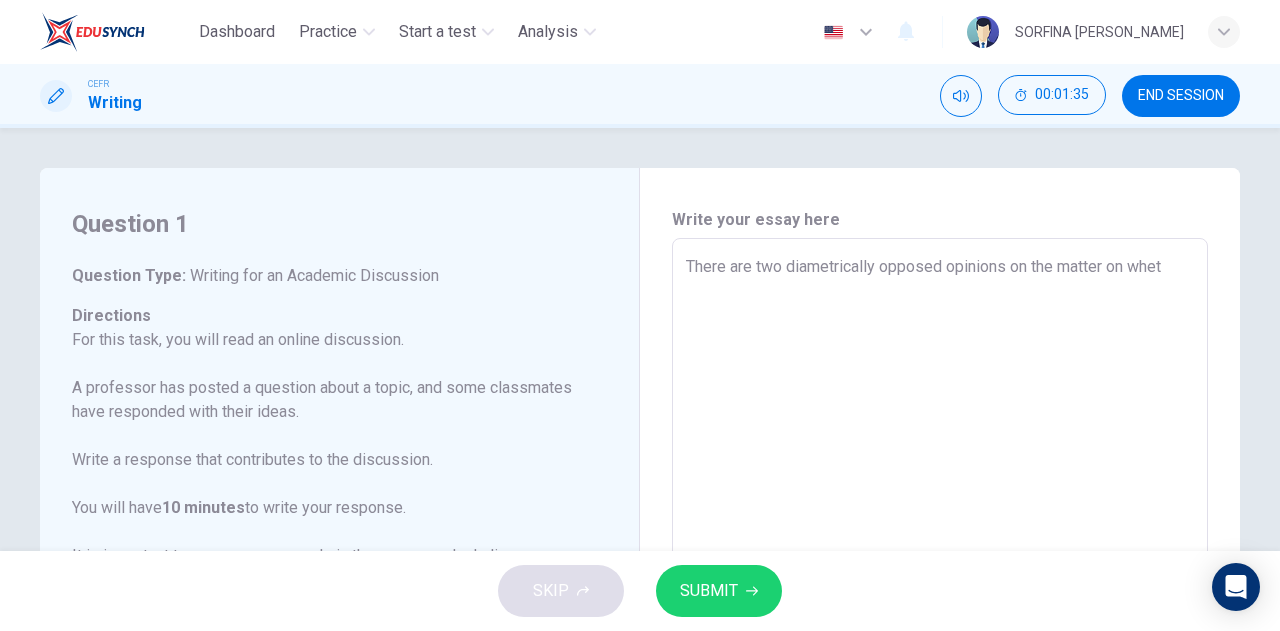 type on "There are two diametrically opposed opinions on the matter on wheth" 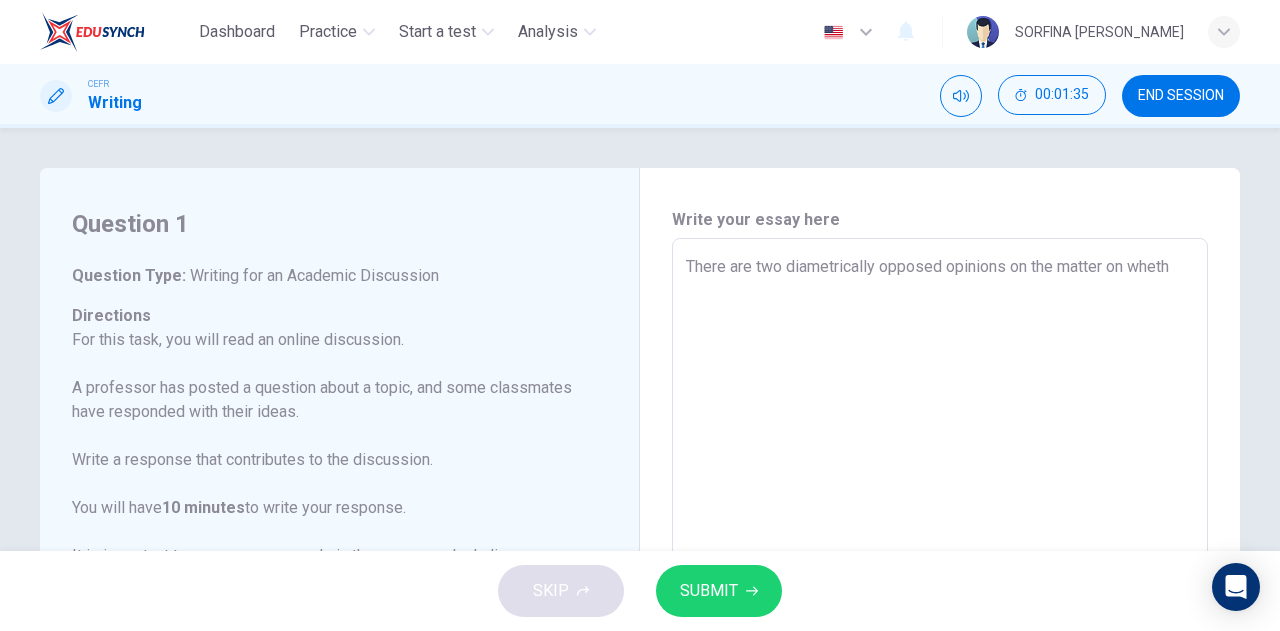 type on "x" 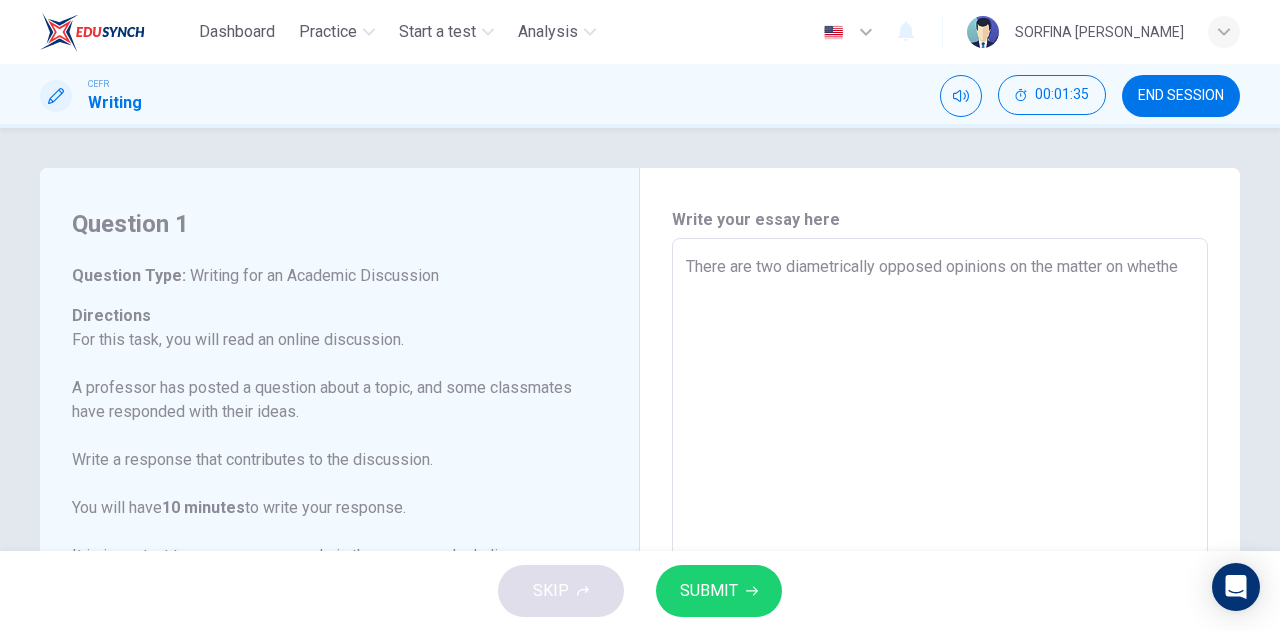 type on "x" 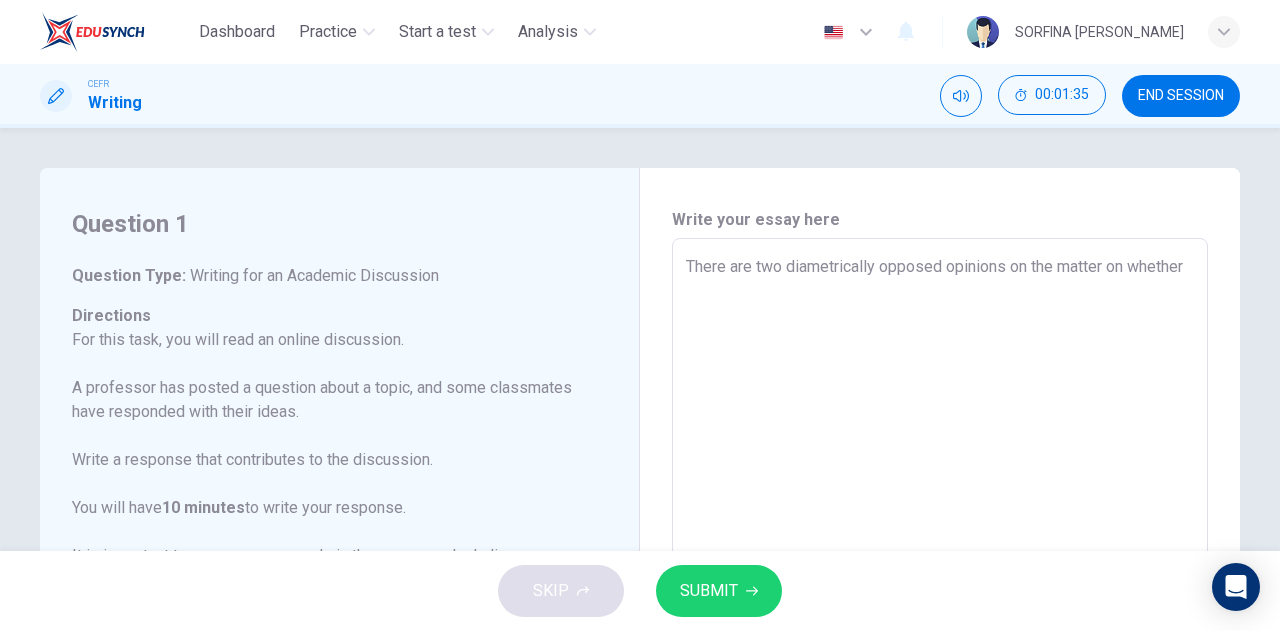 type on "x" 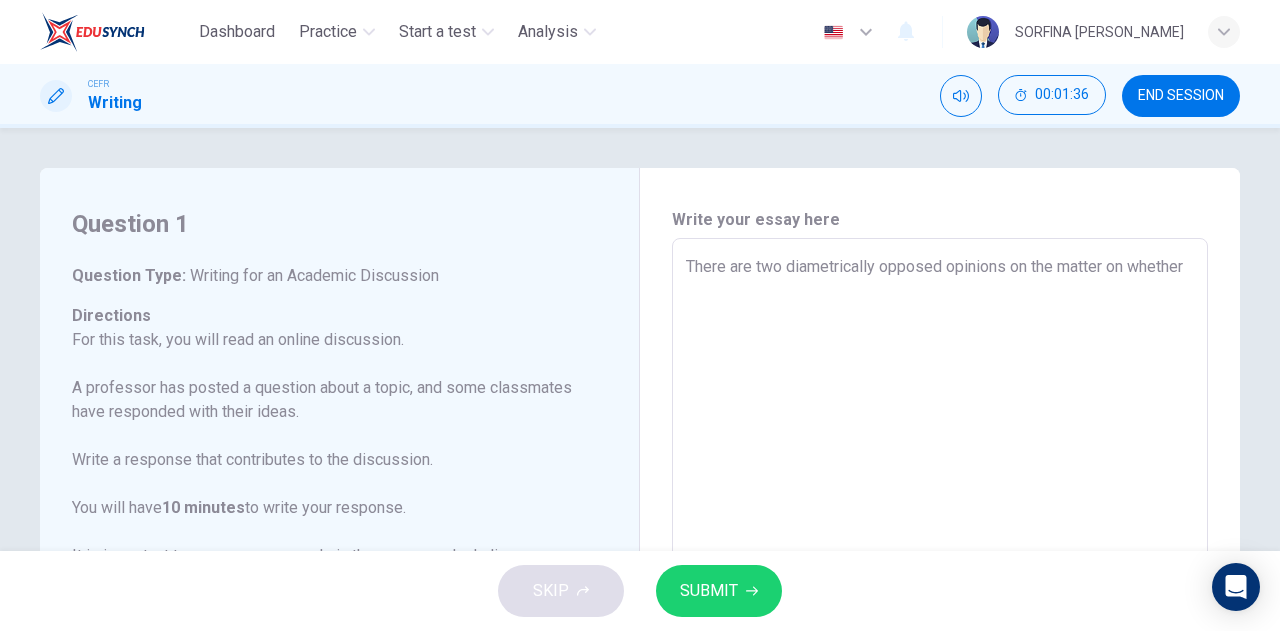 type on "There are two diametrically opposed opinions on the matter on whether i" 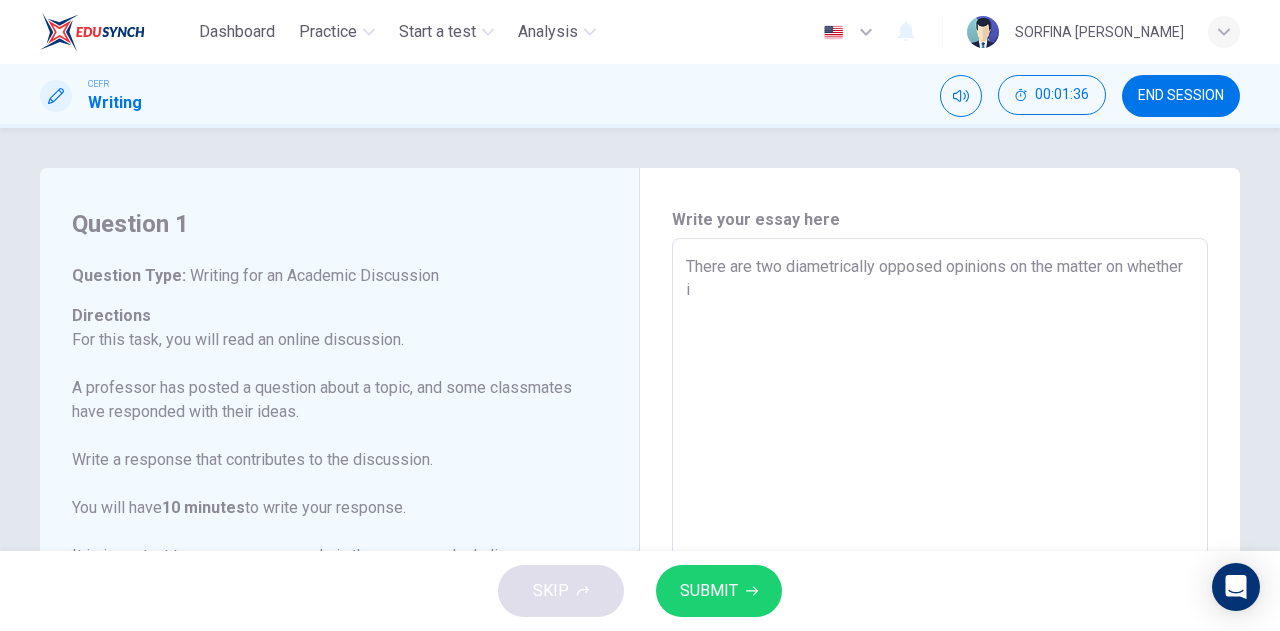 type on "x" 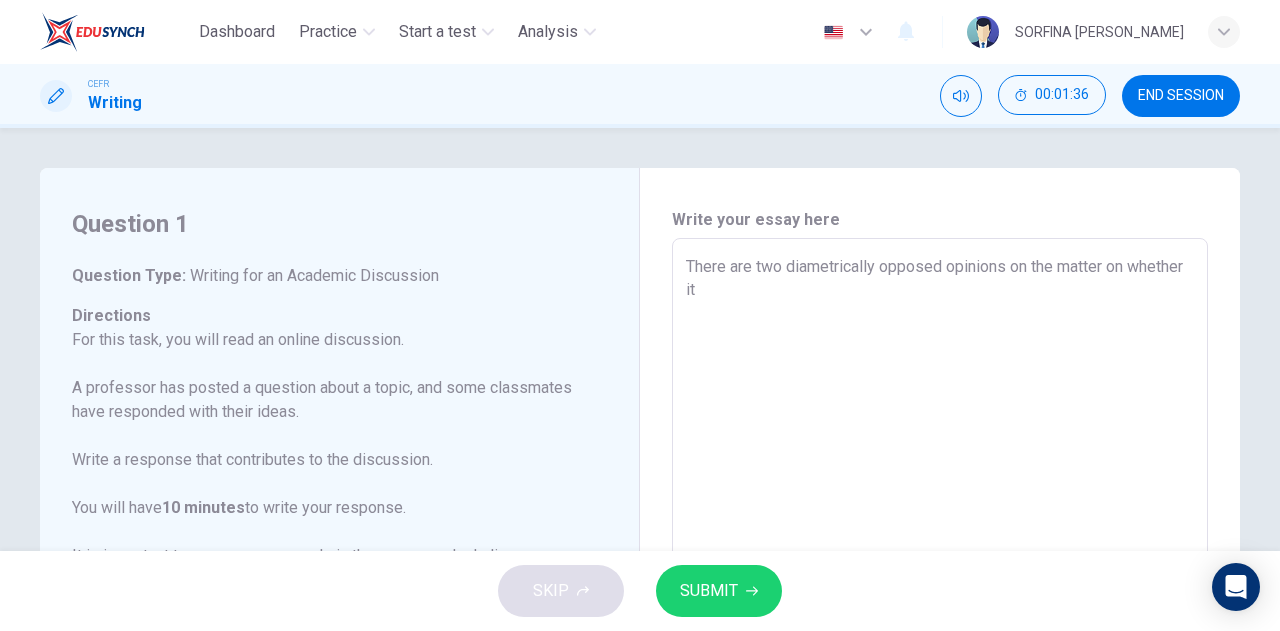 type on "x" 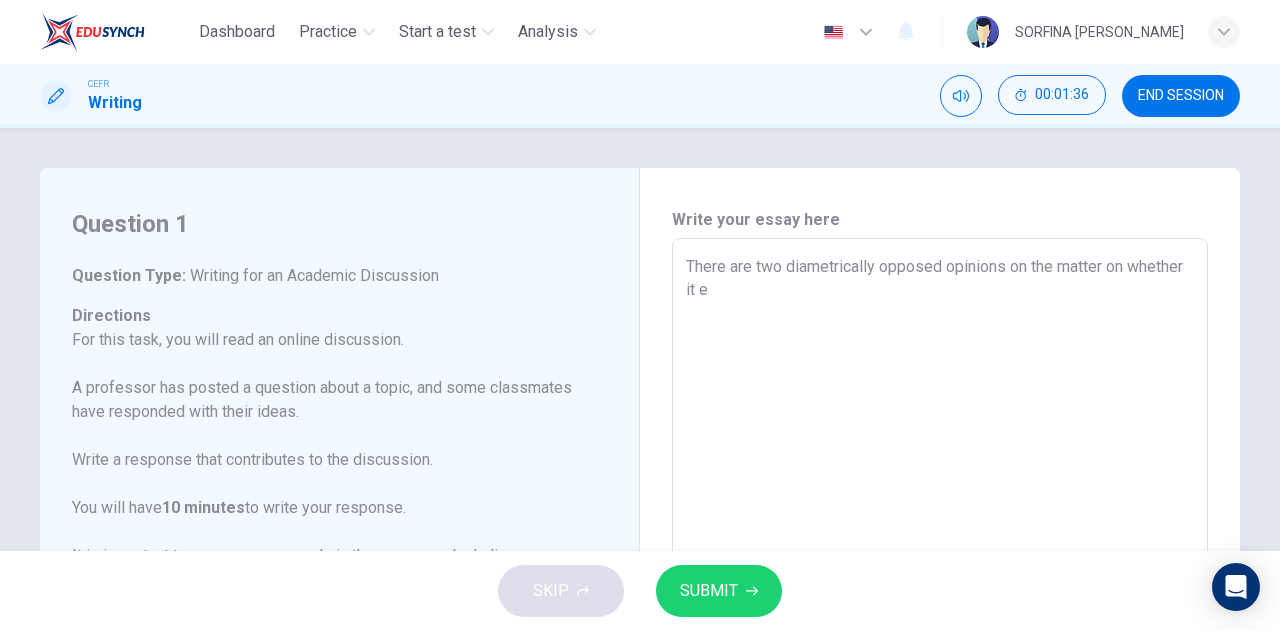 type on "x" 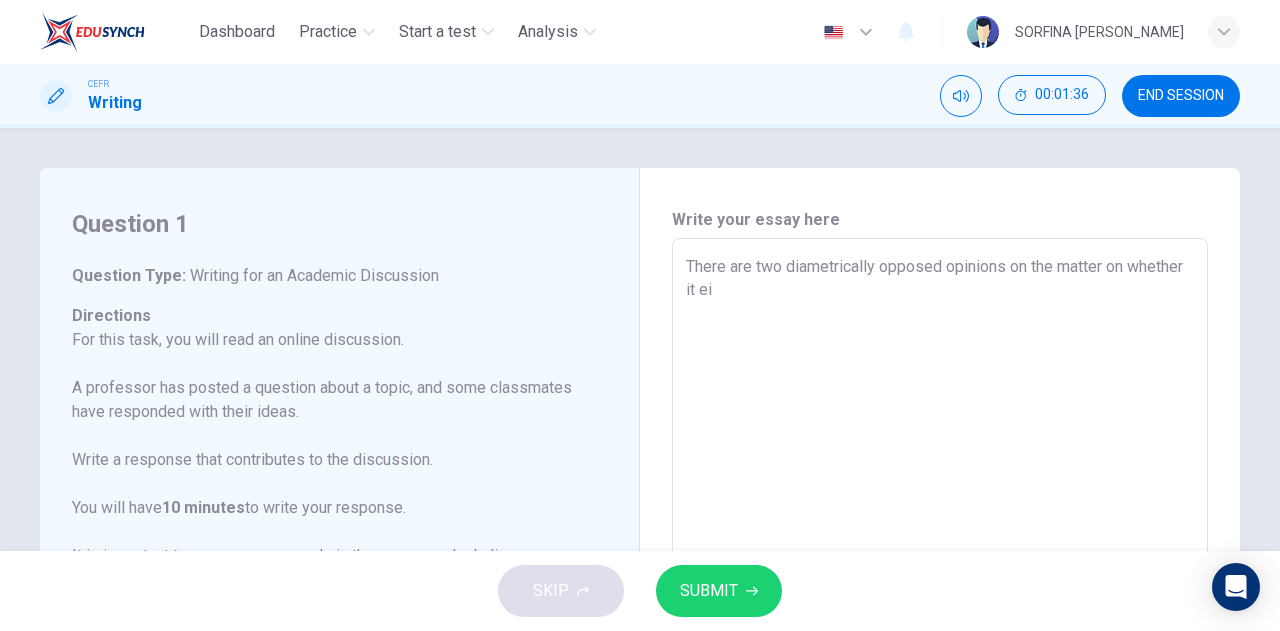 type on "x" 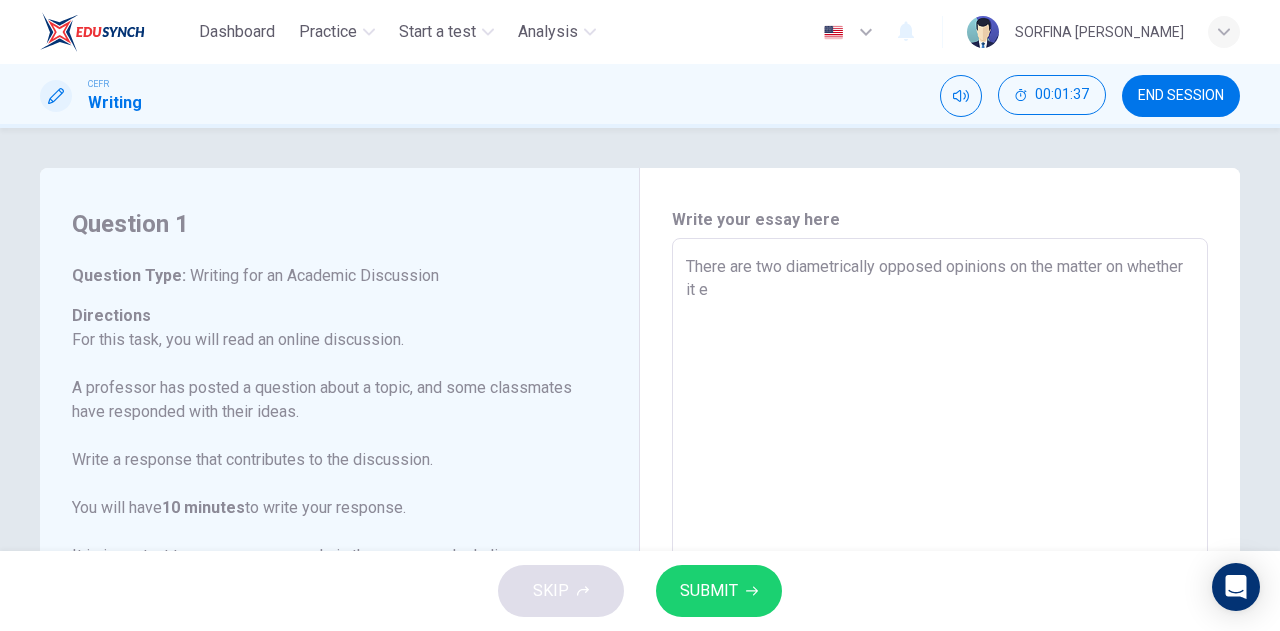 type on "There are two diametrically opposed opinions on the matter on whether it" 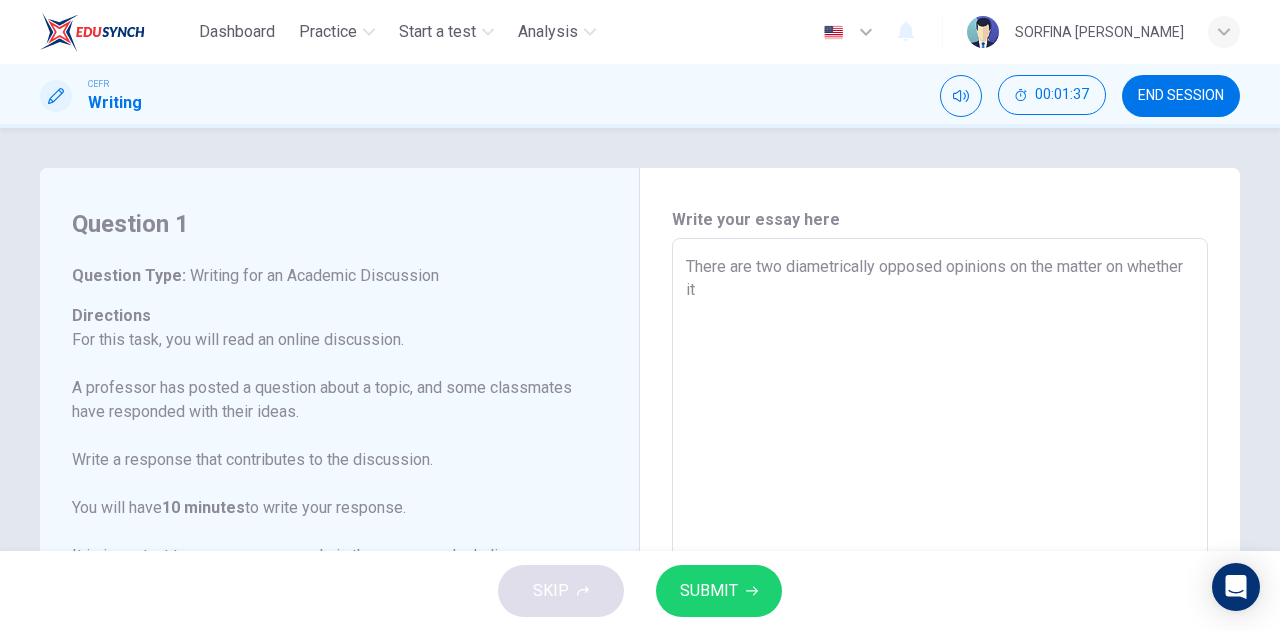 type on "x" 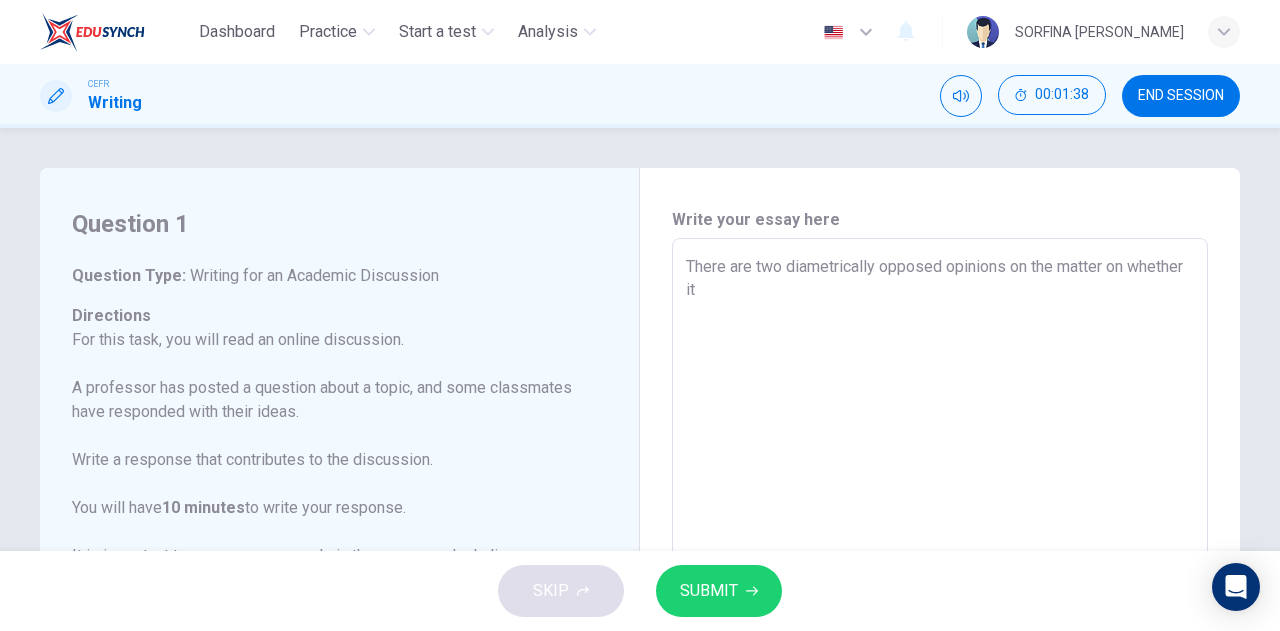 type on "There are two diametrically opposed opinions on the matter on whether it" 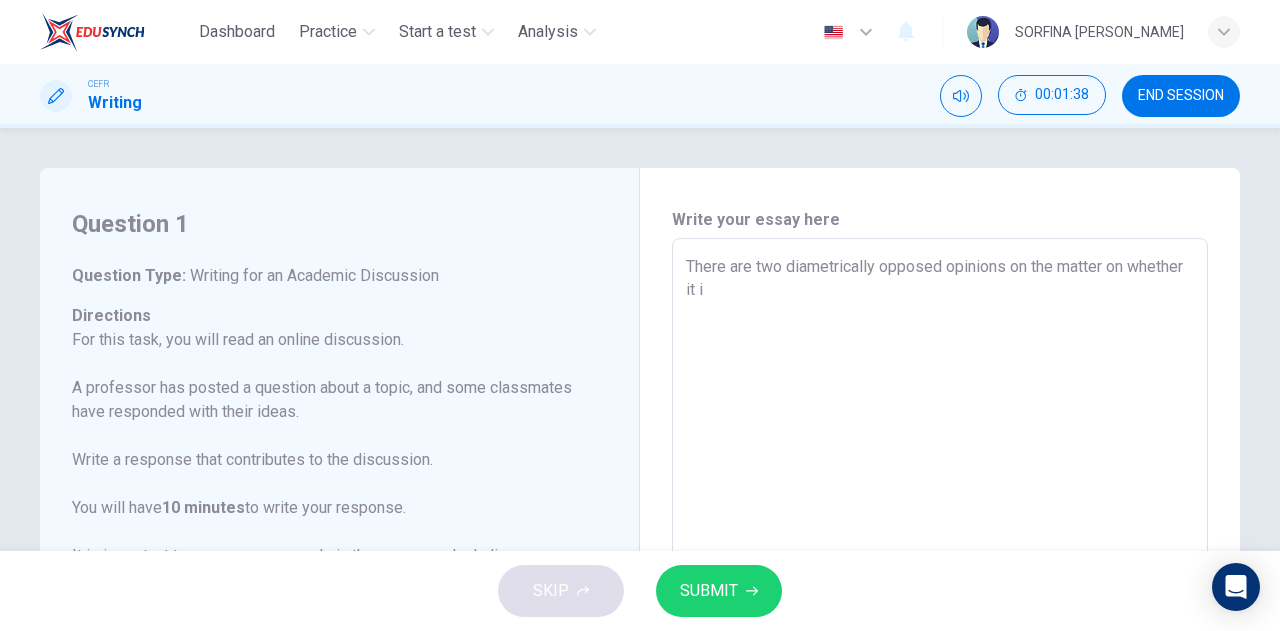 type on "x" 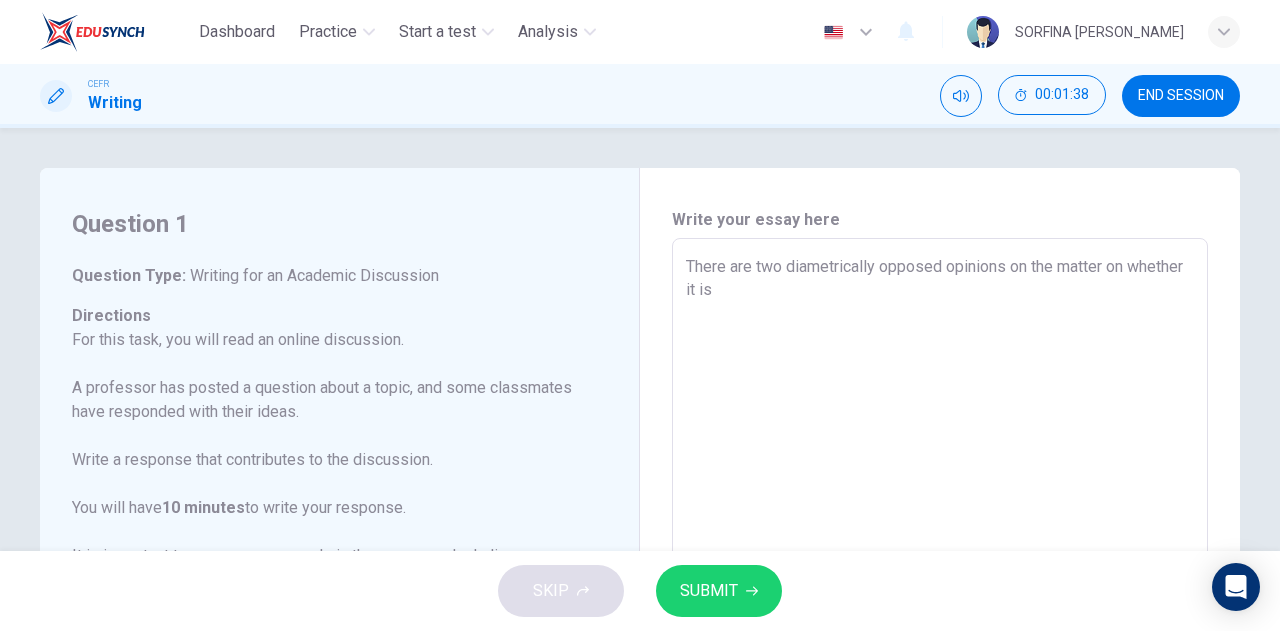 type on "x" 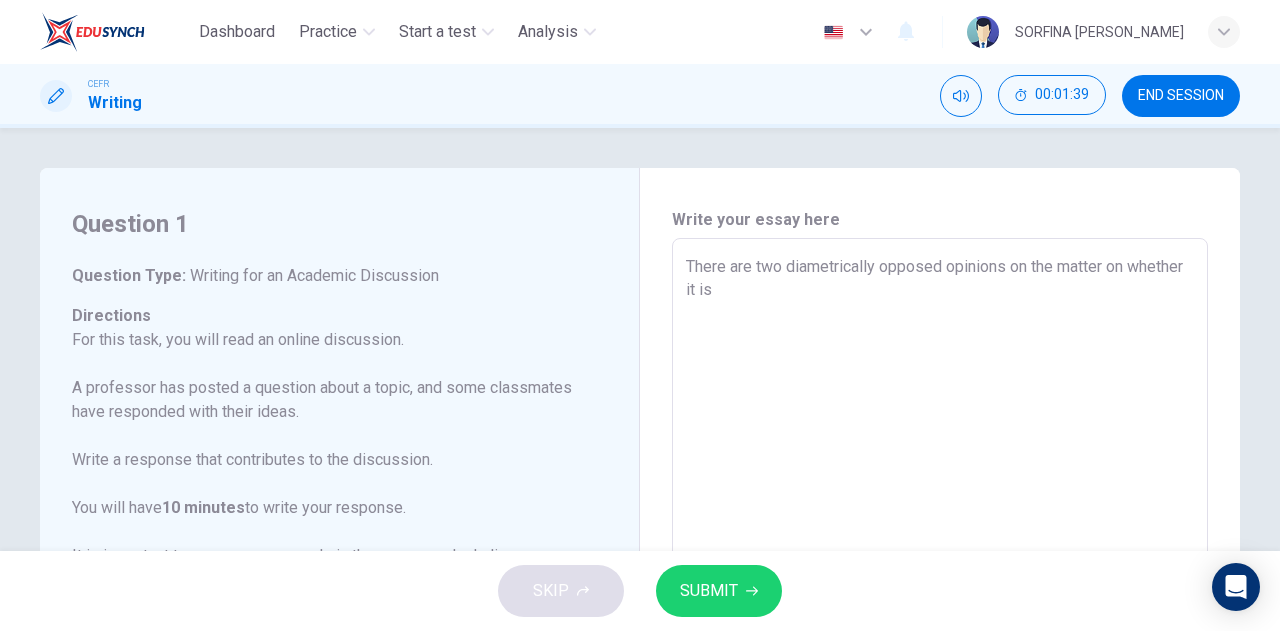 type 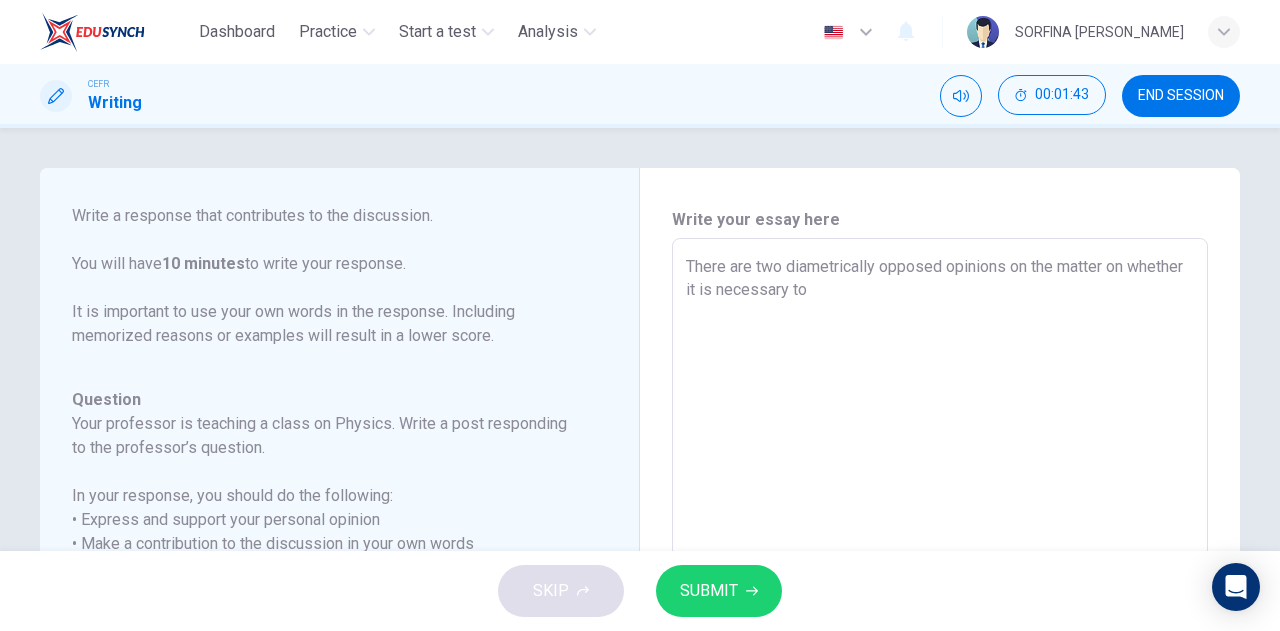 scroll, scrollTop: 270, scrollLeft: 0, axis: vertical 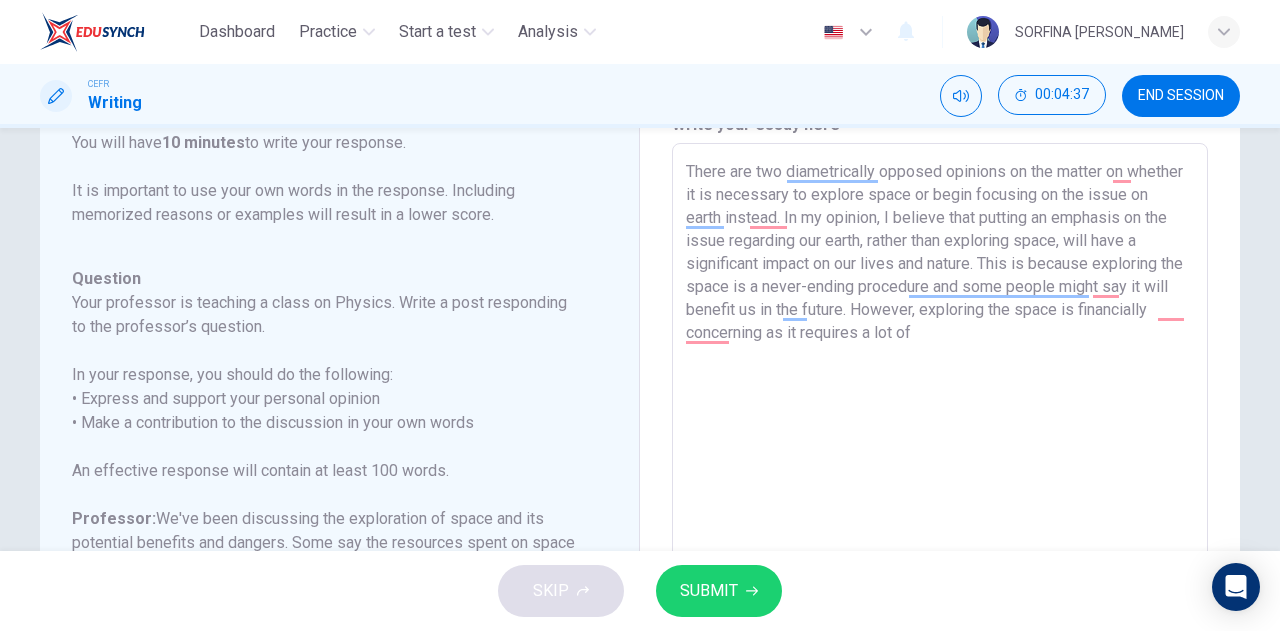click on "There are two diametrically opposed opinions on the matter on whether it is necessary to explore space or begin focusing on the issue on earth instead. In my opinion, I believe that putting an emphasis on the issue regarding our earth, rather than exploring space, will have a significant impact on our lives and nature. This is because exploring the space is a never-ending procedure and some people might say it will benefit us in the future. However, exploring the space is financially concerning as it requires a lot of" at bounding box center (940, 477) 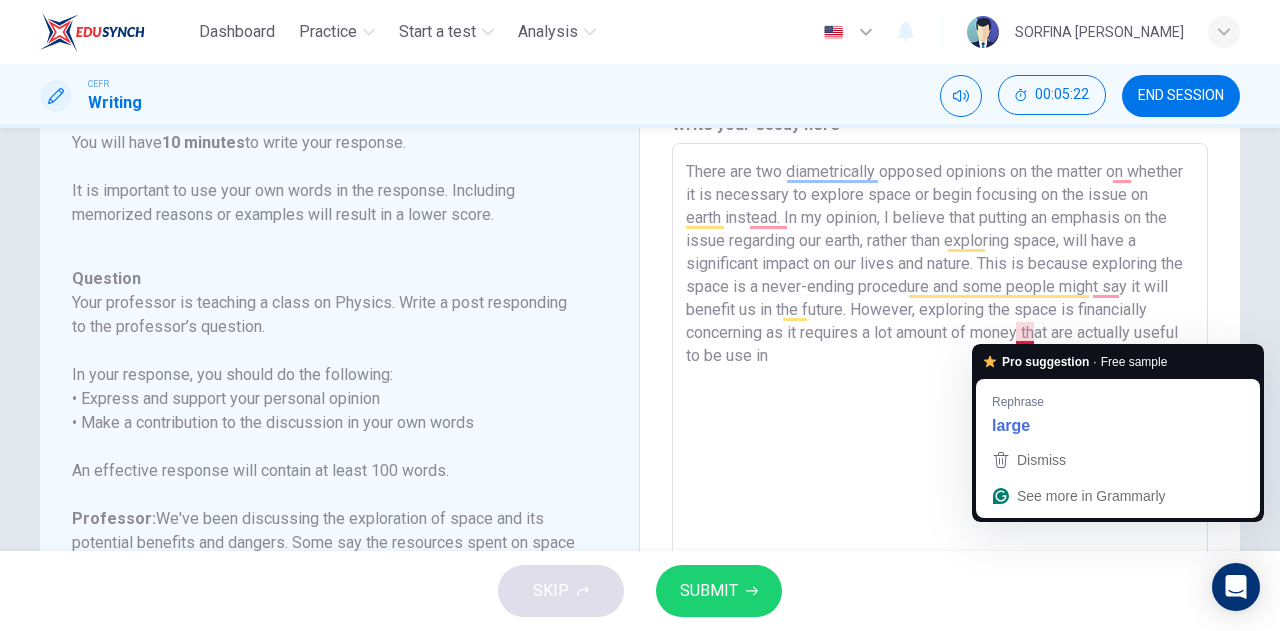 click on "Pro suggestion · Free sample Rephrase large Dismiss See more in Grammarly" at bounding box center (1118, 434) 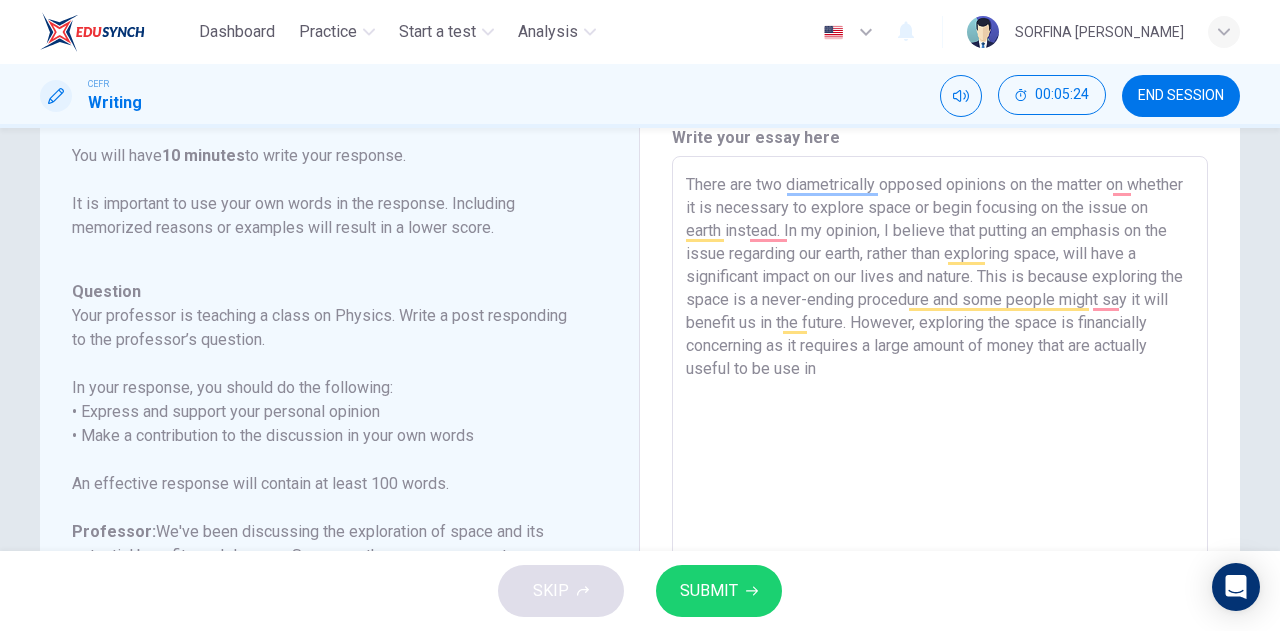 scroll, scrollTop: 81, scrollLeft: 0, axis: vertical 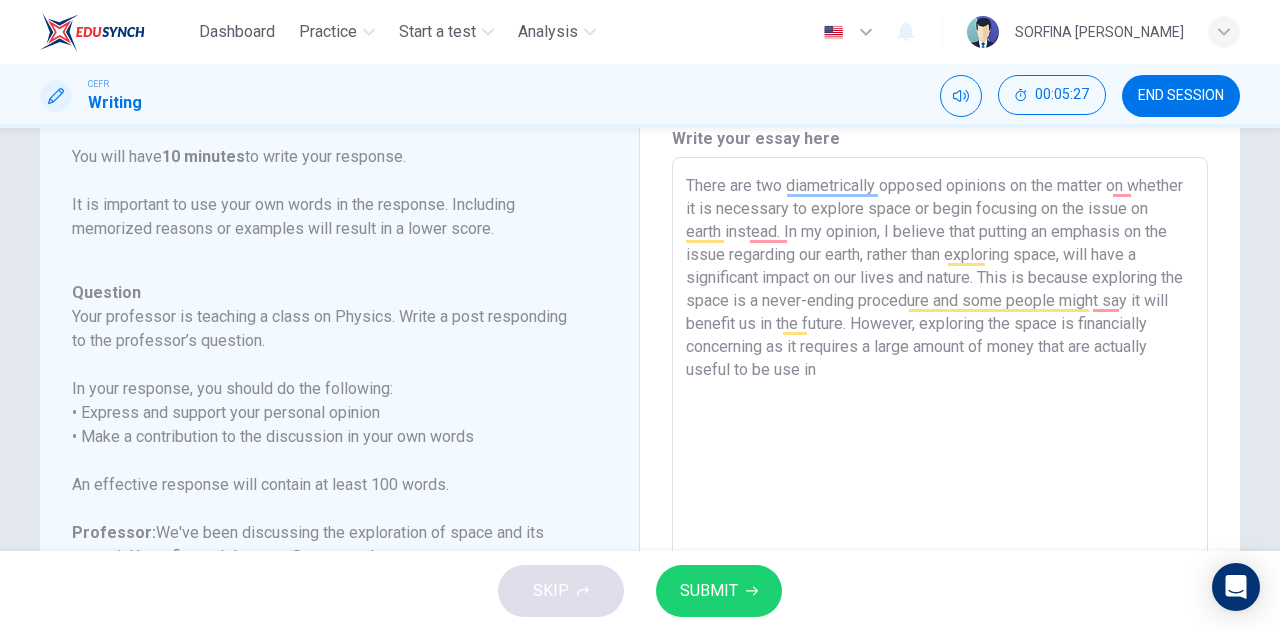 drag, startPoint x: 986, startPoint y: 380, endPoint x: 929, endPoint y: 377, distance: 57.07889 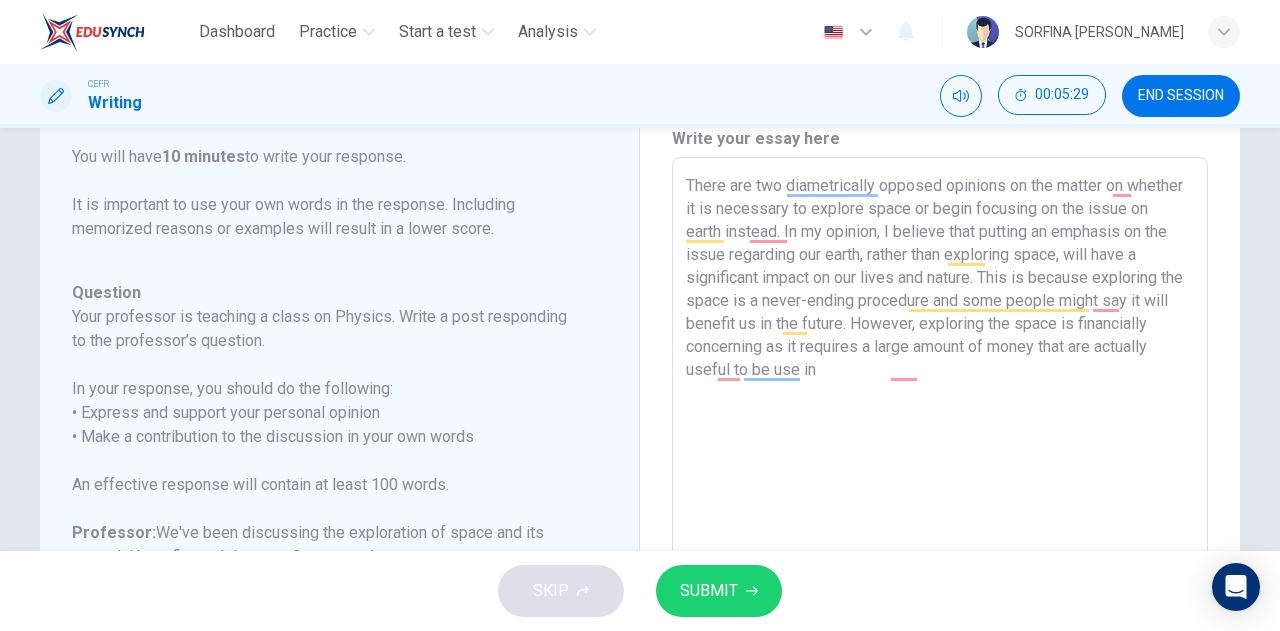 drag, startPoint x: 680, startPoint y: 367, endPoint x: 968, endPoint y: 369, distance: 288.00696 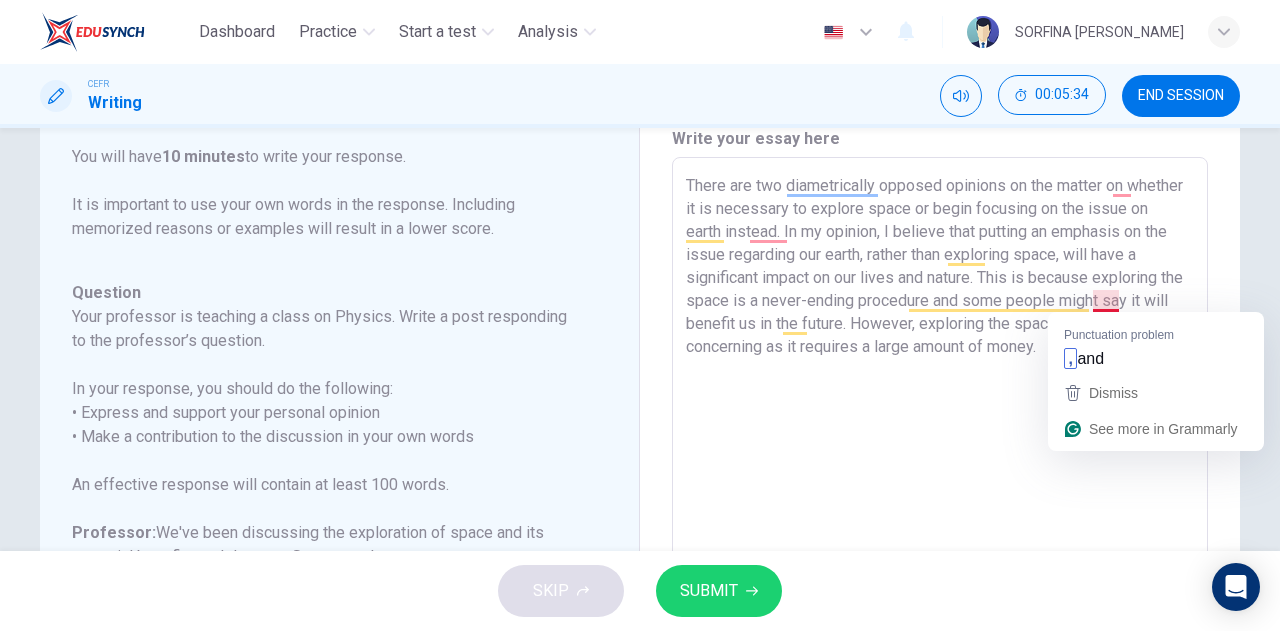 click on "There are two diametrically opposed opinions on the matter on whether it is necessary to explore space or begin focusing on the issue on earth instead. In my opinion, I believe that putting an emphasis on the issue regarding our earth, rather than exploring space, will have a significant impact on our lives and nature. This is because exploring the space is a never-ending procedure and some people might say it will benefit us in the future. However, exploring the space is financially concerning as it requires a large amount of money." at bounding box center (940, 491) 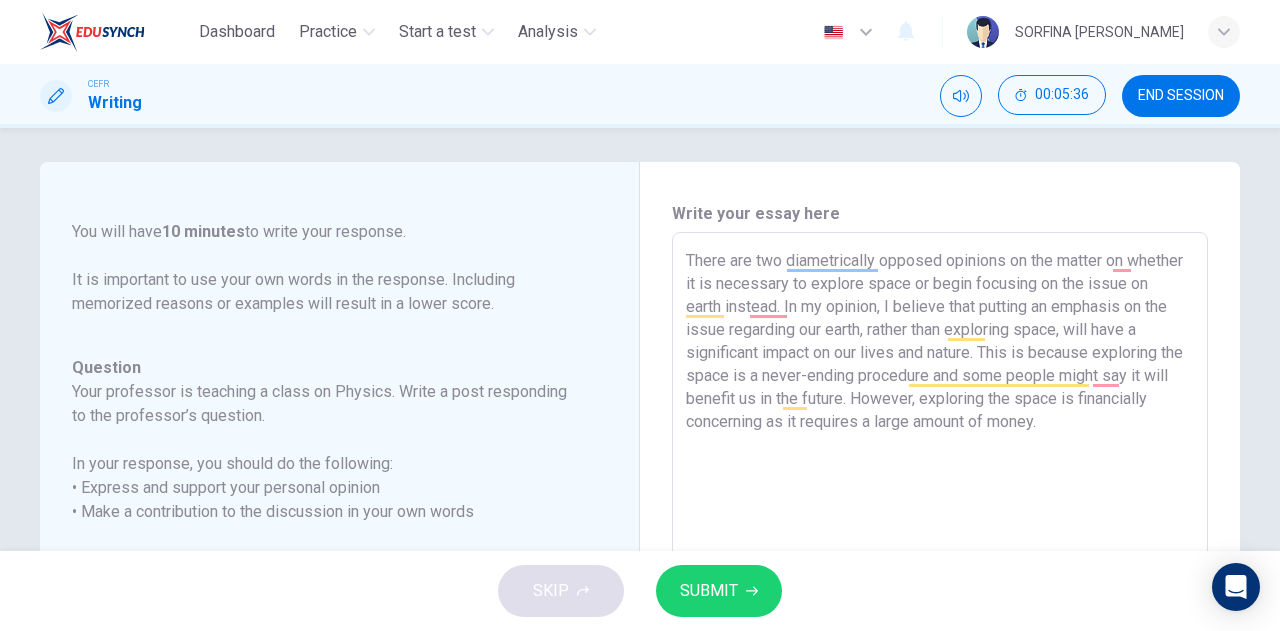 scroll, scrollTop: 0, scrollLeft: 0, axis: both 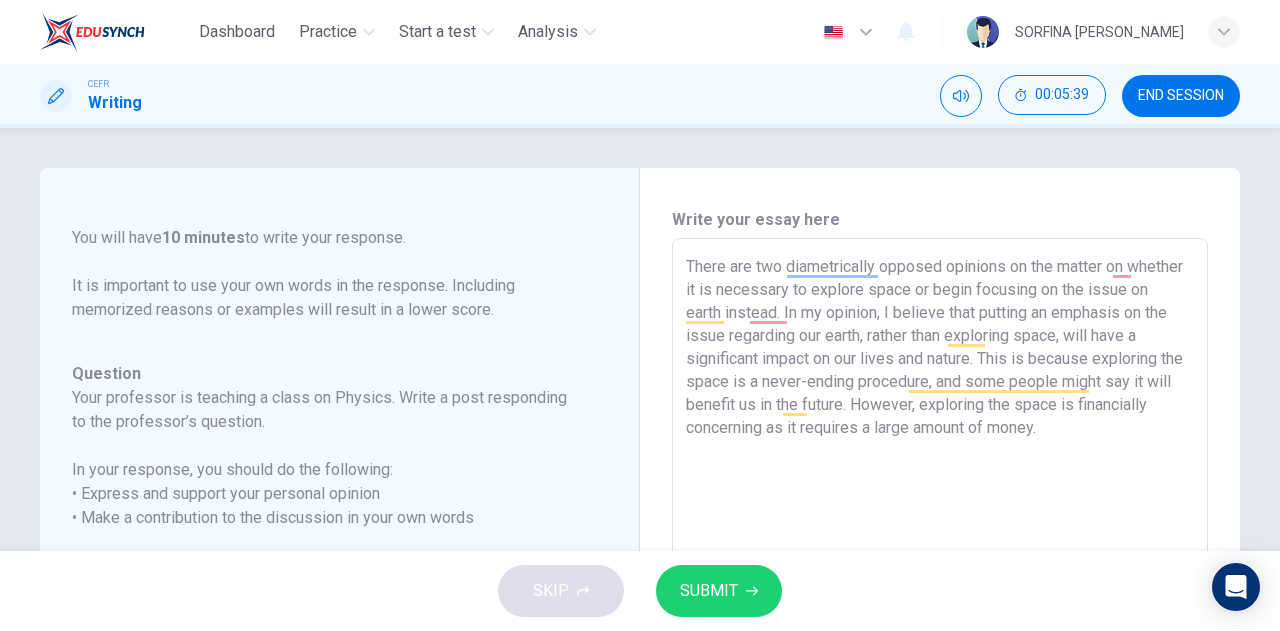click on "There are two diametrically opposed opinions on the matter on whether it is necessary to explore space or begin focusing on the issue on earth instead. In my opinion, I believe that putting an emphasis on the issue regarding our earth, rather than exploring space, will have a significant impact on our lives and nature. This is because exploring the space is a never-ending procedure, and some people might say it will benefit us in the future. However, exploring the space is financially concerning as it requires a large amount of money." at bounding box center [940, 572] 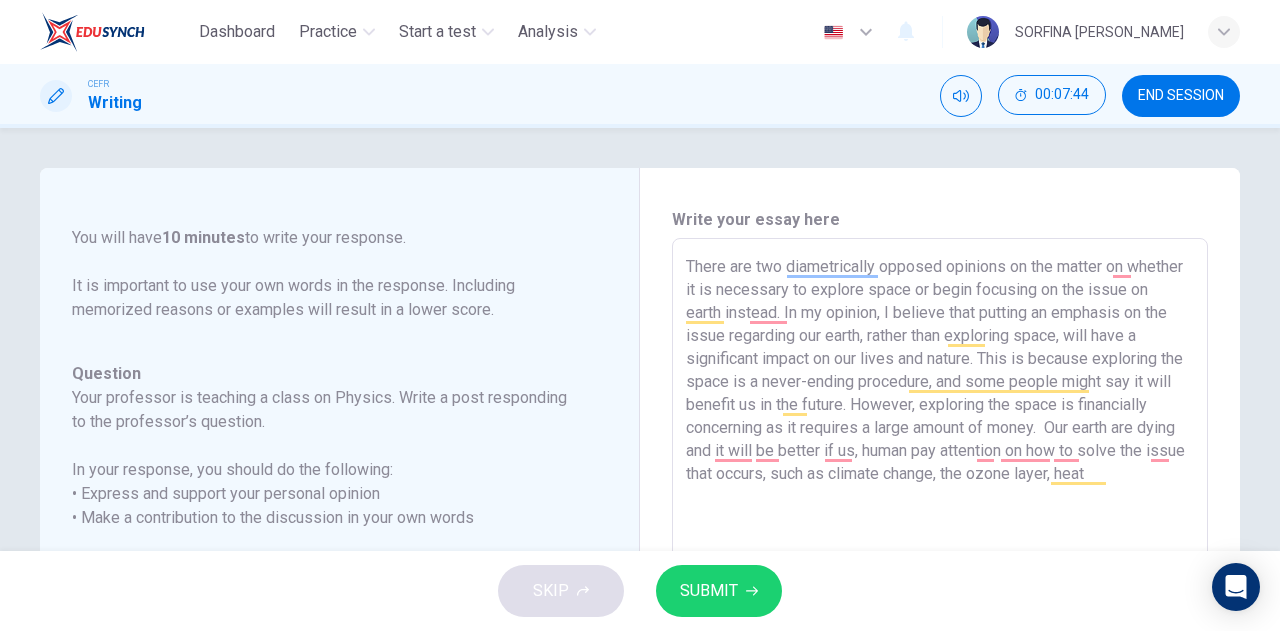click on "There are two diametrically opposed opinions on the matter on whether it is necessary to explore space or begin focusing on the issue on earth instead. In my opinion, I believe that putting an emphasis on the issue regarding our earth, rather than exploring space, will have a significant impact on our lives and nature. This is because exploring the space is a never-ending procedure, and some people might say it will benefit us in the future. However, exploring the space is financially concerning as it requires a large amount of money.  Our earth are dying and it will be better if us, human pay attention on how to solve the issue that occurs, such as climate change, the ozone layer, heat" at bounding box center [940, 572] 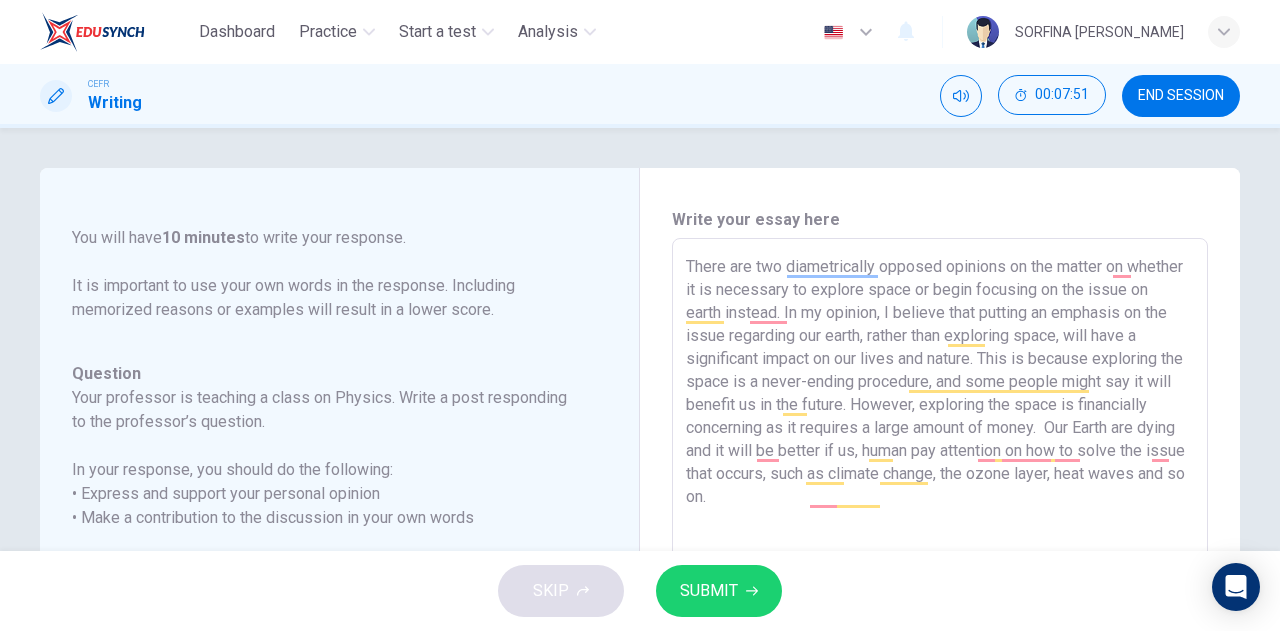 click on "There are two diametrically opposed opinions on the matter on whether it is necessary to explore space or begin focusing on the issue on earth instead. In my opinion, I believe that putting an emphasis on the issue regarding our earth, rather than exploring space, will have a significant impact on our lives and nature. This is because exploring the space is a never-ending procedure, and some people might say it will benefit us in the future. However, exploring the space is financially concerning as it requires a large amount of money.  Our Earth are dying and it will be better if us, human pay attention on how to solve the issue that occurs, such as climate change, the ozone layer, heat waves and so on." at bounding box center (940, 572) 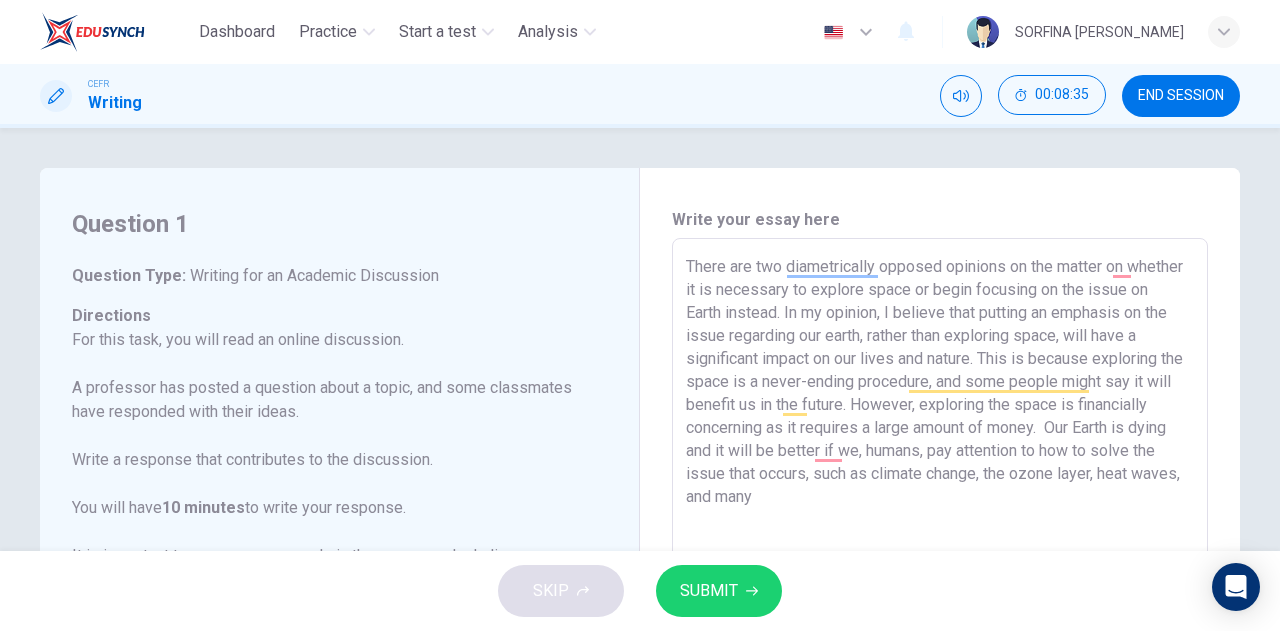 scroll, scrollTop: 0, scrollLeft: 0, axis: both 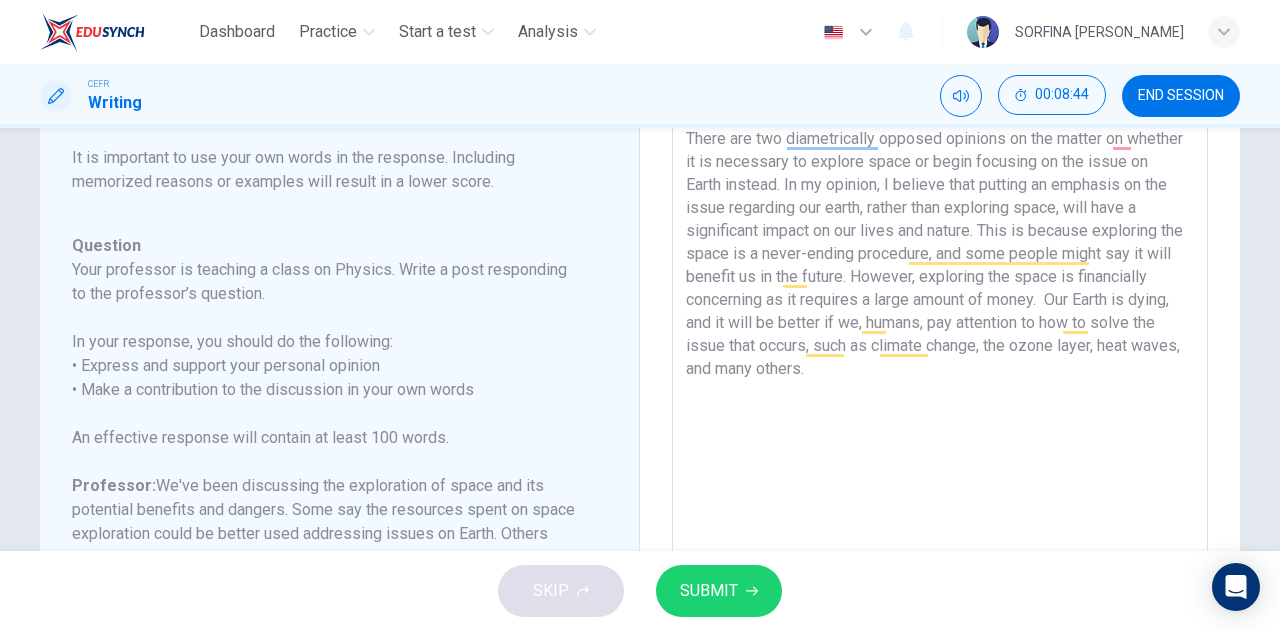 click on "There are two diametrically opposed opinions on the matter on whether it is necessary to explore space or begin focusing on the issue on Earth instead. In my opinion, I believe that putting an emphasis on the issue regarding our earth, rather than exploring space, will have a significant impact on our lives and nature. This is because exploring the space is a never-ending procedure, and some people might say it will benefit us in the future. However, exploring the space is financially concerning as it requires a large amount of money.  Our Earth is dying, and it will be better if we, humans, pay attention to how to solve the issue that occurs, such as climate change, the ozone layer, heat waves, and many others." at bounding box center (940, 444) 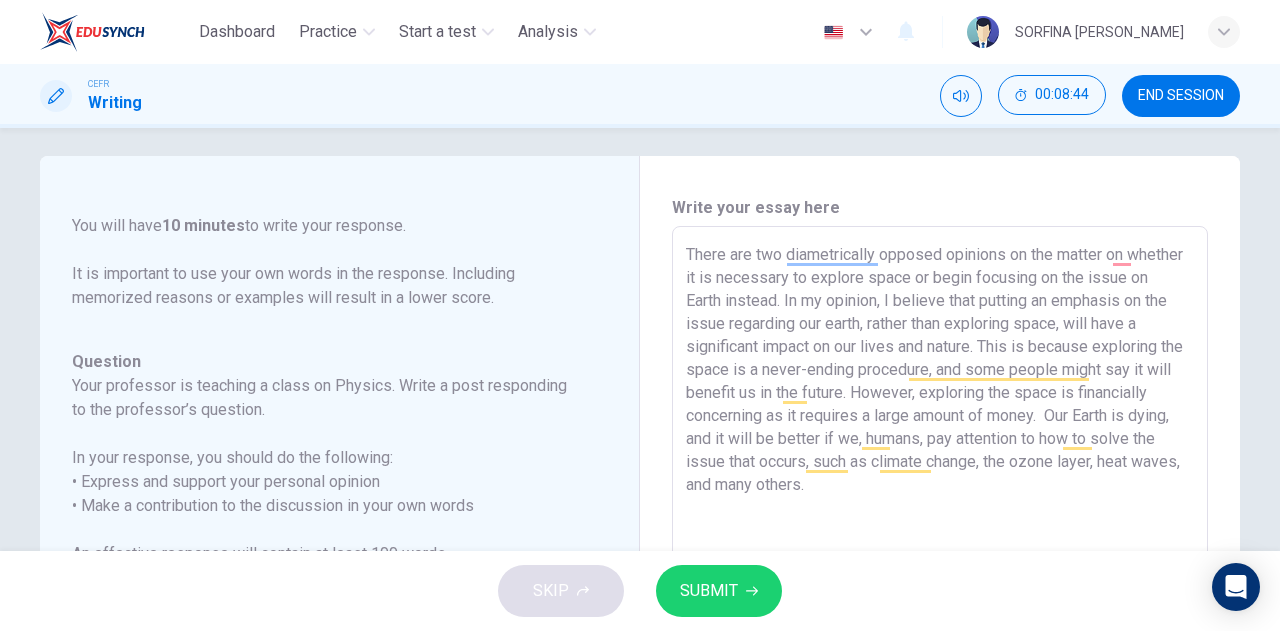 scroll, scrollTop: 0, scrollLeft: 0, axis: both 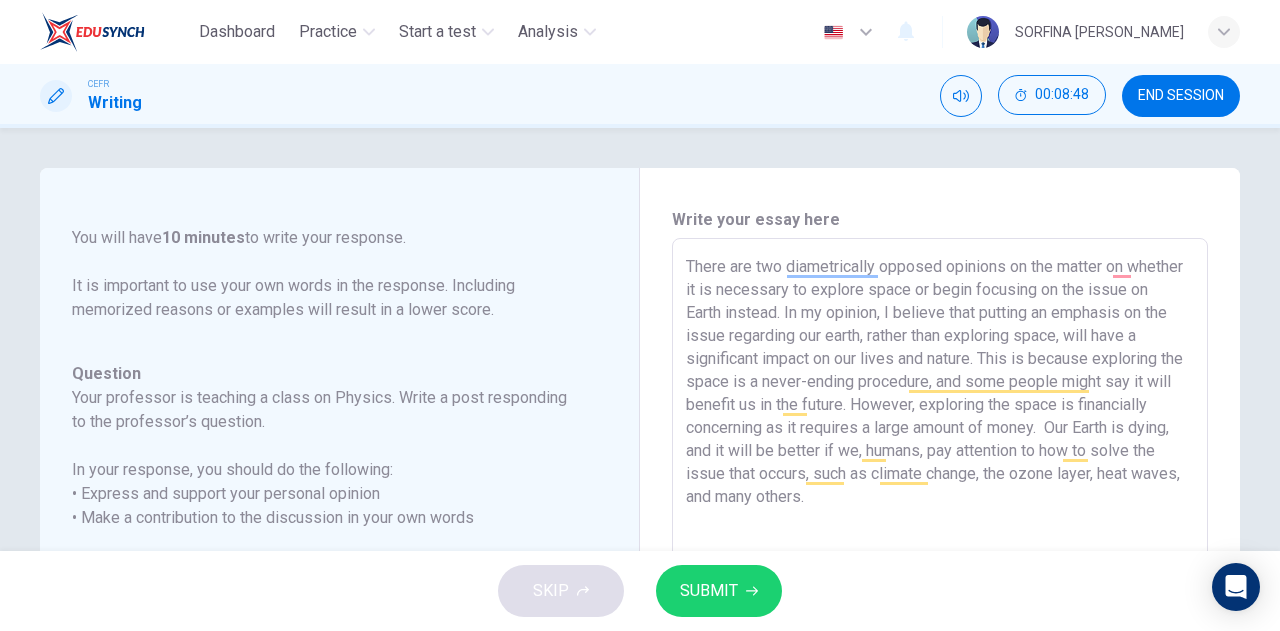 click on "There are two diametrically opposed opinions on the matter on whether it is necessary to explore space or begin focusing on the issue on Earth instead. In my opinion, I believe that putting an emphasis on the issue regarding our earth, rather than exploring space, will have a significant impact on our lives and nature. This is because exploring the space is a never-ending procedure, and some people might say it will benefit us in the future. However, exploring the space is financially concerning as it requires a large amount of money.  Our Earth is dying, and it will be better if we, humans, pay attention to how to solve the issue that occurs, such as climate change, the ozone layer, heat waves, and many others." at bounding box center [940, 572] 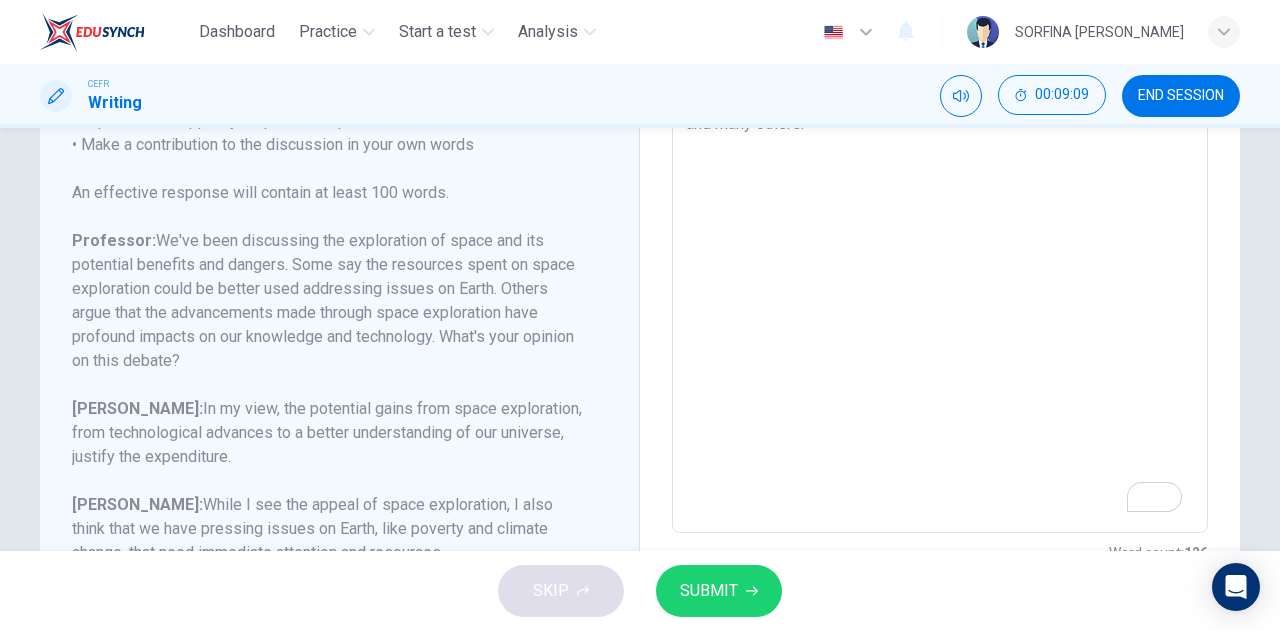 scroll, scrollTop: 466, scrollLeft: 0, axis: vertical 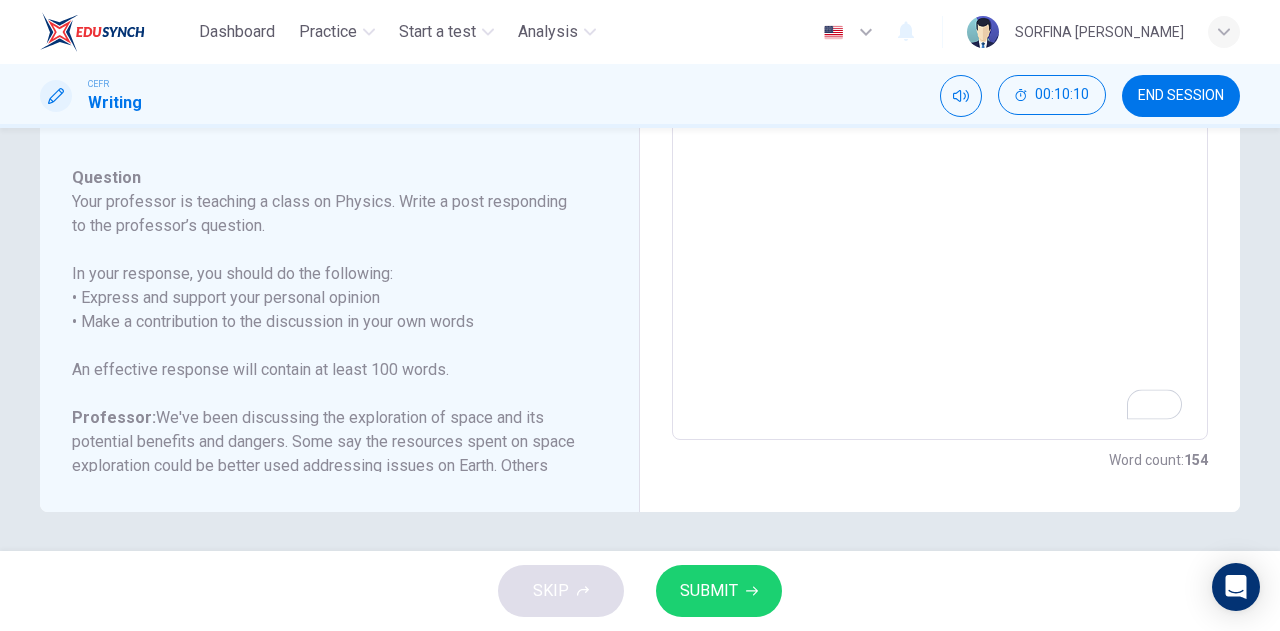 type on "There are two diametrically opposed opinions on the matter on whether it is necessary to explore space or begin focusing on the issue on Earth instead. In my opinion, I believe that putting an emphasis on the issue regarding our earth, rather than exploring space, will have a significant impact on our lives and nature. This is because exploring the space is a never-ending procedure, and some people might say it will benefit us in the future. However, exploring the space is financially concerning as it requires a large amount of money.  Our Earth is dying, and it will be better if we, humans, pay attention to how to solve the issue that occurs, such as climate change, the ozone layer, heat waves, and many others. By paying attention to things that are really matter it will definitely bring a lot of impact not only for ourselves but the earth condition as a whole." 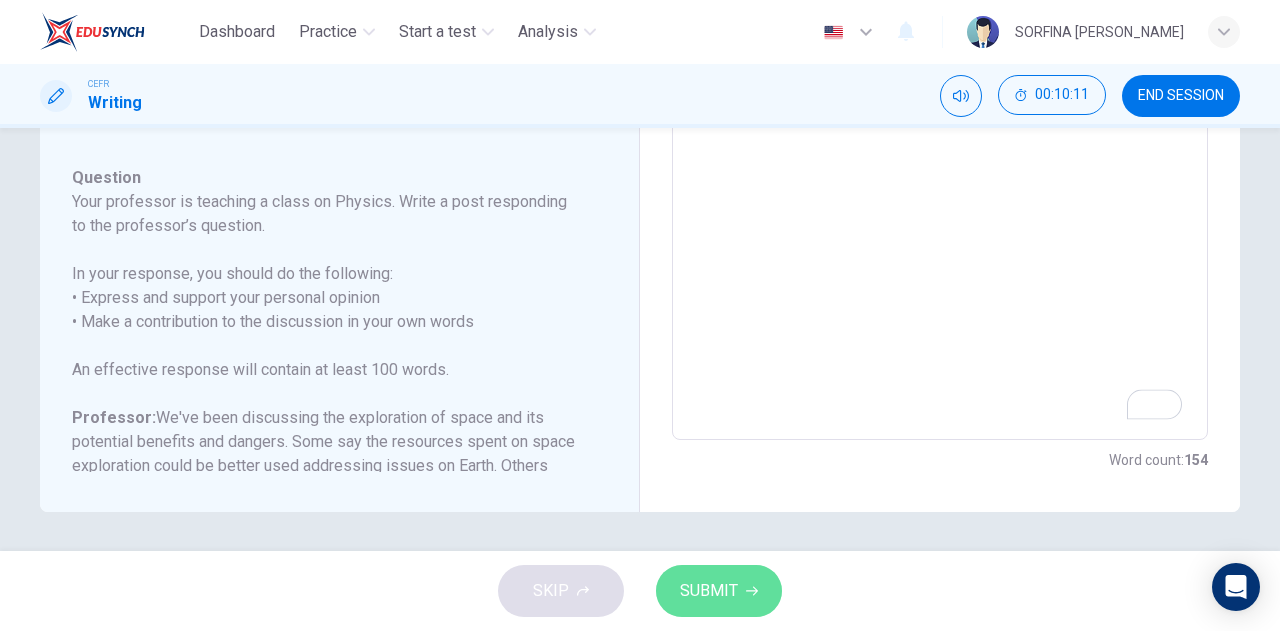 click on "SUBMIT" at bounding box center (709, 591) 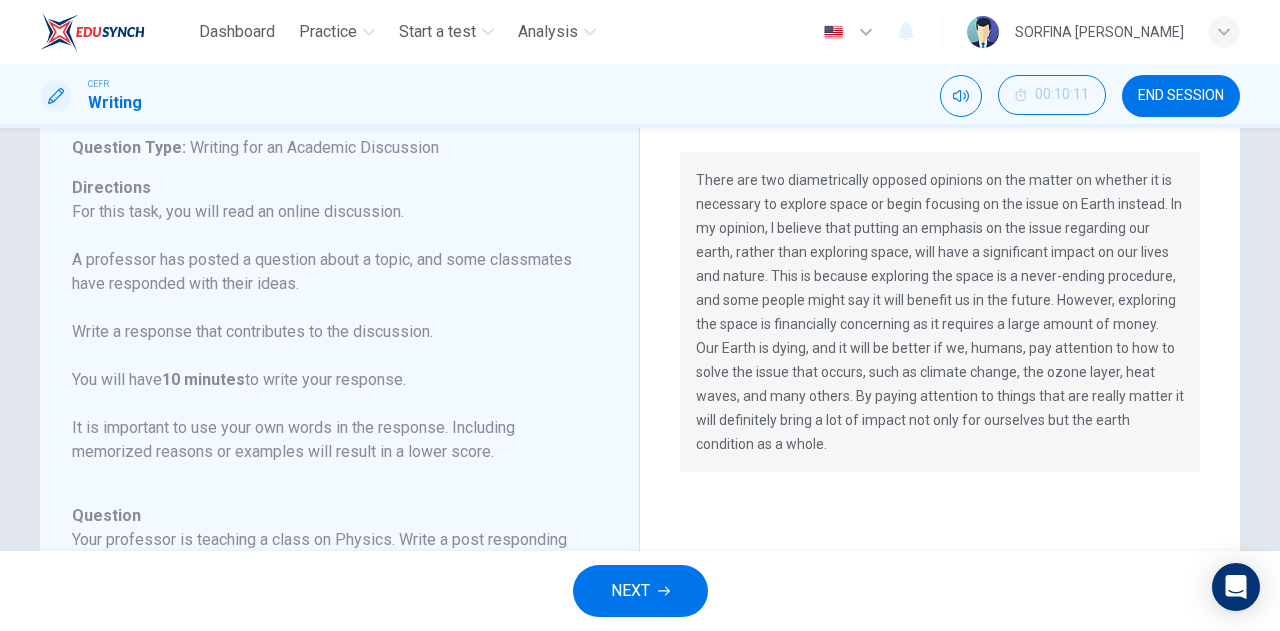 scroll, scrollTop: 78, scrollLeft: 0, axis: vertical 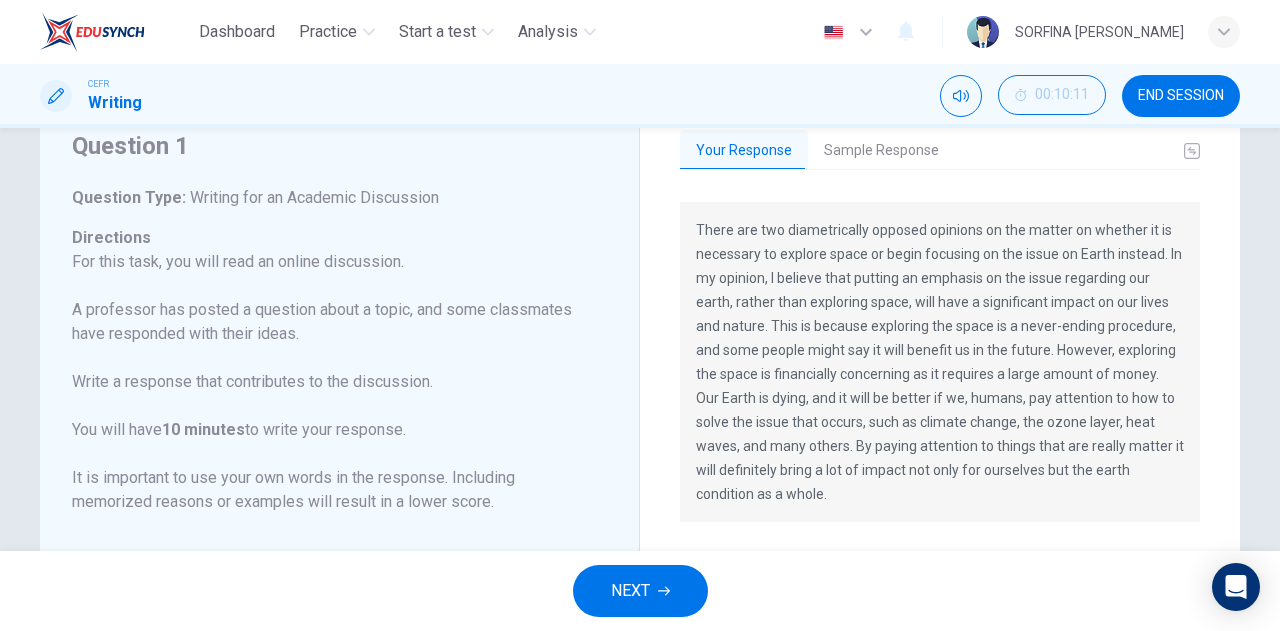 drag, startPoint x: 696, startPoint y: 225, endPoint x: 805, endPoint y: 510, distance: 305.13275 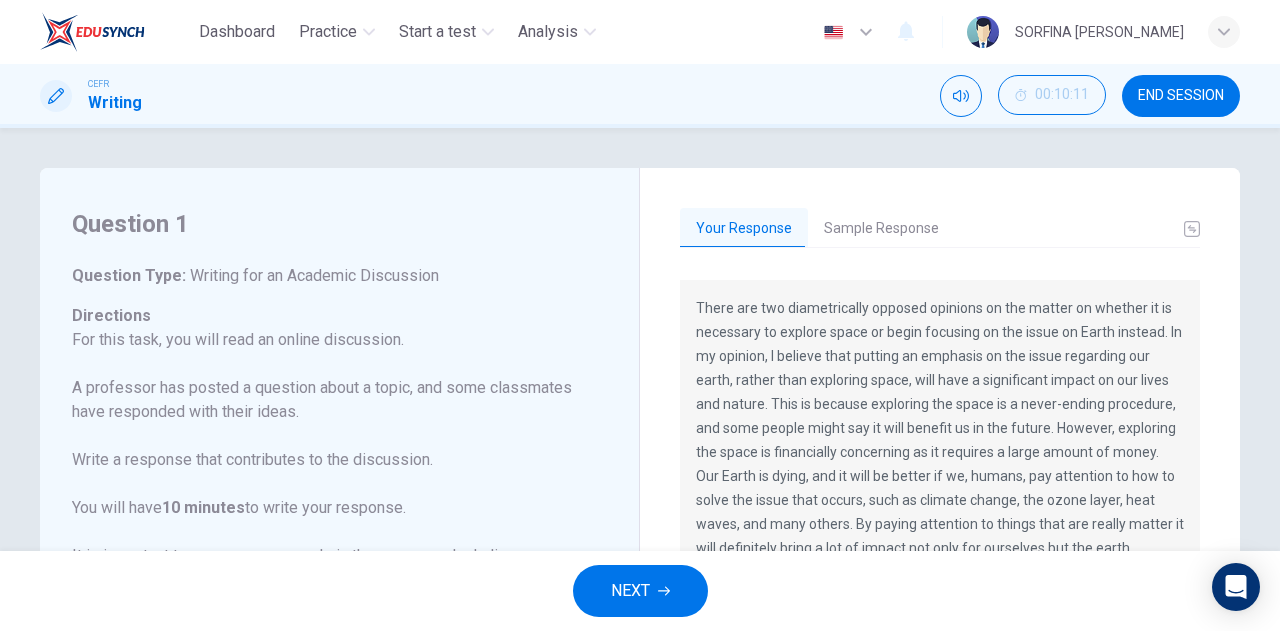 scroll, scrollTop: 1, scrollLeft: 0, axis: vertical 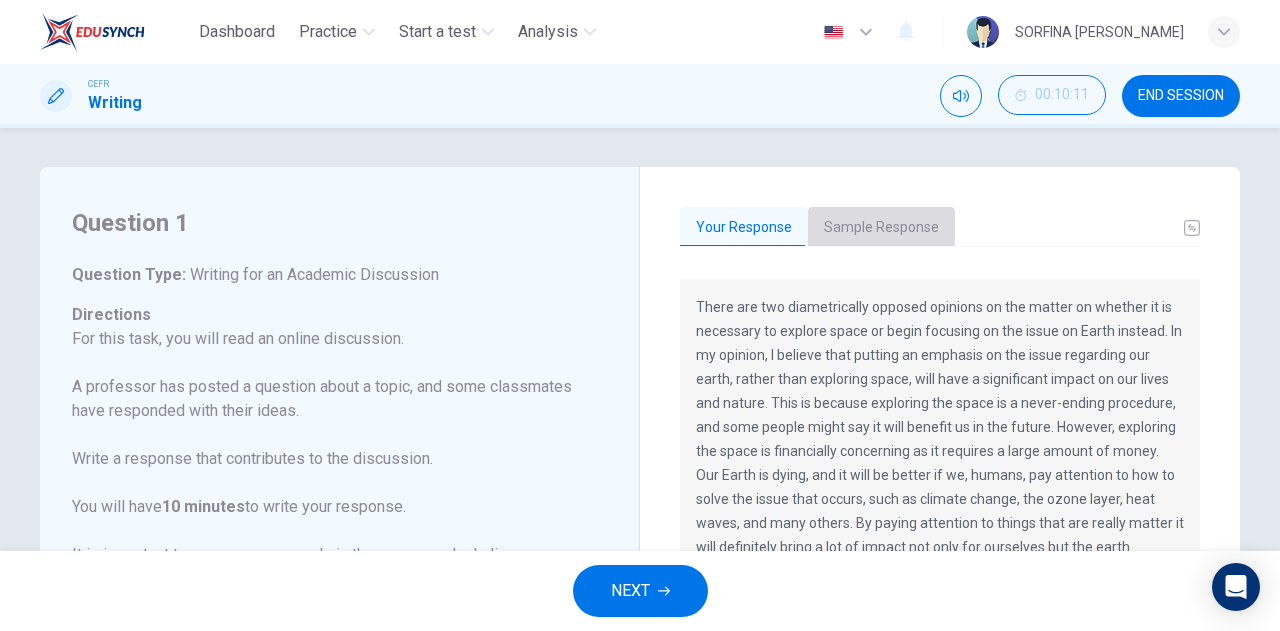 click on "Sample Response" at bounding box center (881, 228) 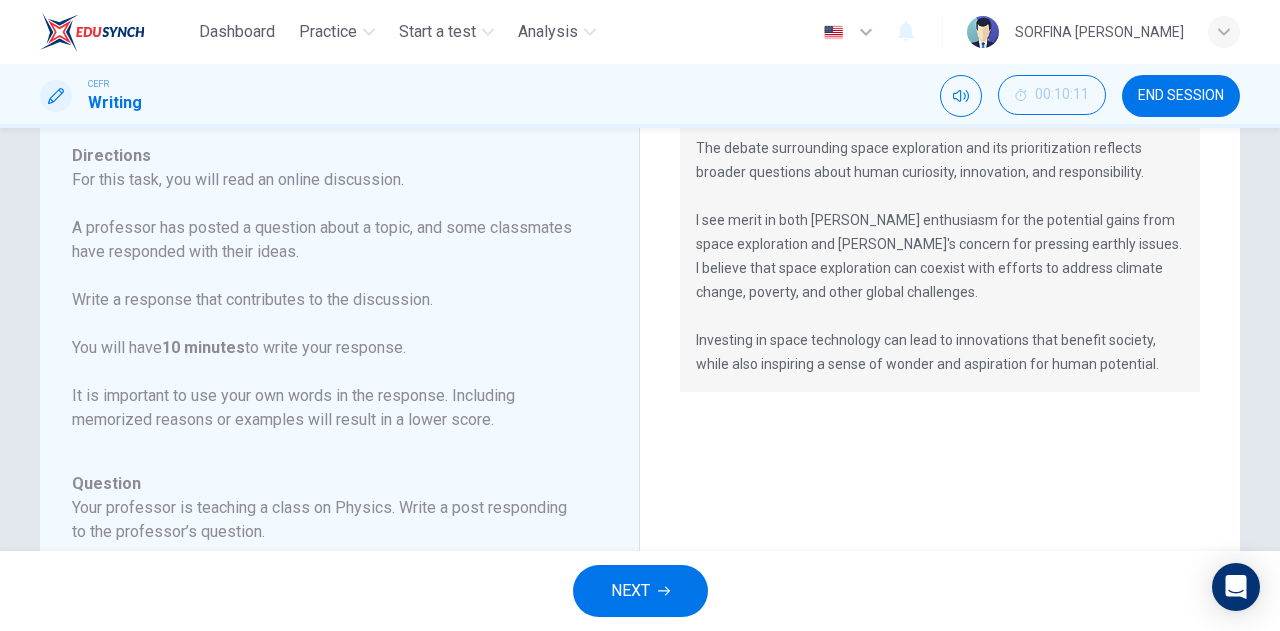 scroll, scrollTop: 161, scrollLeft: 0, axis: vertical 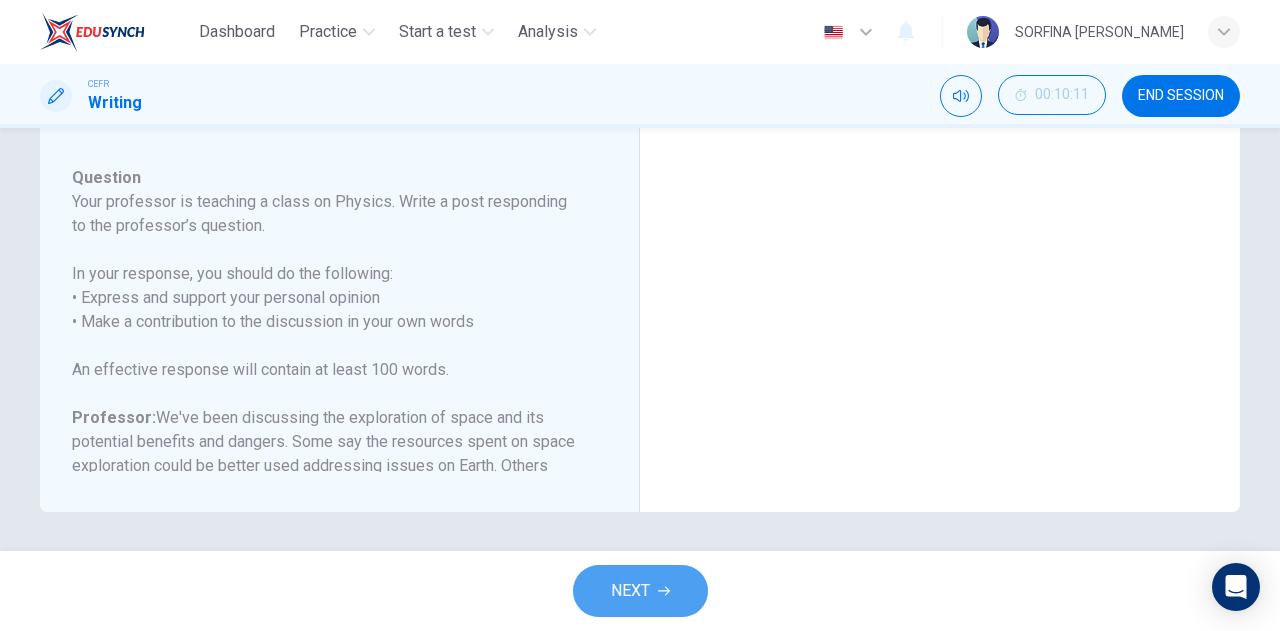 click on "NEXT" at bounding box center [630, 591] 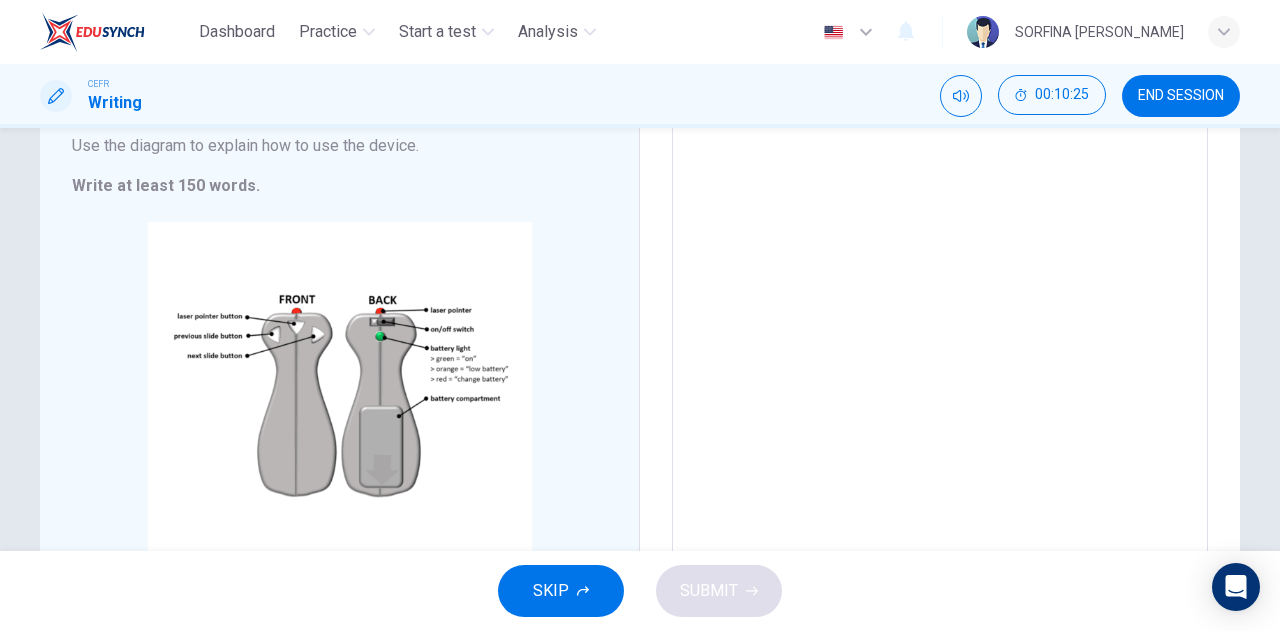 scroll, scrollTop: 235, scrollLeft: 0, axis: vertical 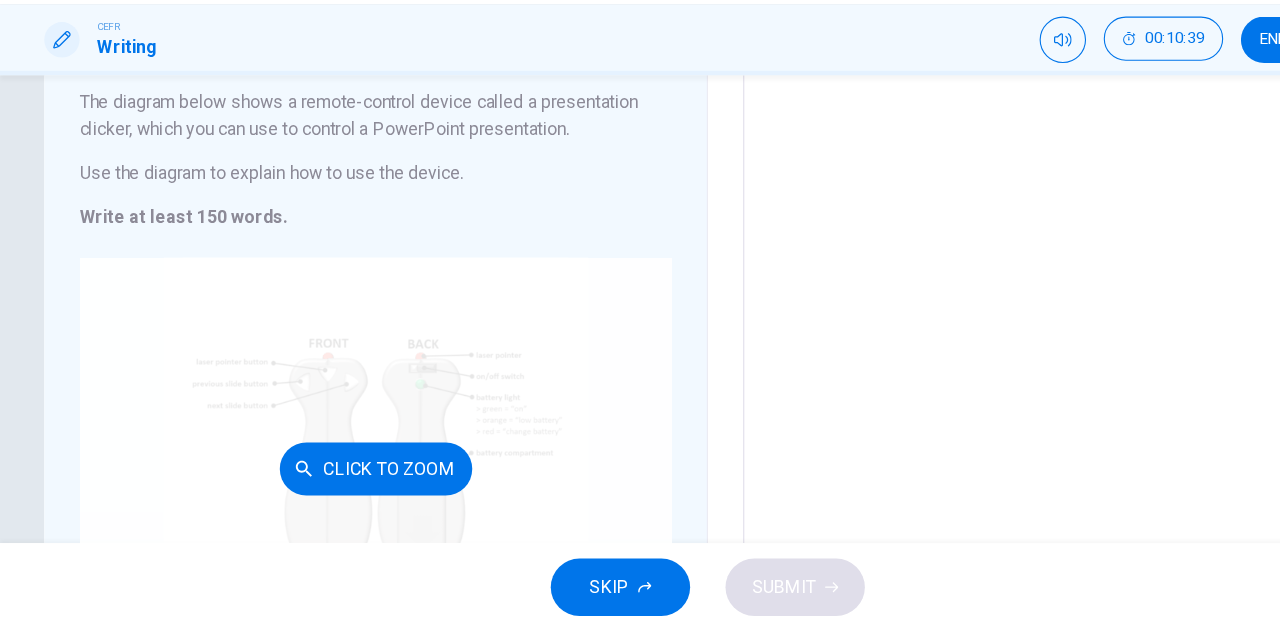 click on "Click to Zoom" at bounding box center [340, 484] 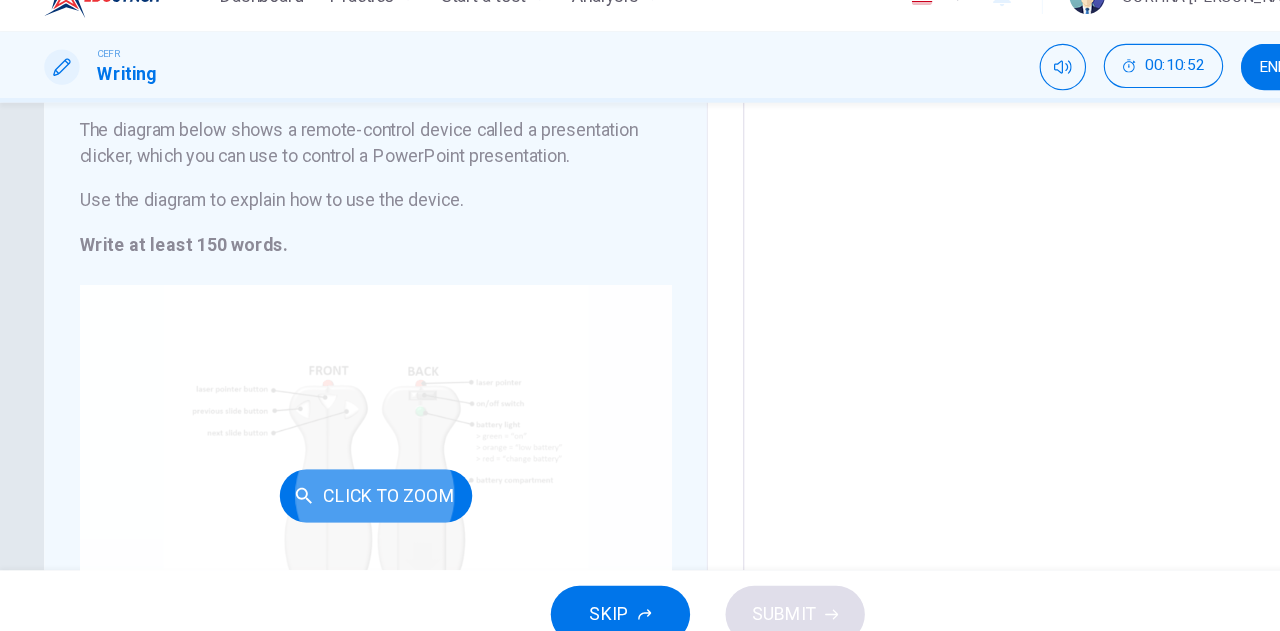 type 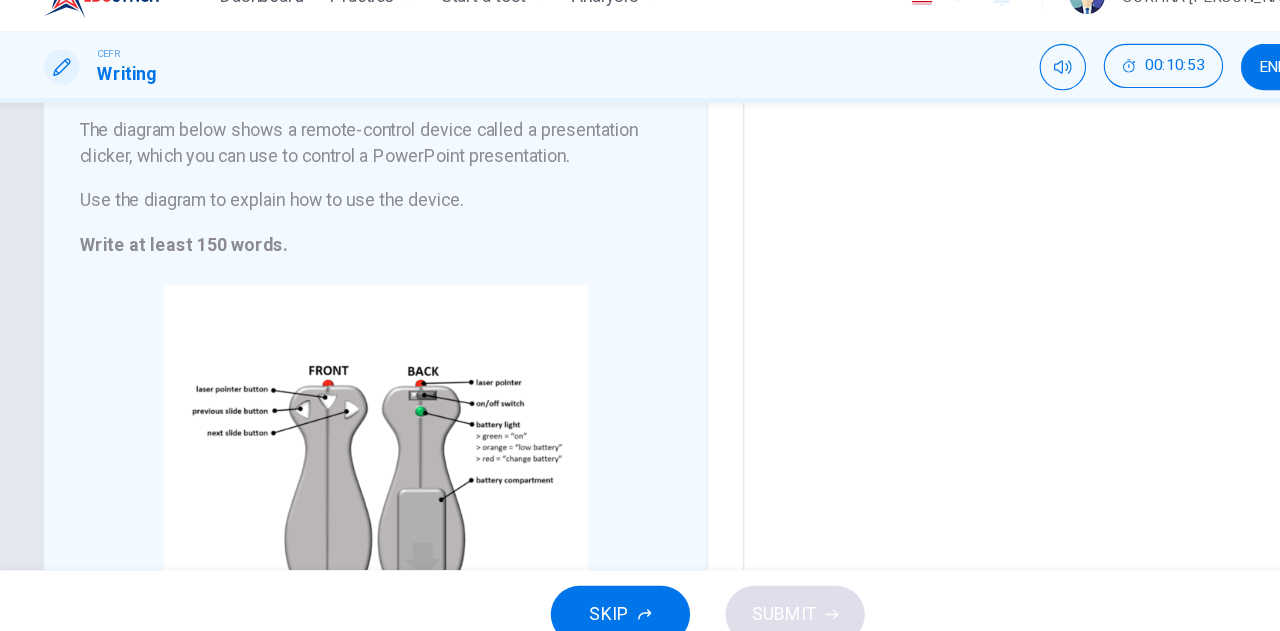 scroll, scrollTop: 0, scrollLeft: 0, axis: both 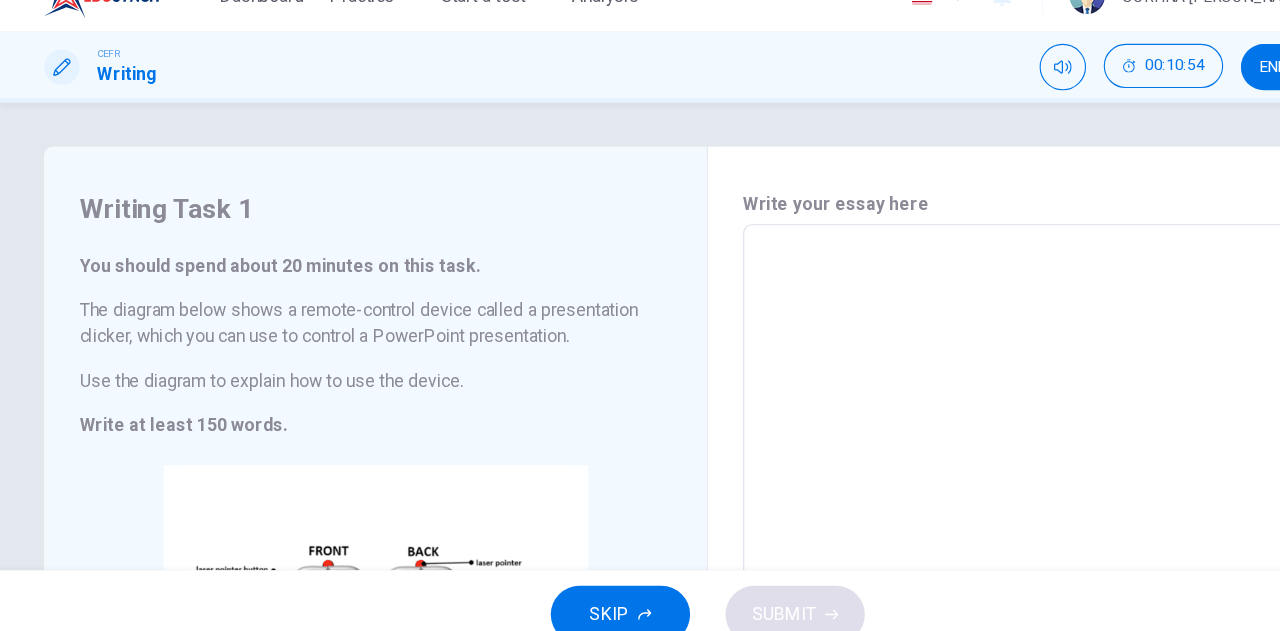 click at bounding box center (940, 522) 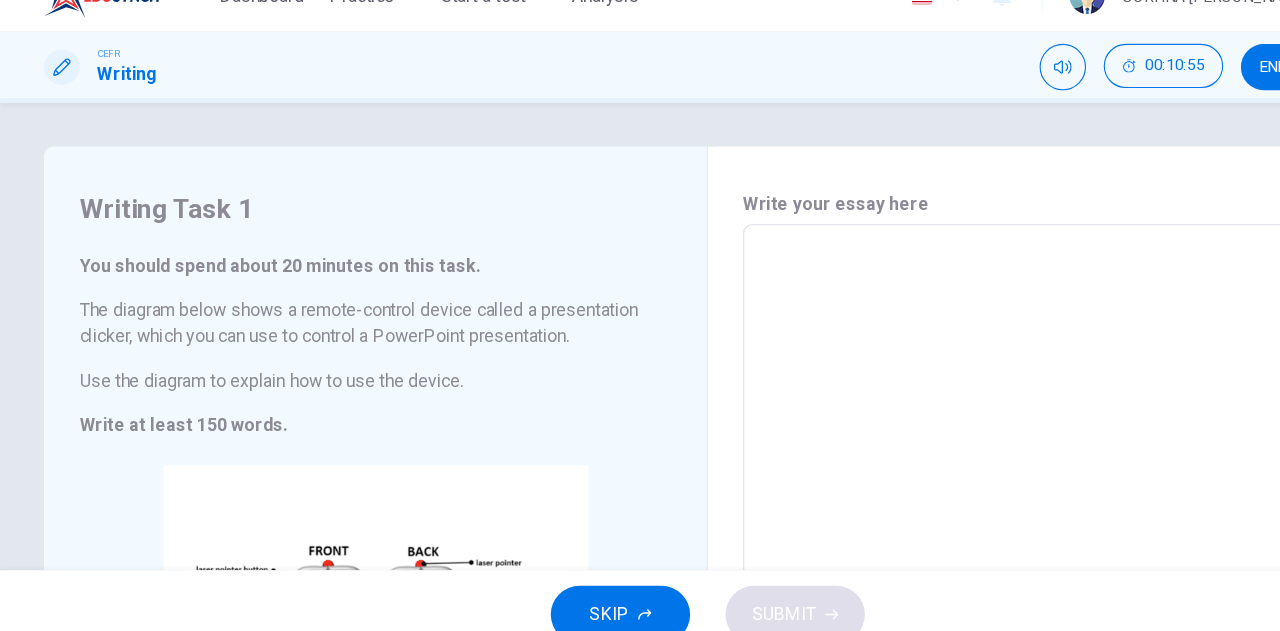 type on "F" 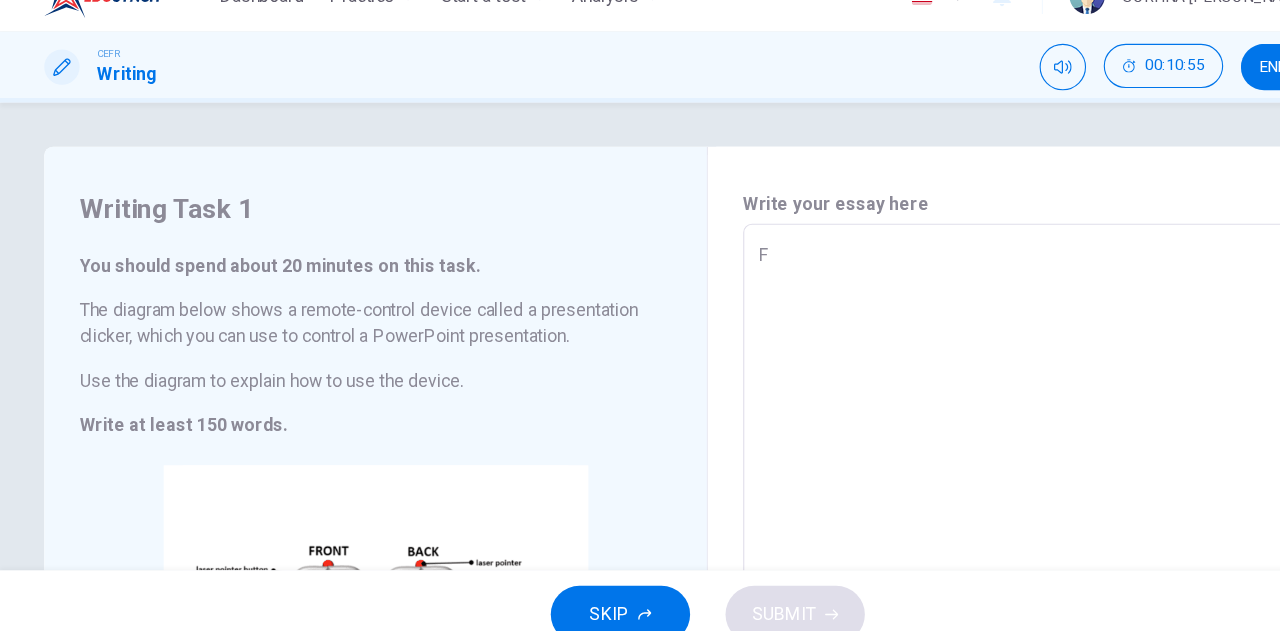 type on "x" 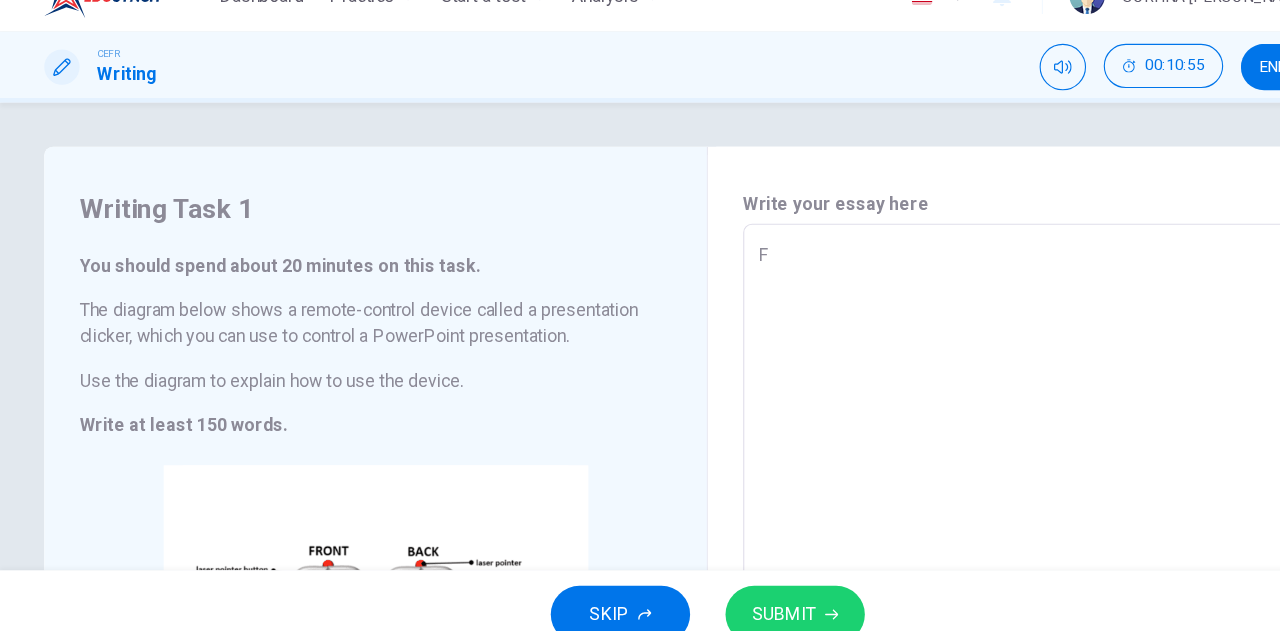 type on "Fi" 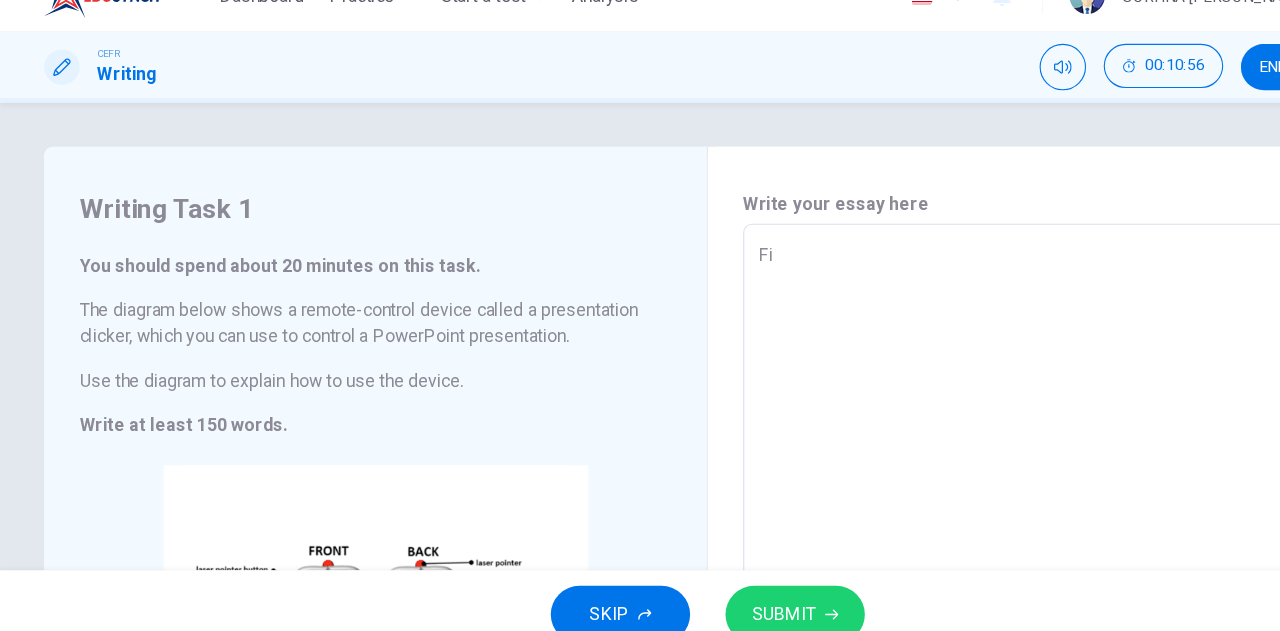 type on "Fir" 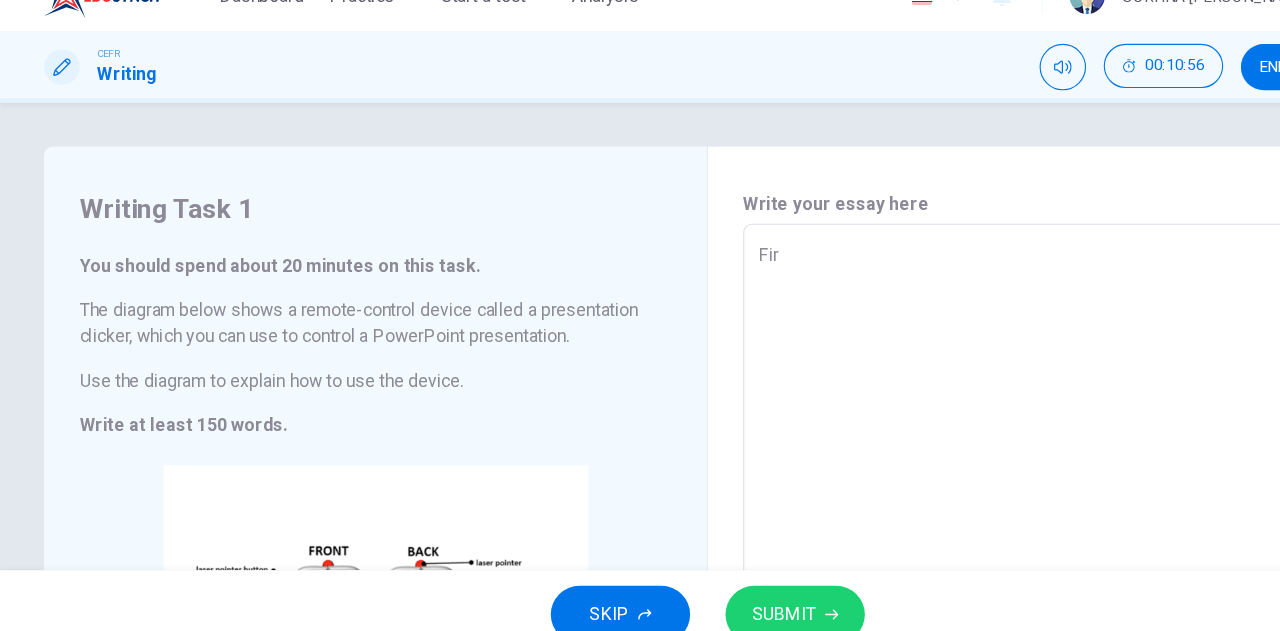 type on "x" 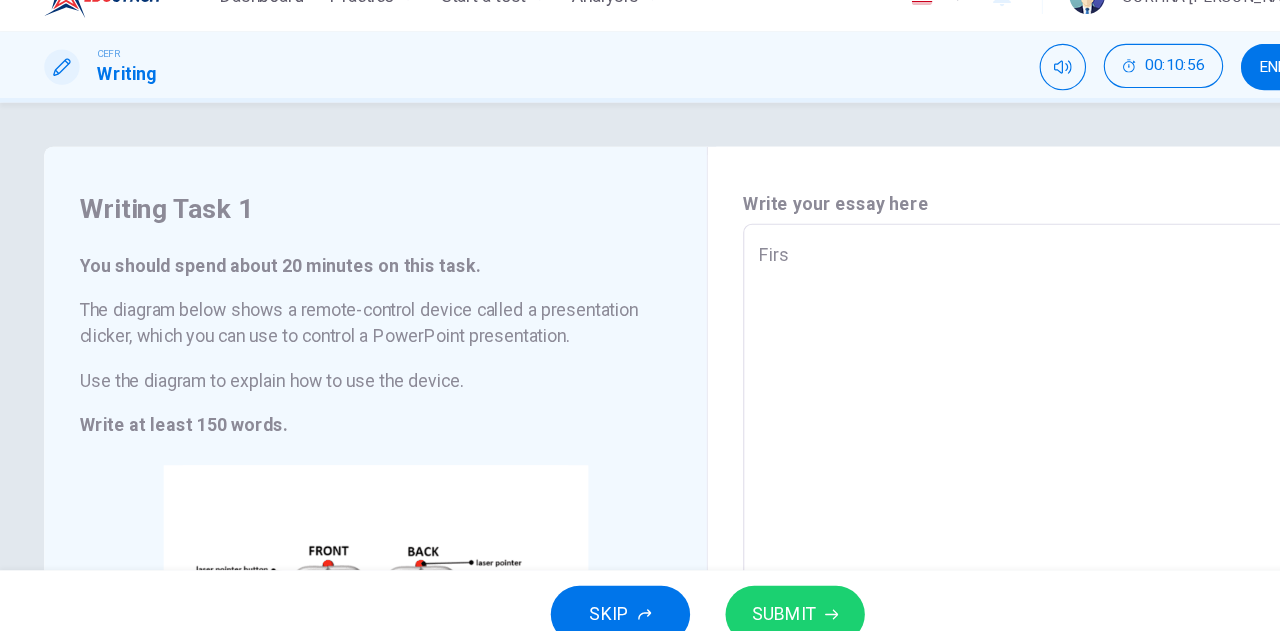 type on "x" 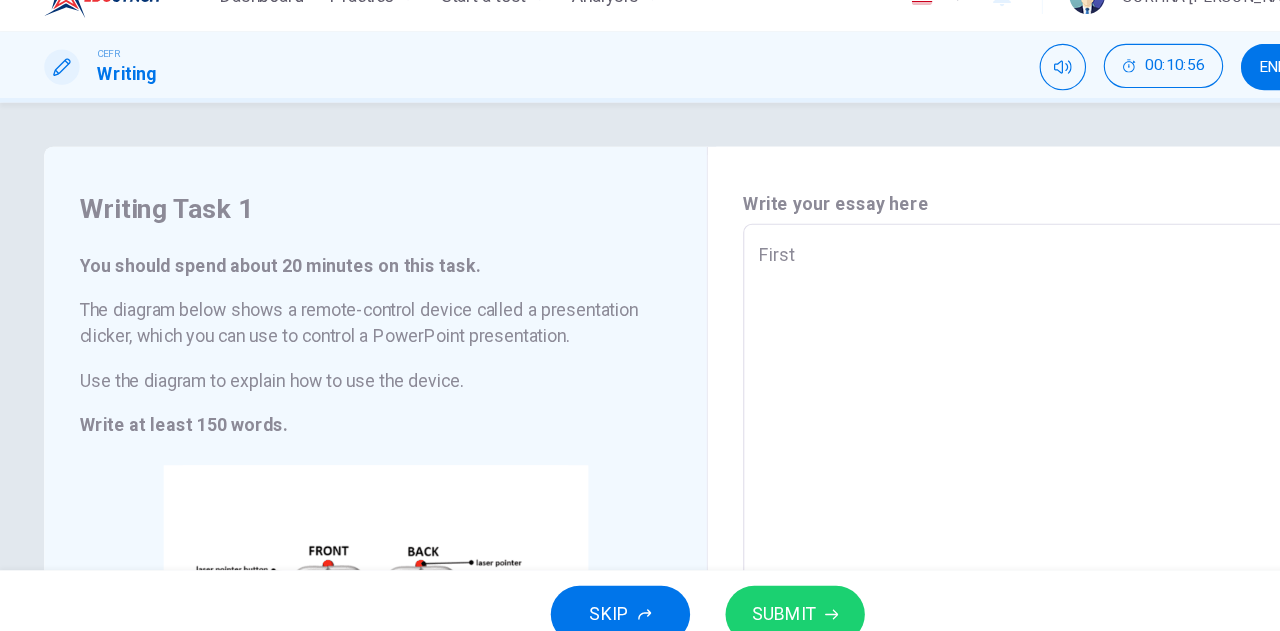 type on "x" 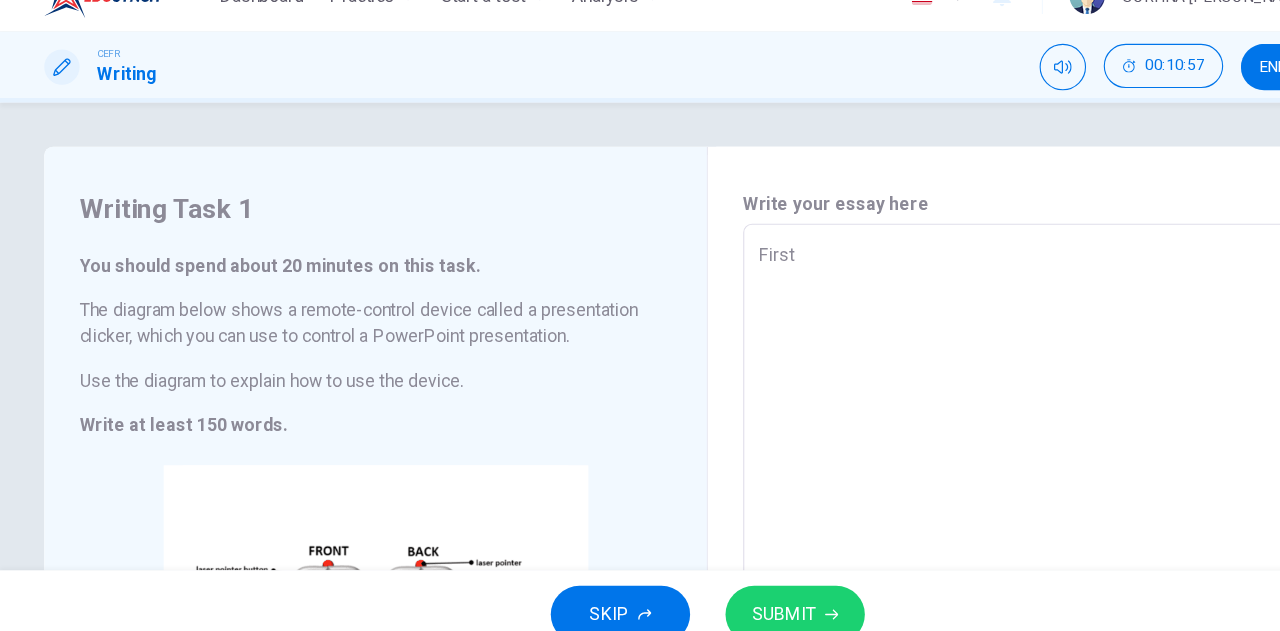 type on "First a" 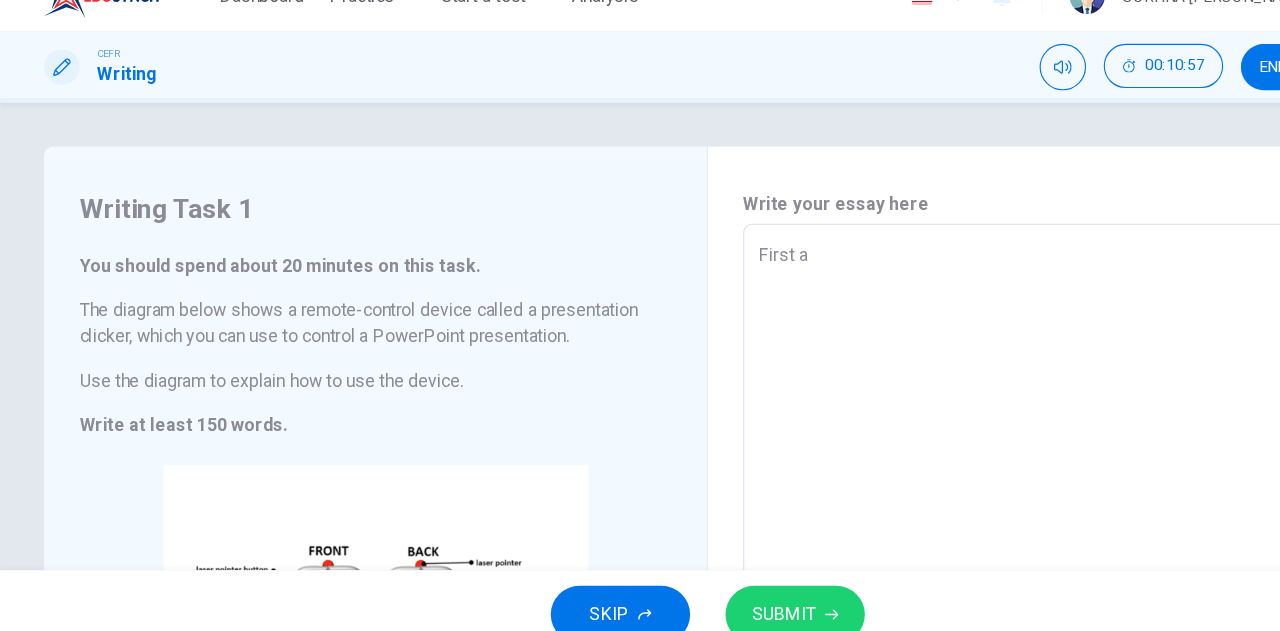type on "x" 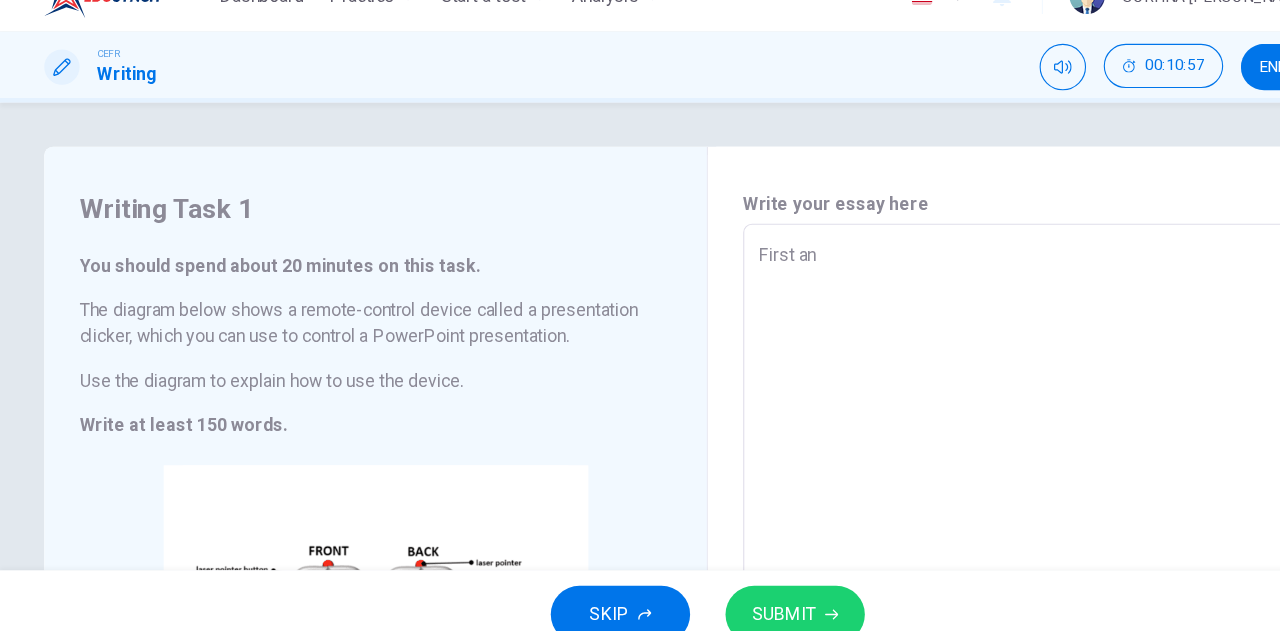 type on "x" 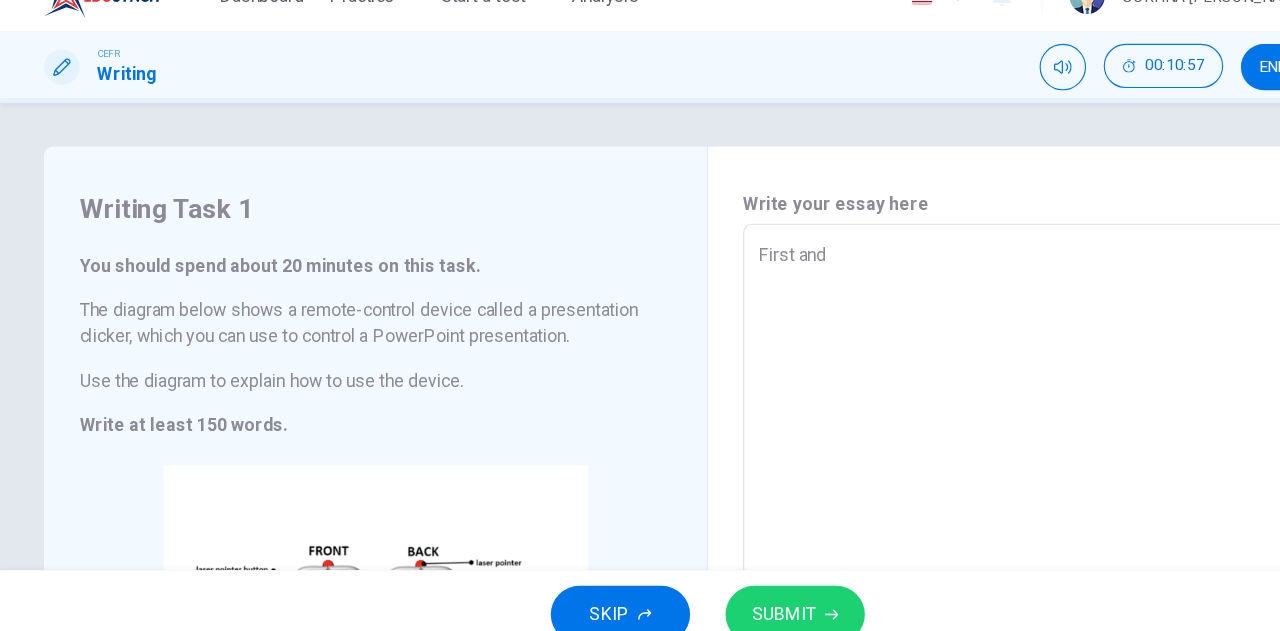 type on "x" 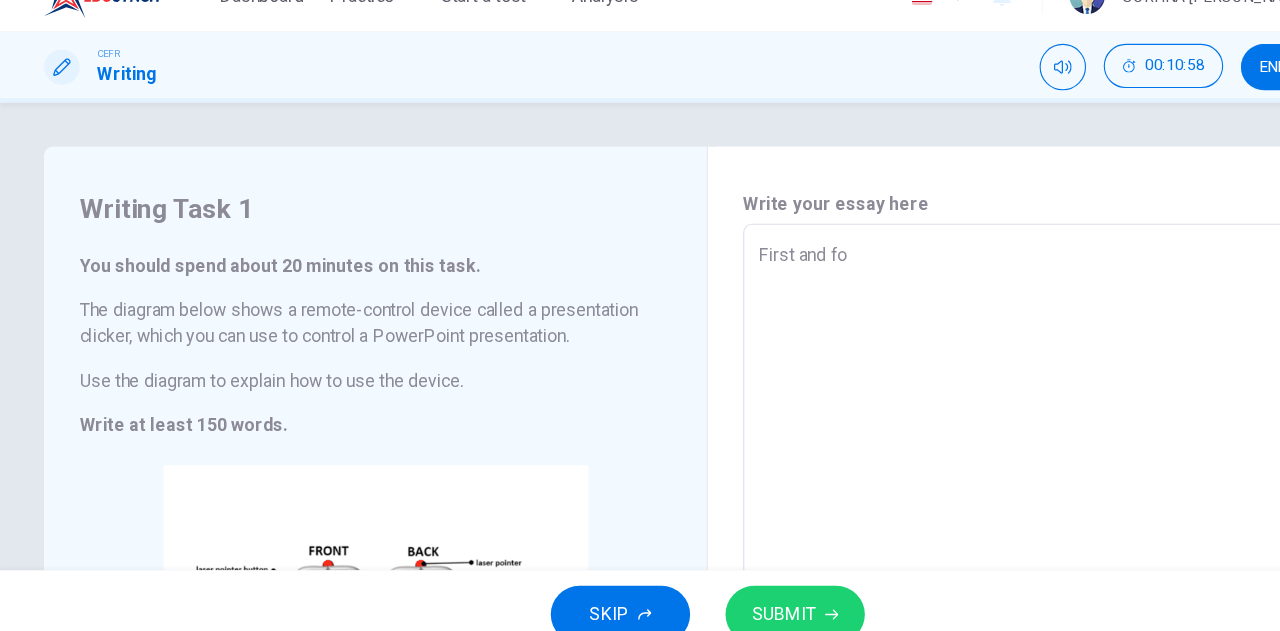 type on "First and for" 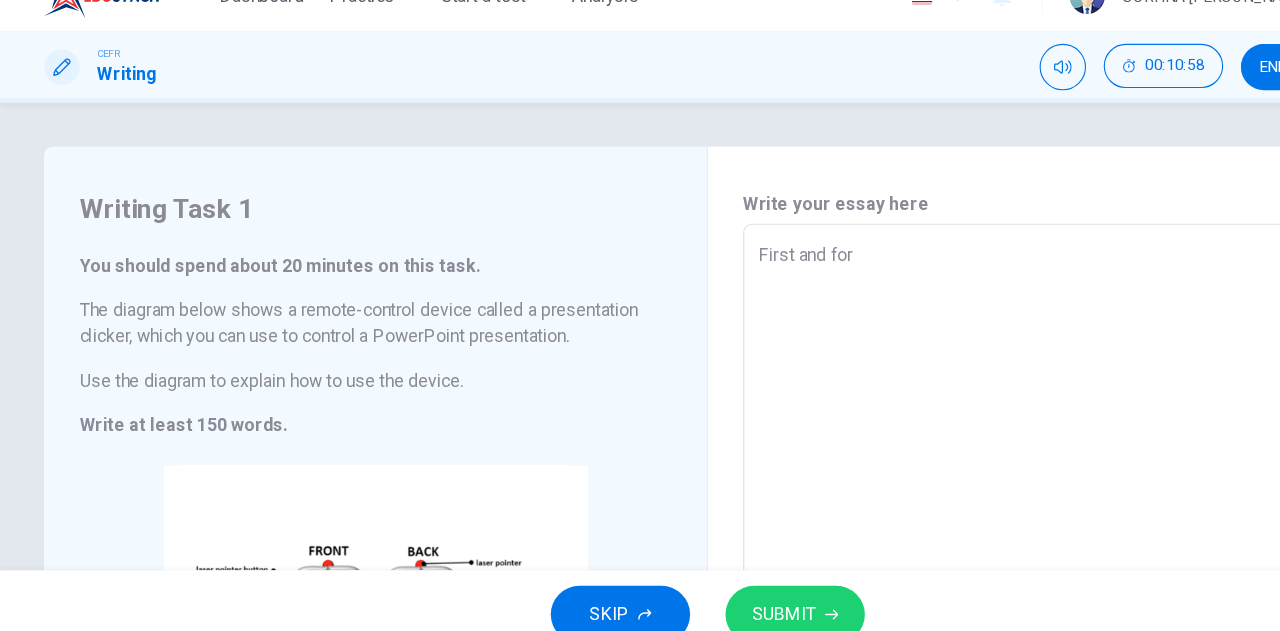 type on "x" 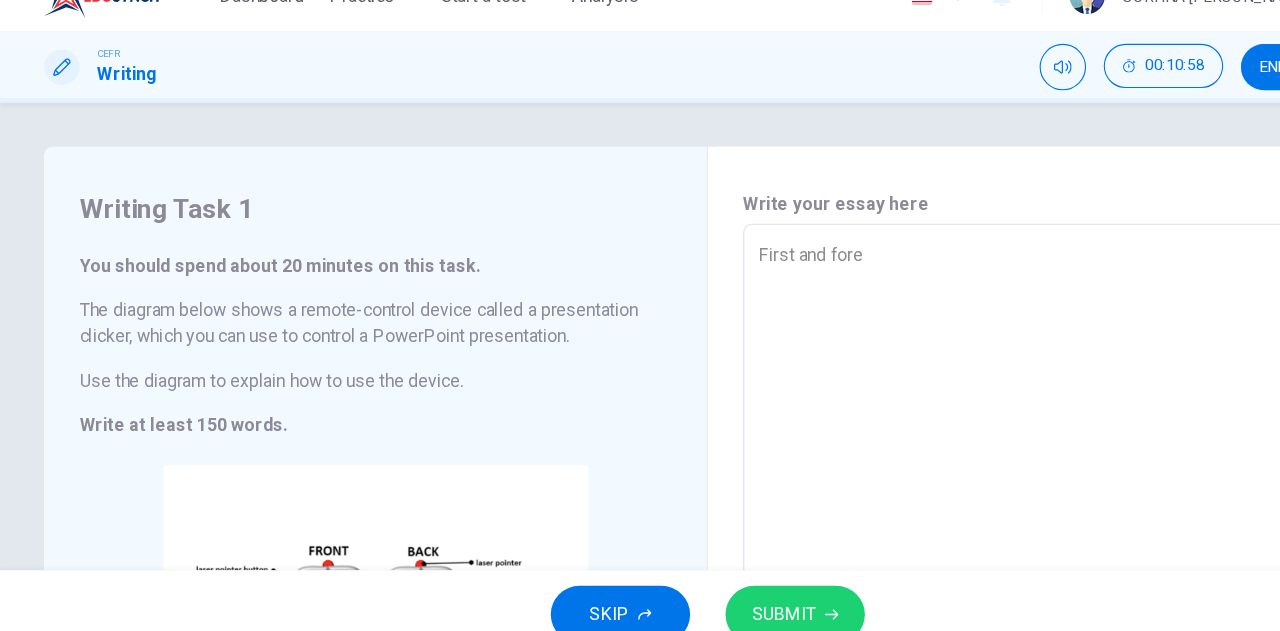 type on "x" 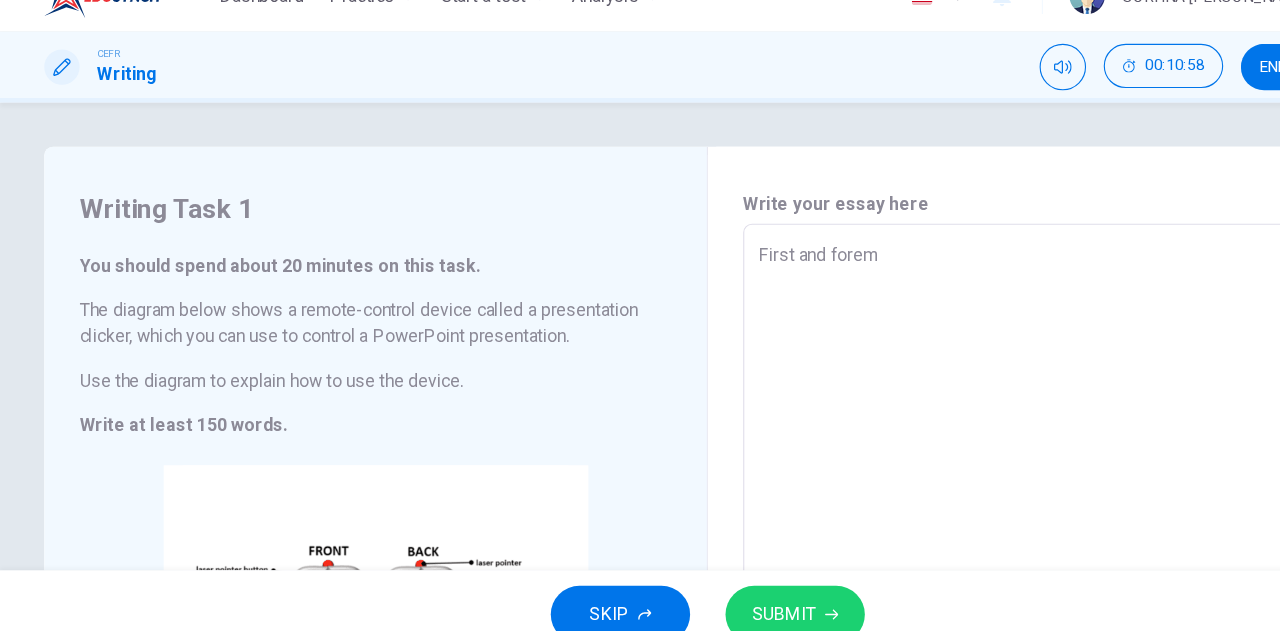 type on "x" 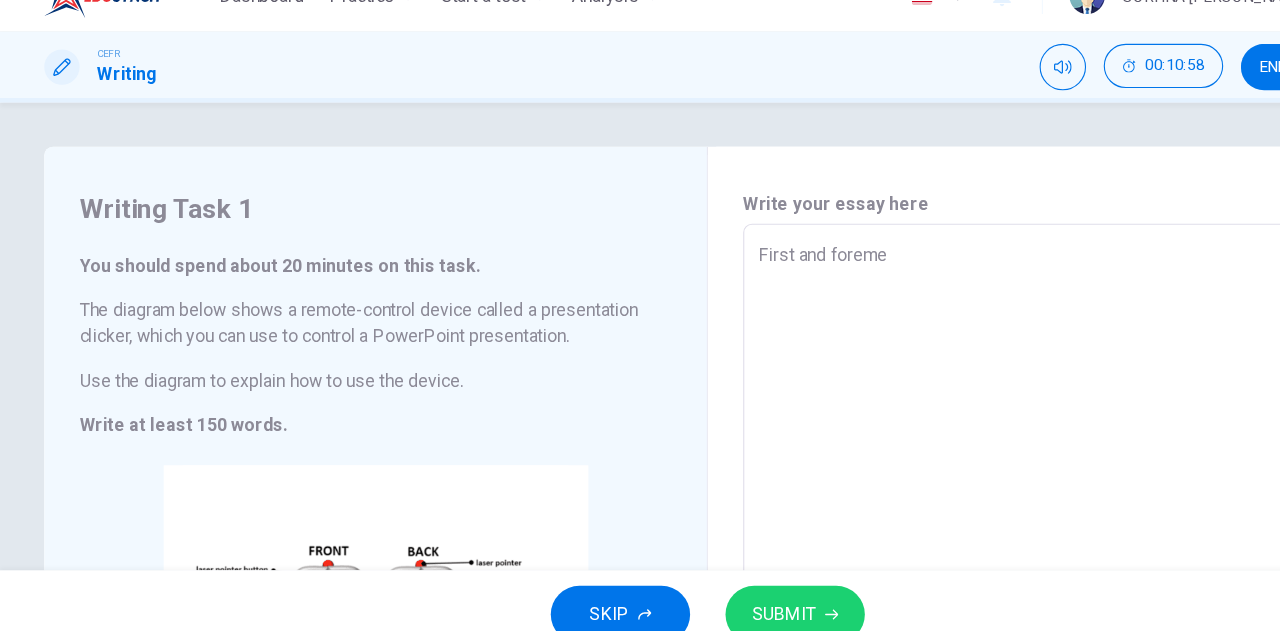 type on "x" 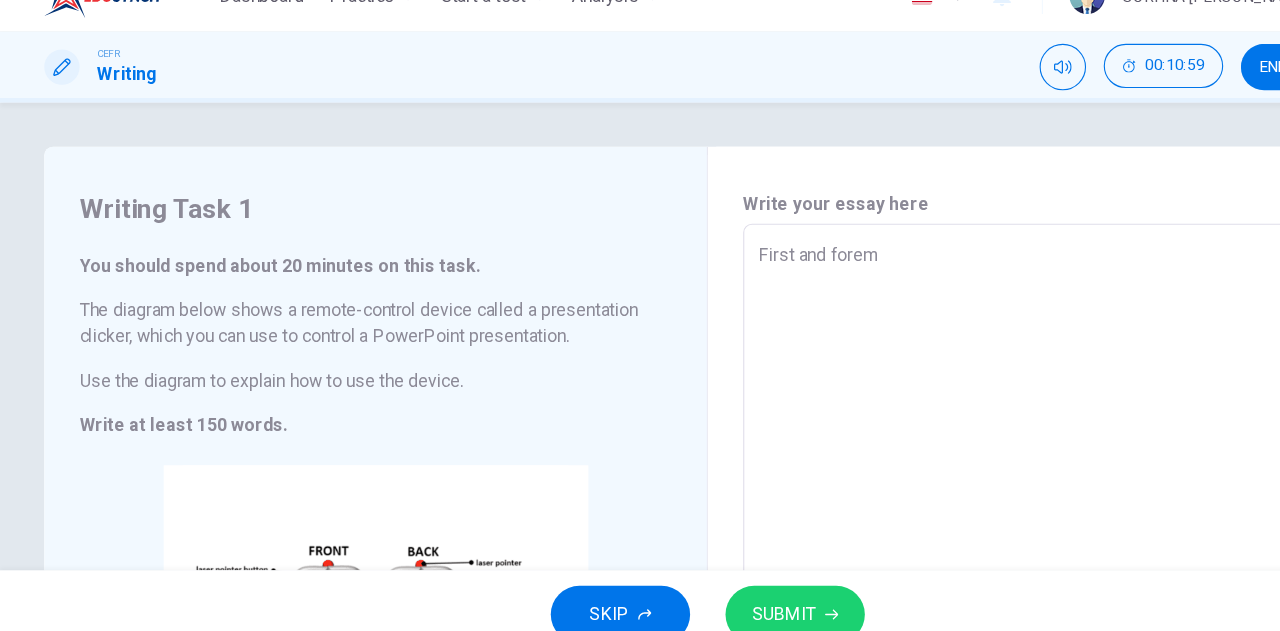 type on "First and foremo" 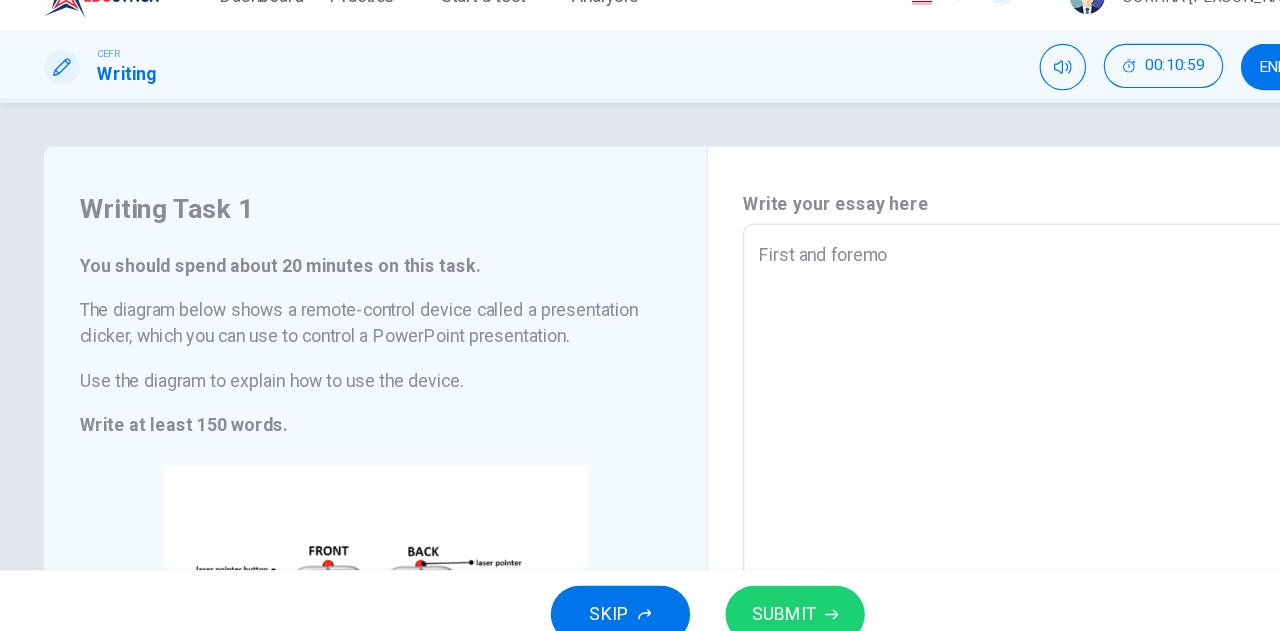 type on "x" 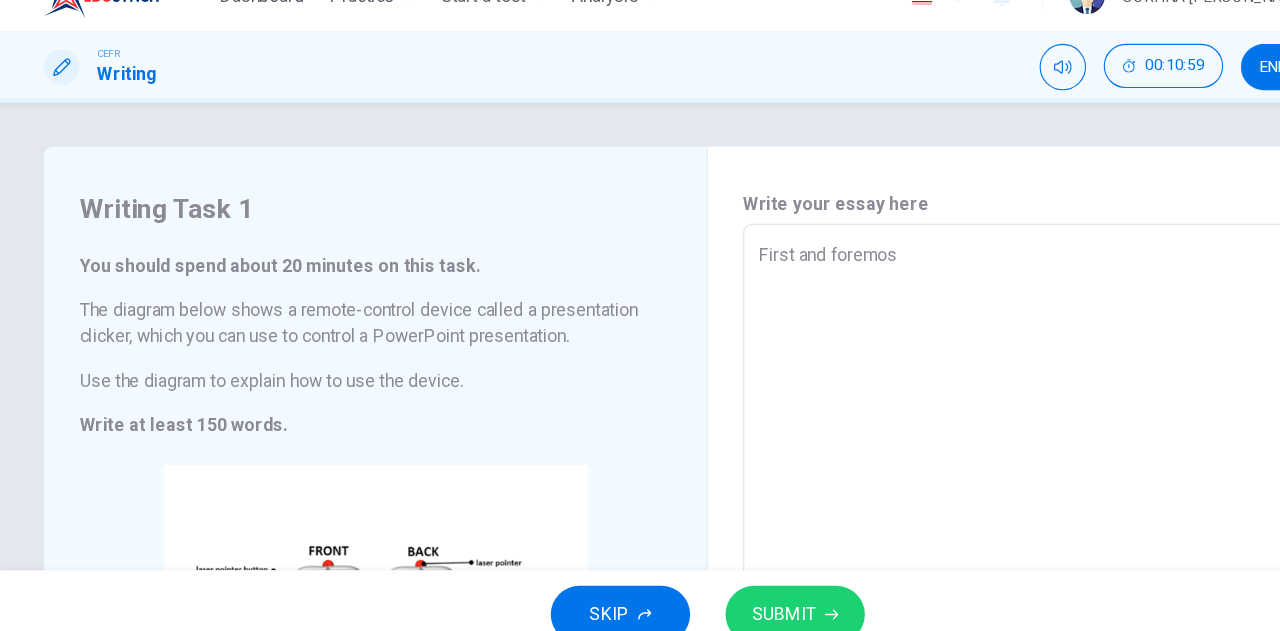 type on "x" 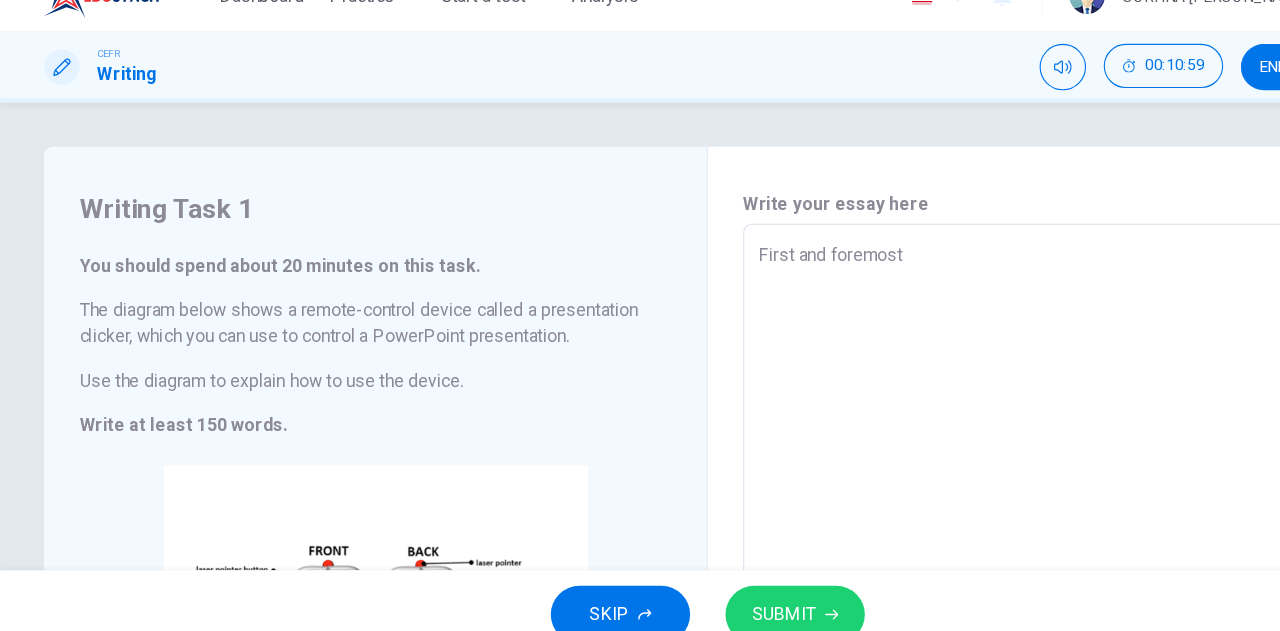 type on "x" 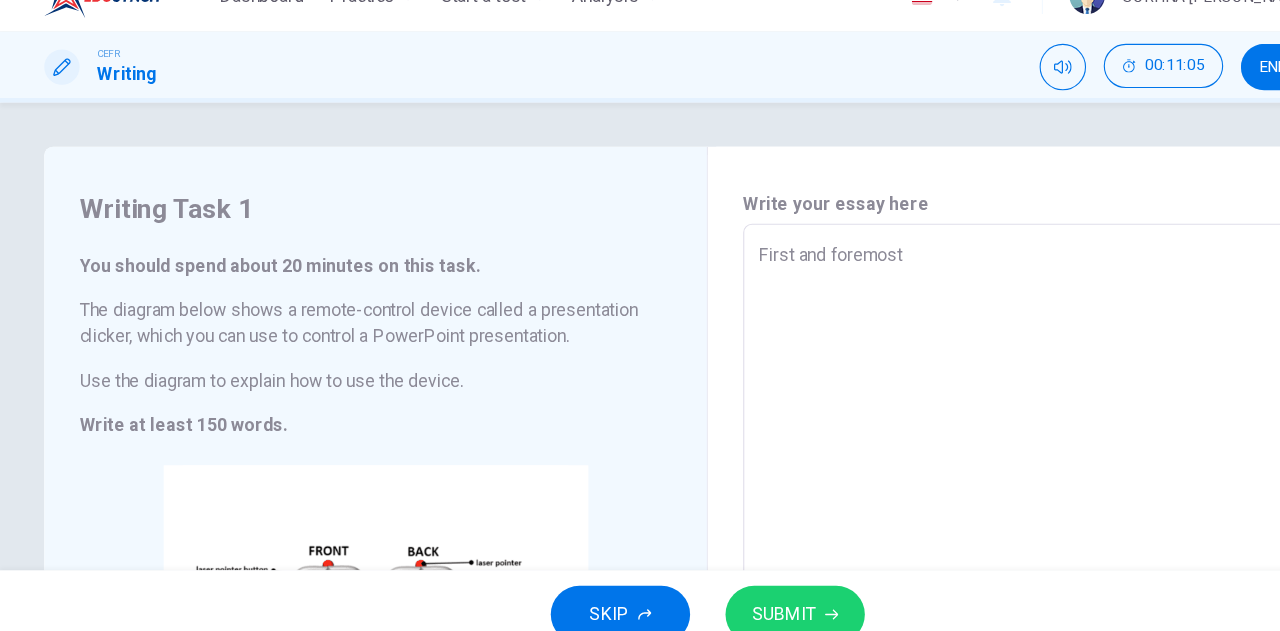 type on "First and foremos" 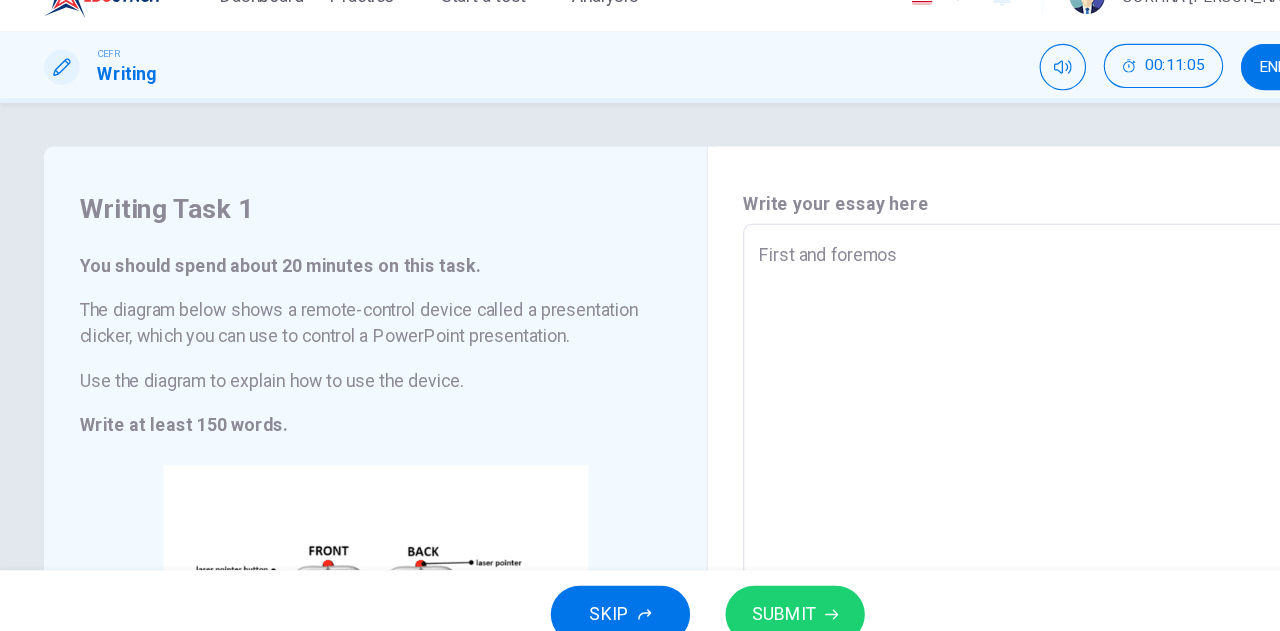 type on "First and foremo" 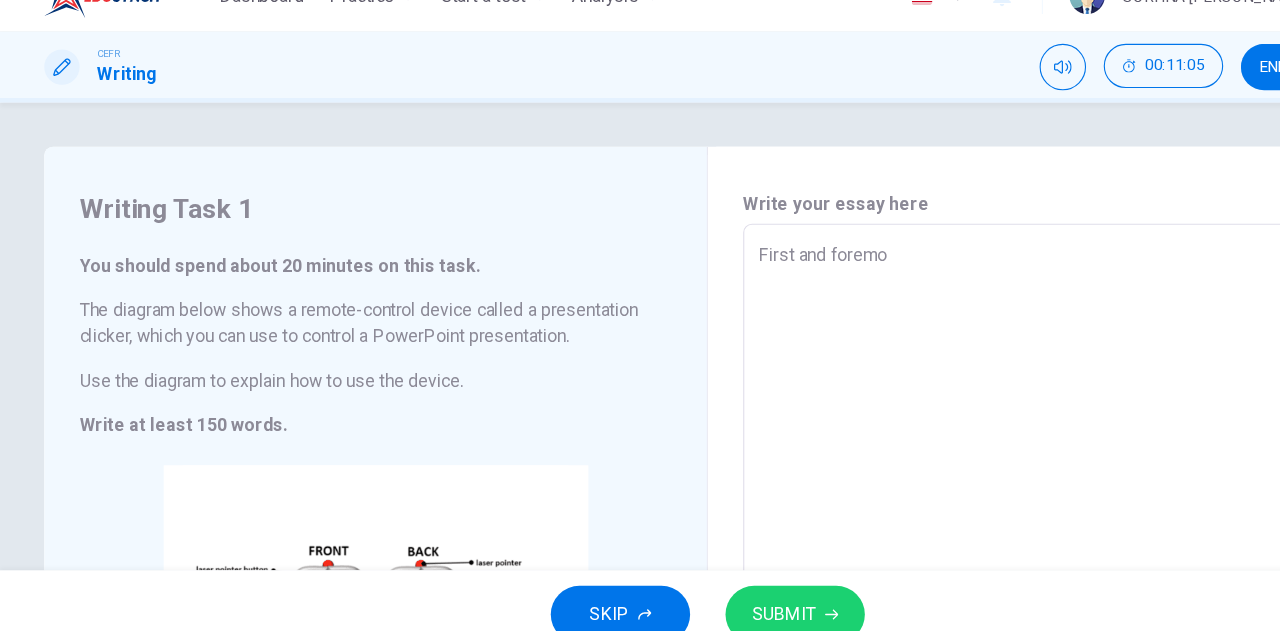 type on "First and forem" 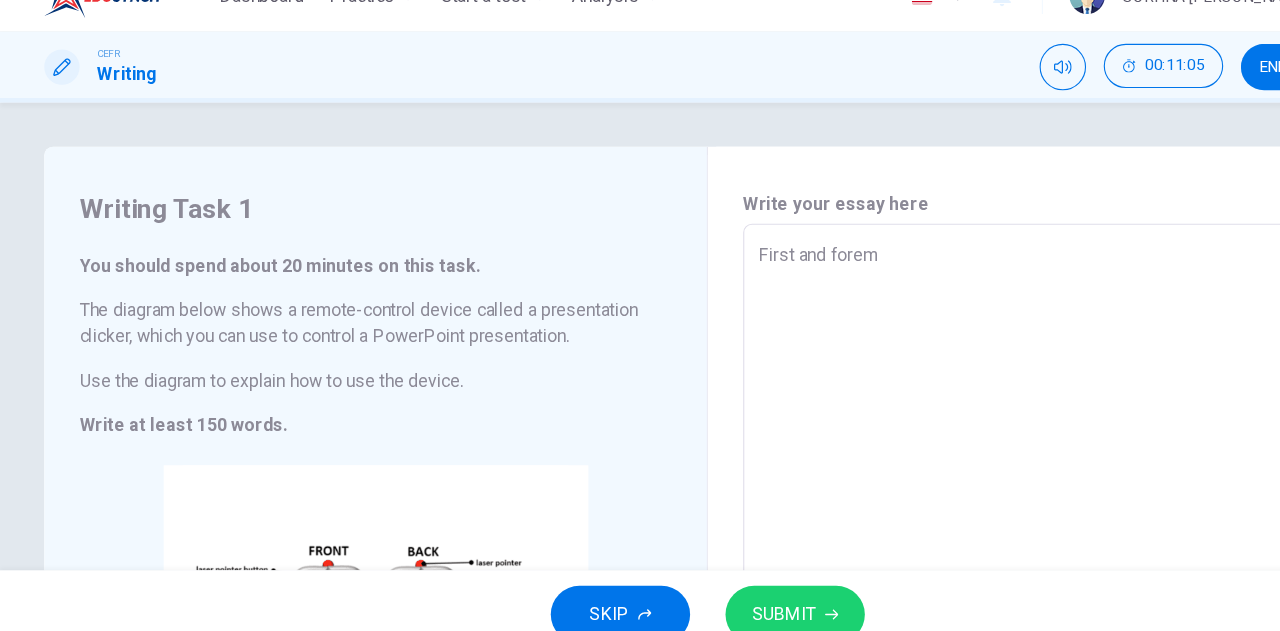 type on "First and fore" 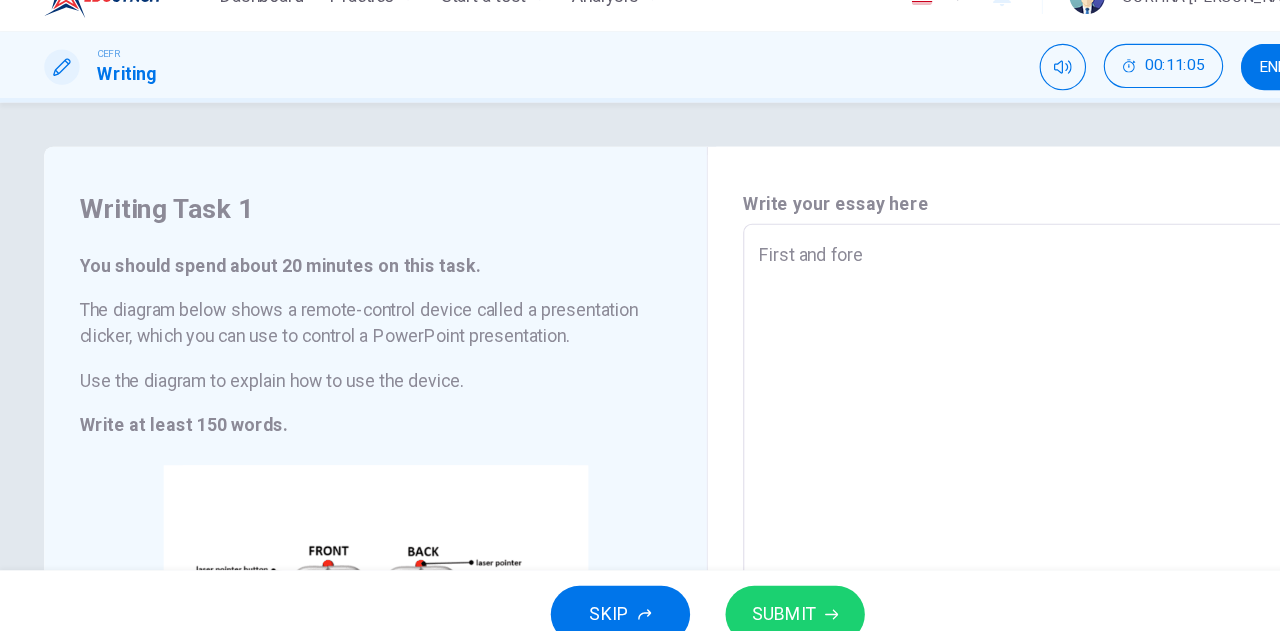 type on "First and for" 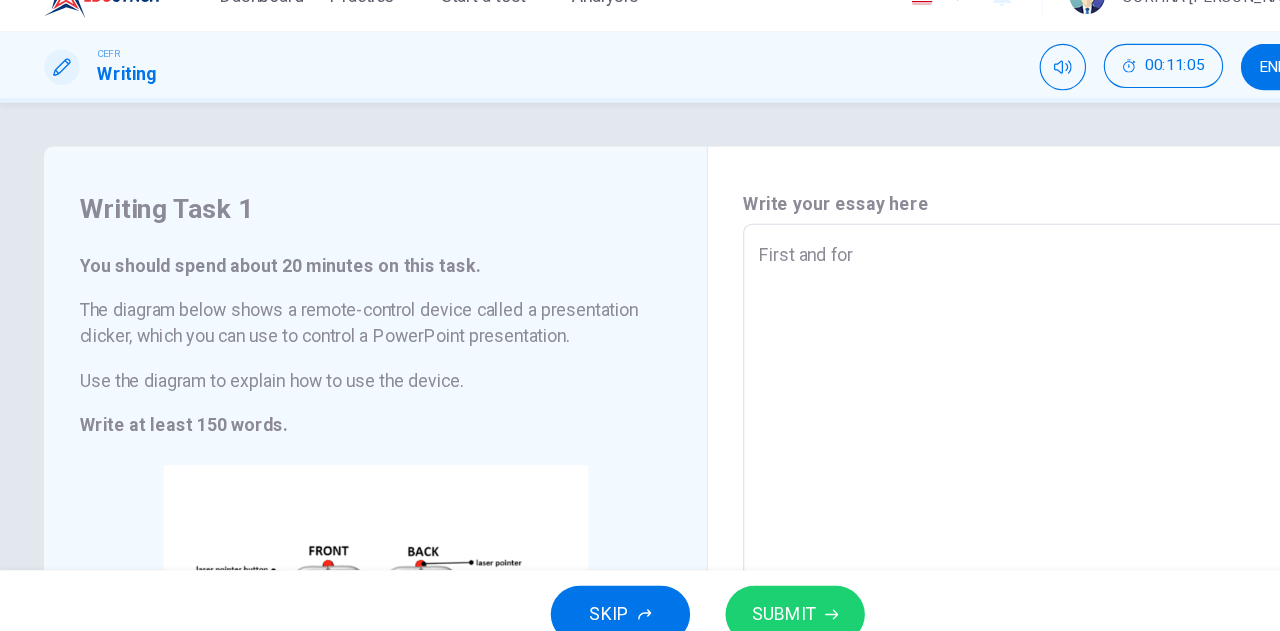 type on "First and fo" 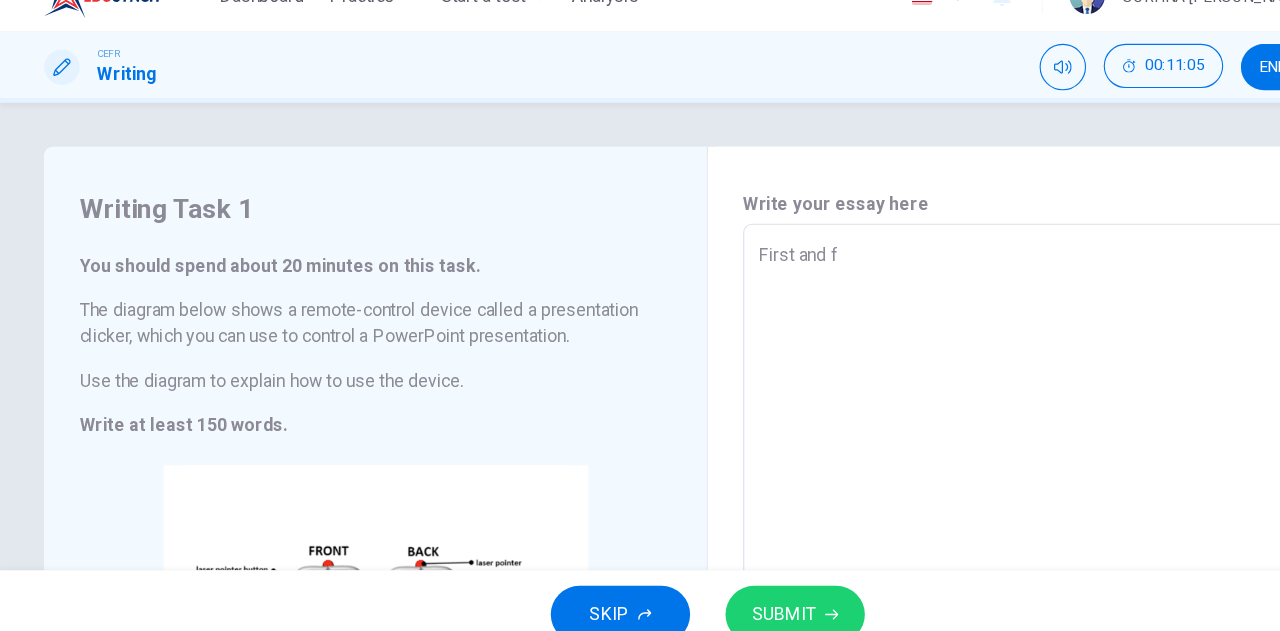 type on "First and" 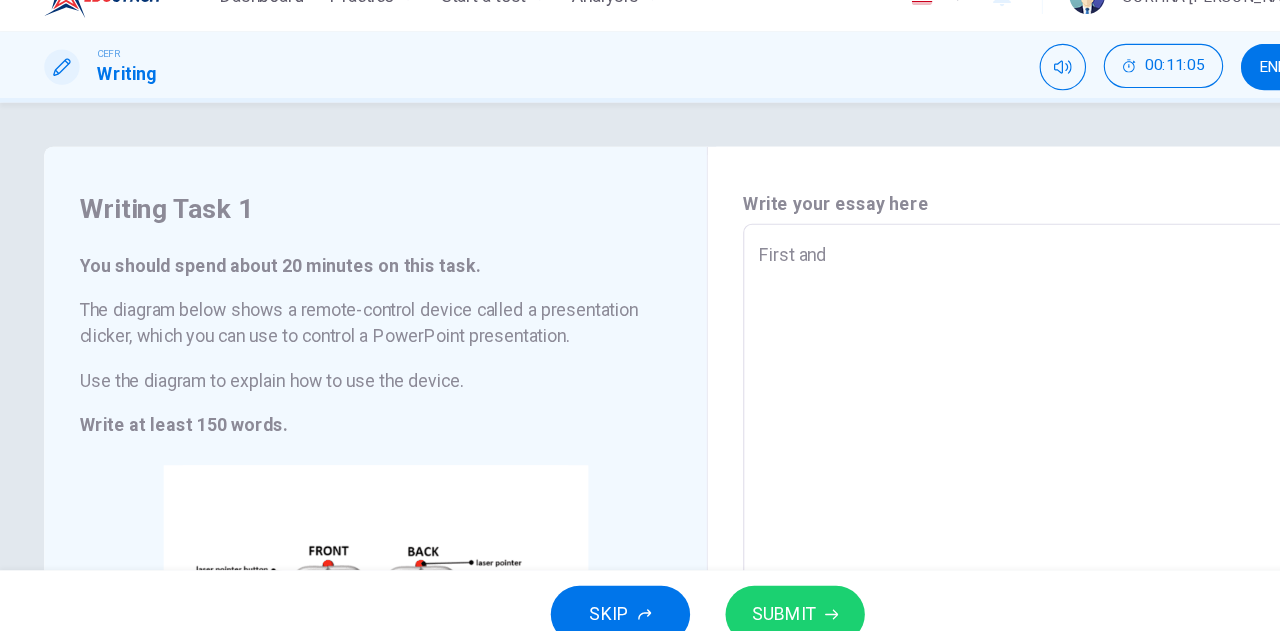 type on "First and" 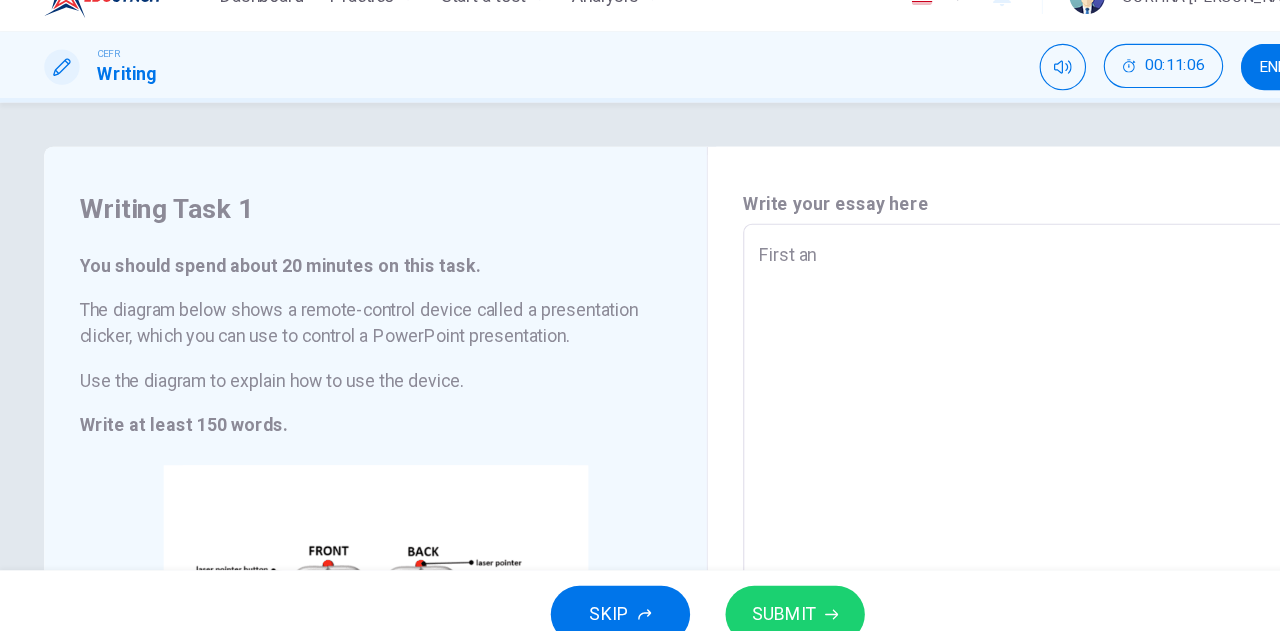 type on "First a" 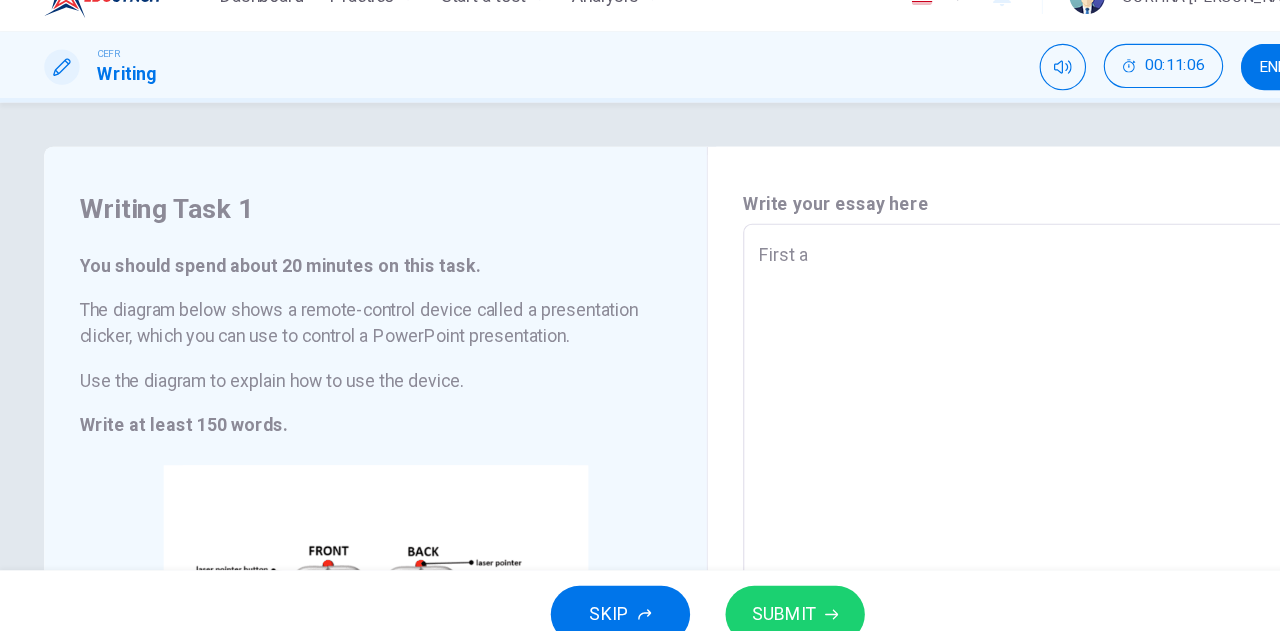 type on "x" 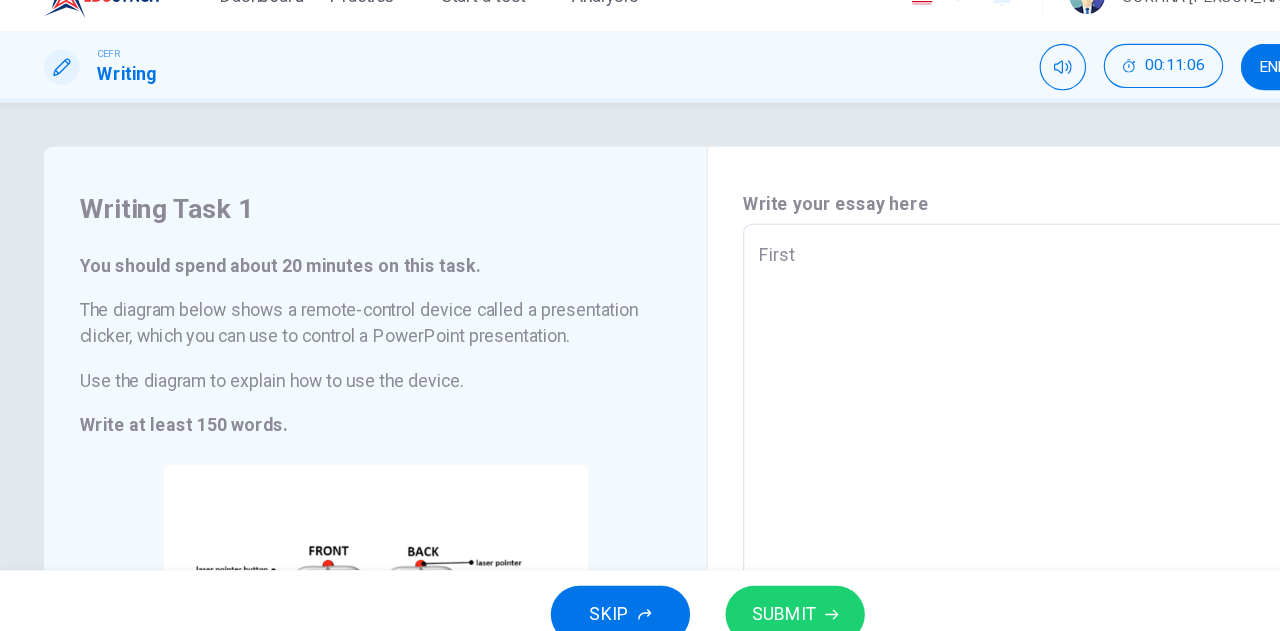type on "First" 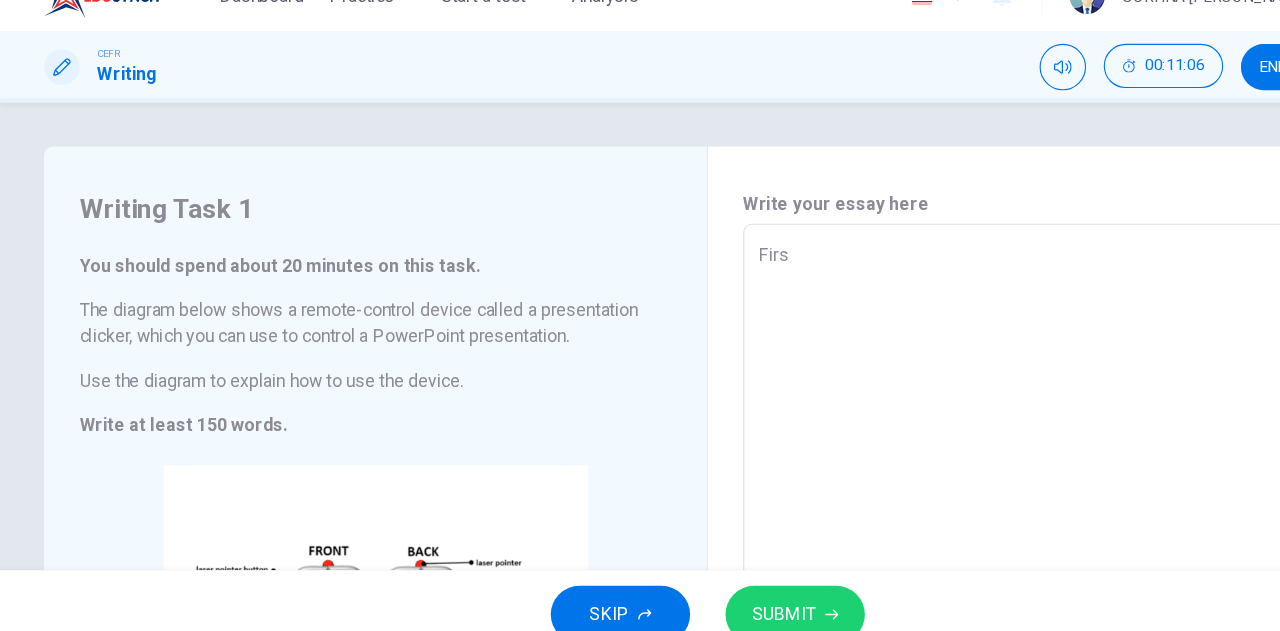 type on "Fir" 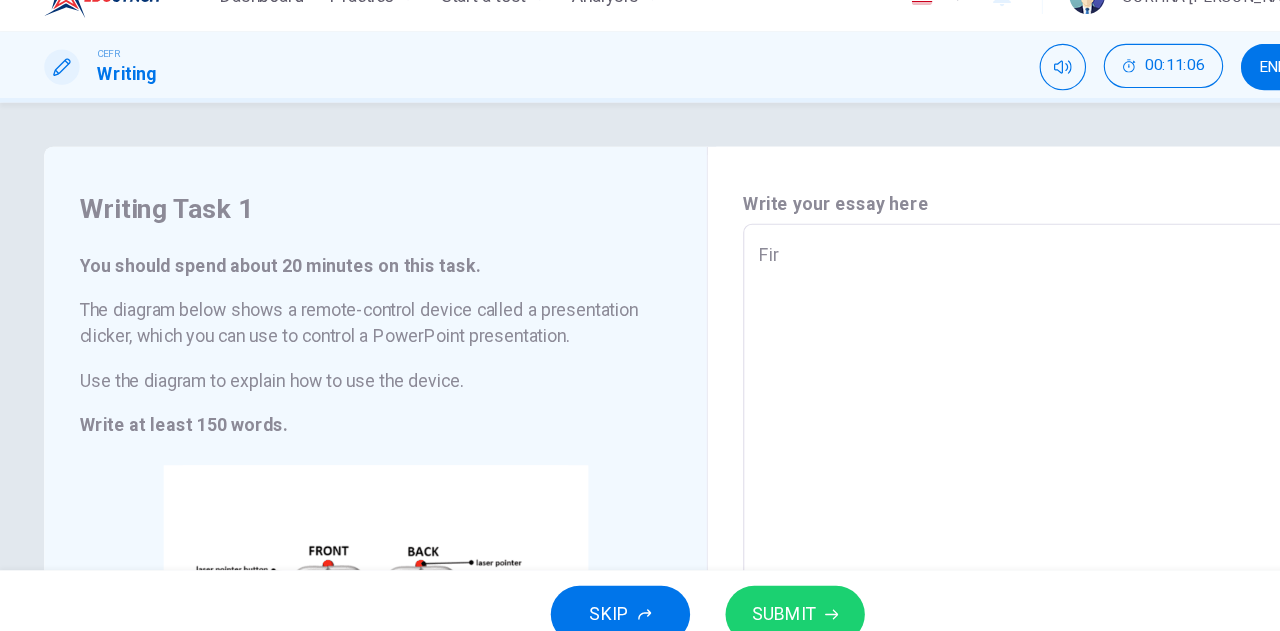 type on "Fi" 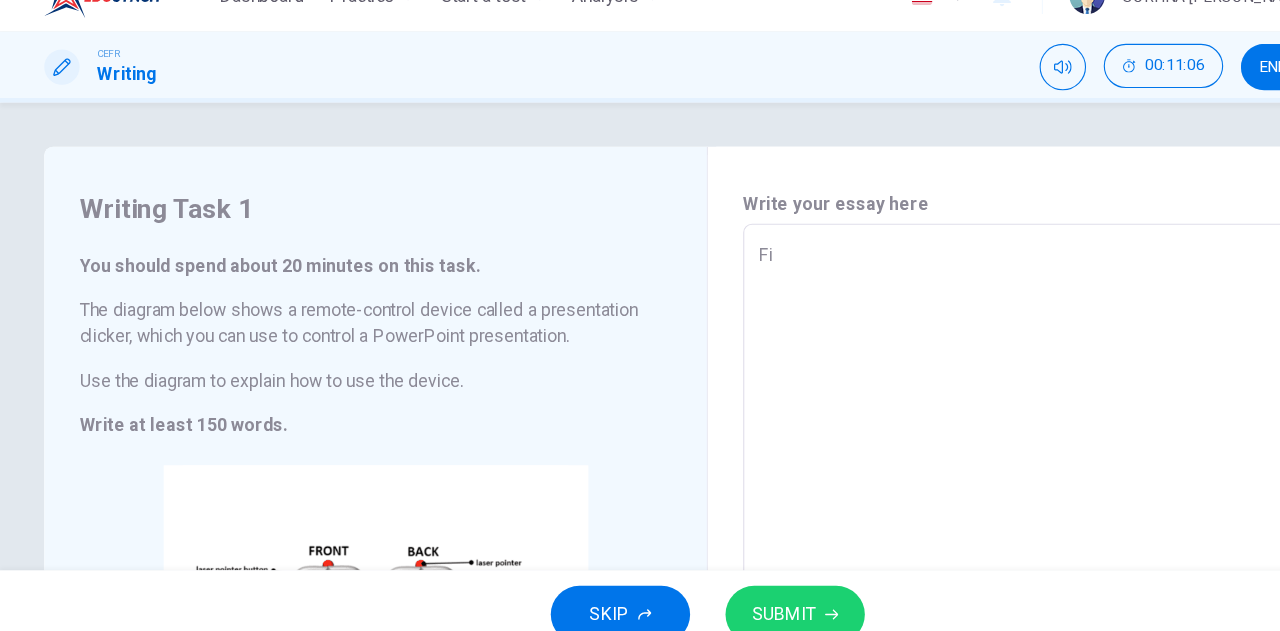 type on "F" 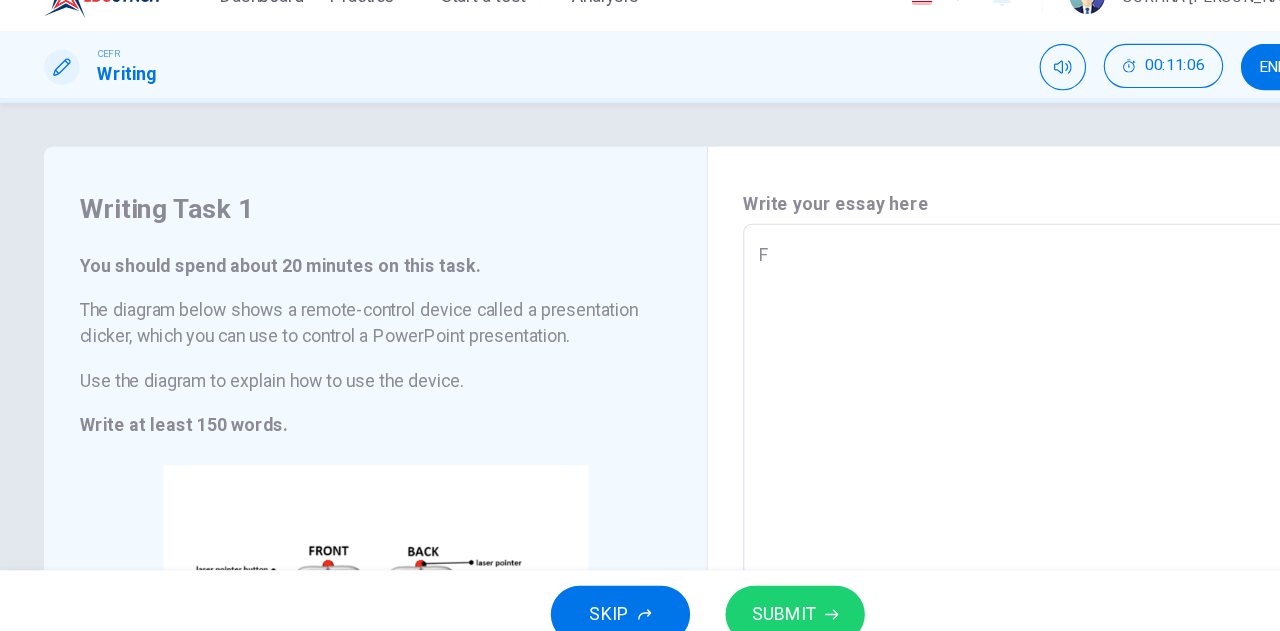 type 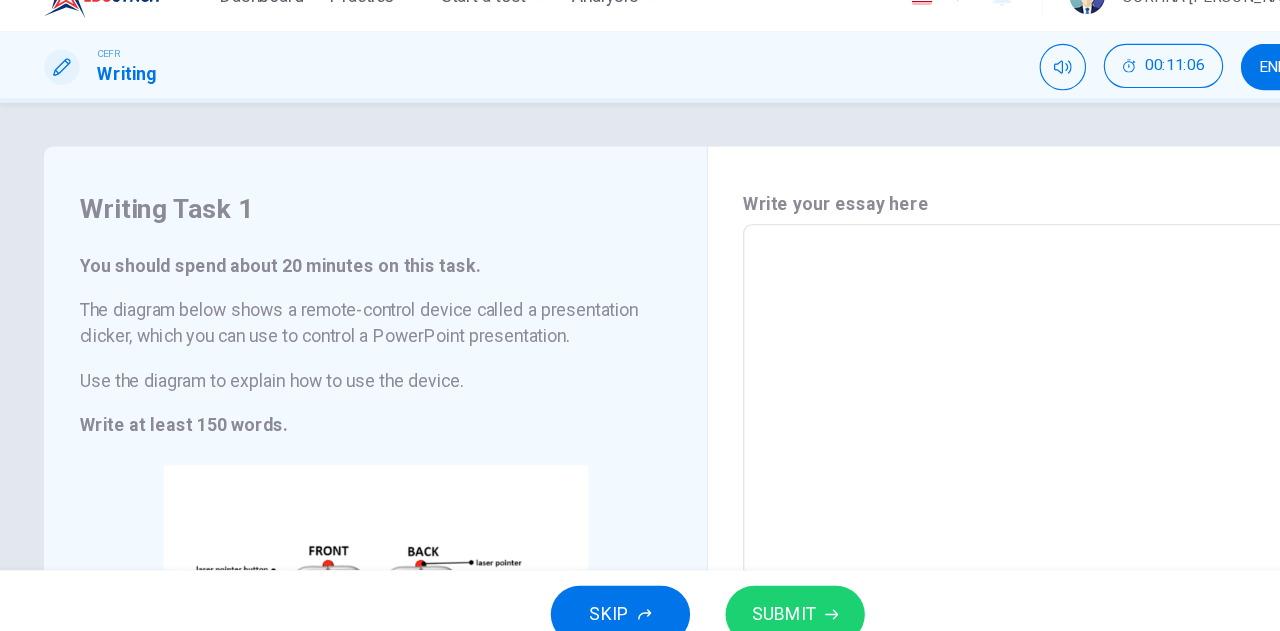 type on "x" 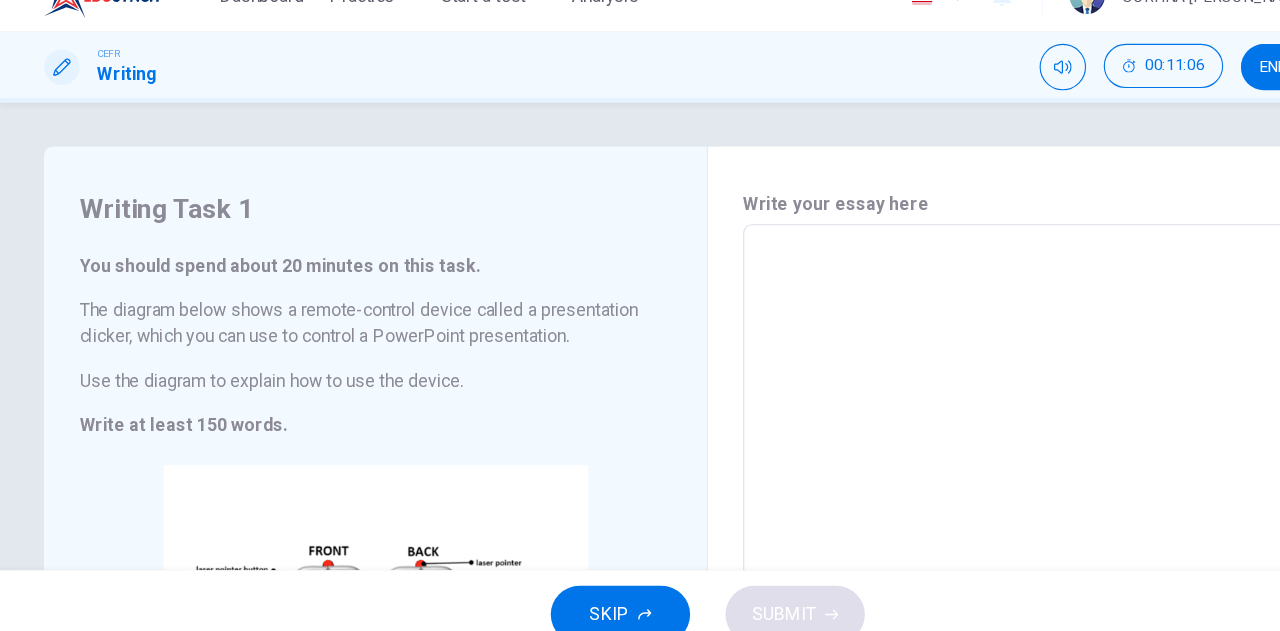 type on "N" 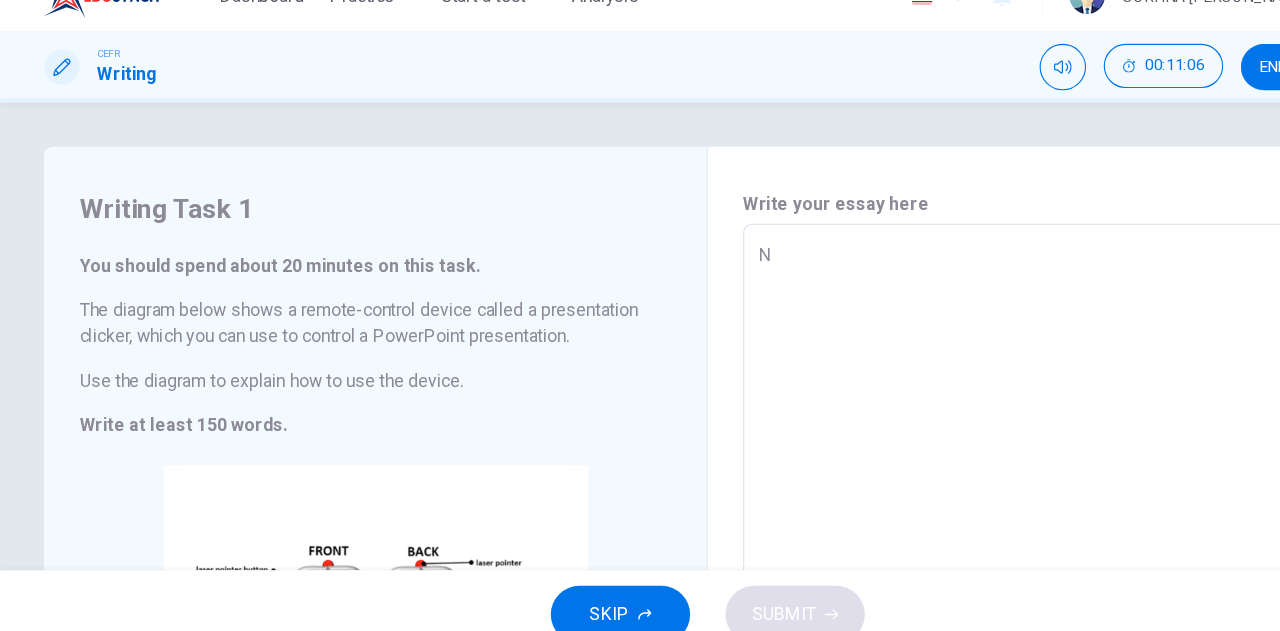 type on "x" 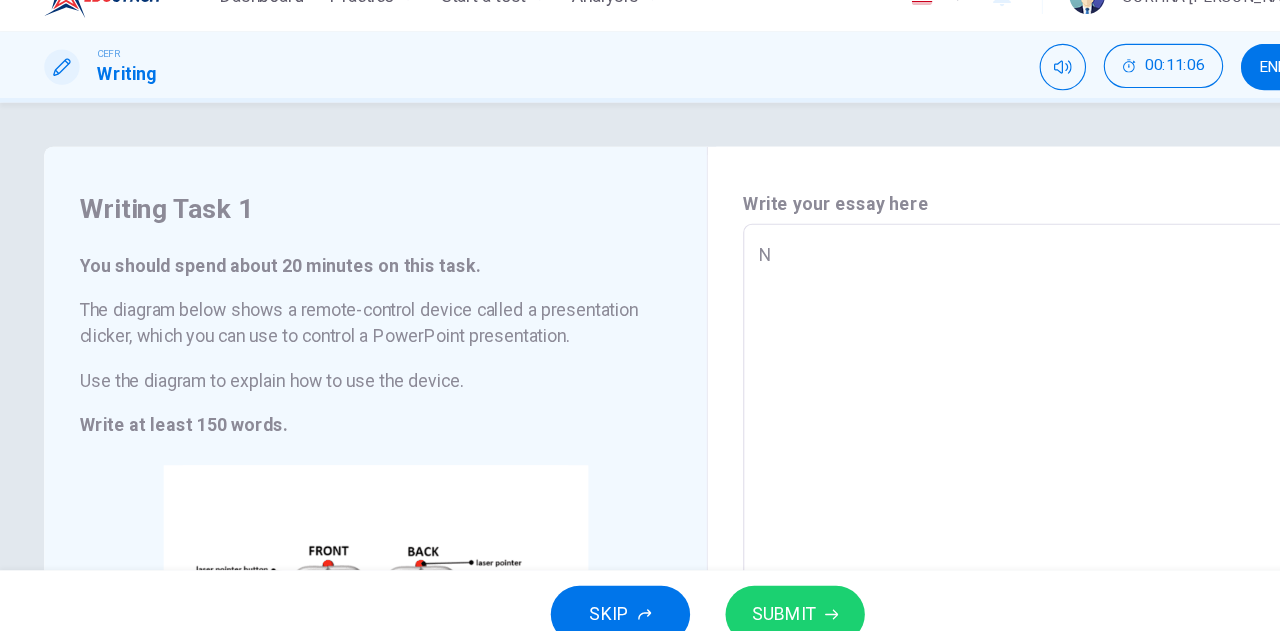type on "No" 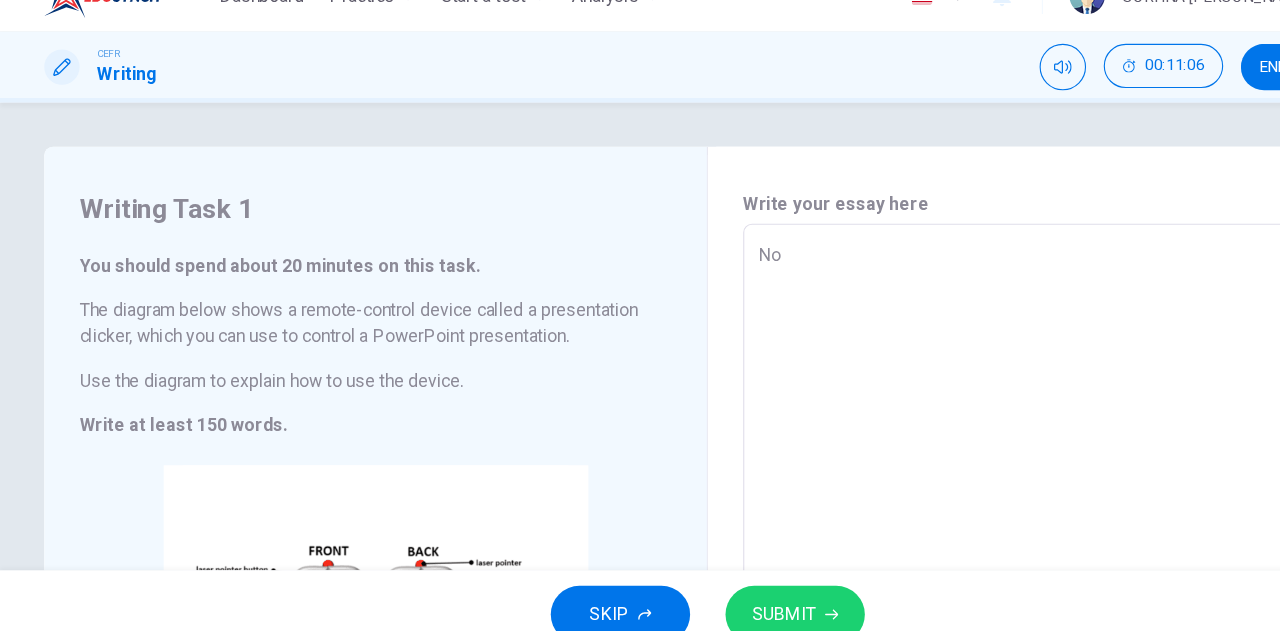 type on "x" 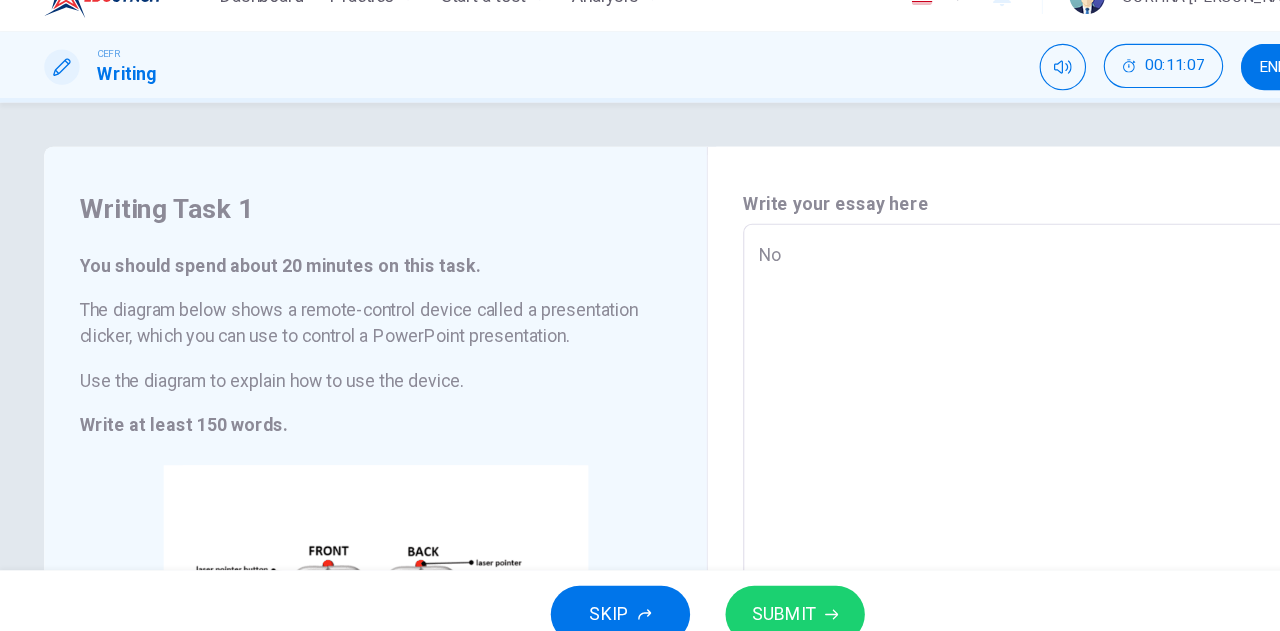 type on "Noa" 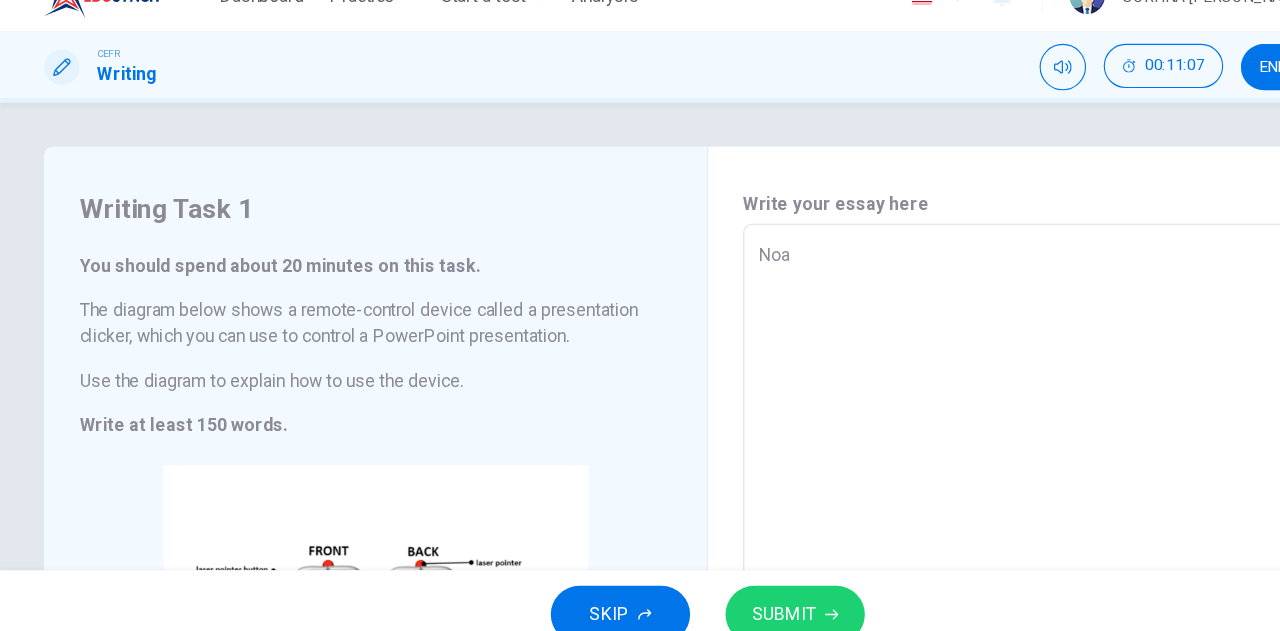 type on "x" 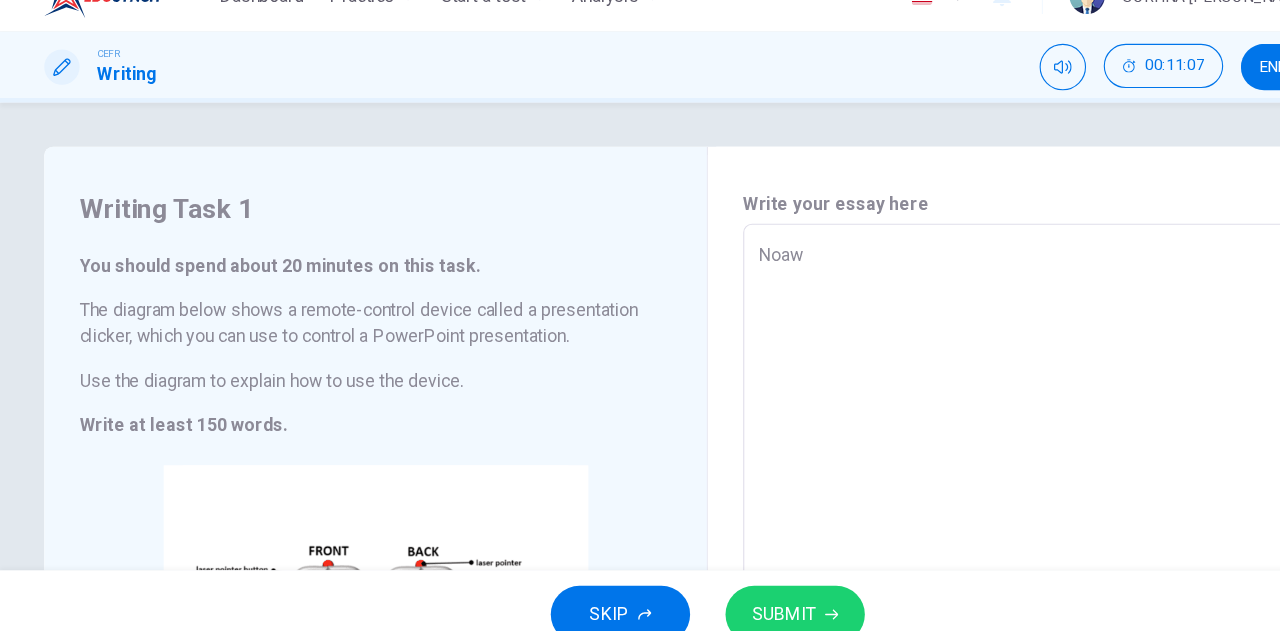 type on "x" 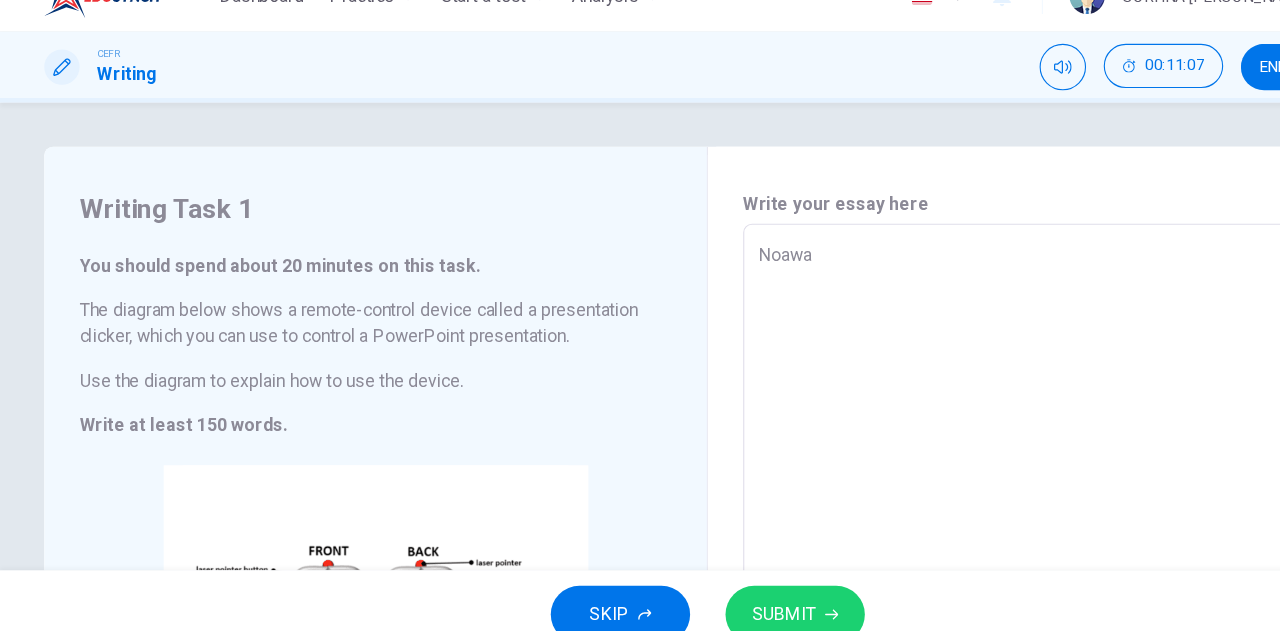 type on "x" 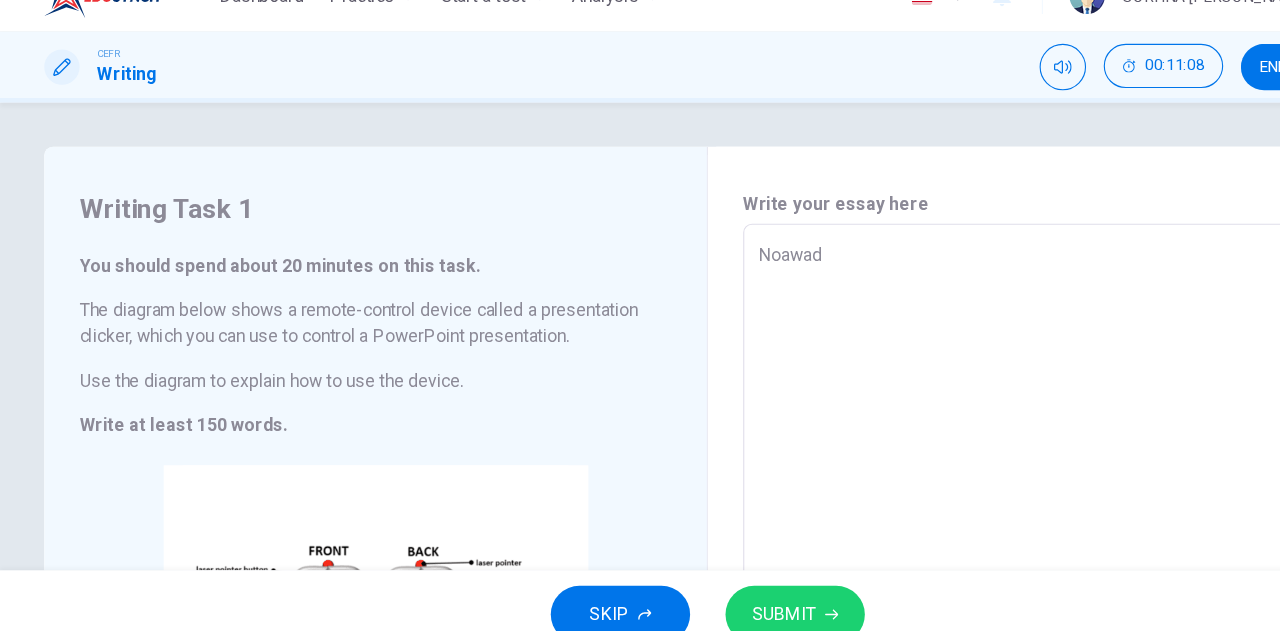 type on "Noawada" 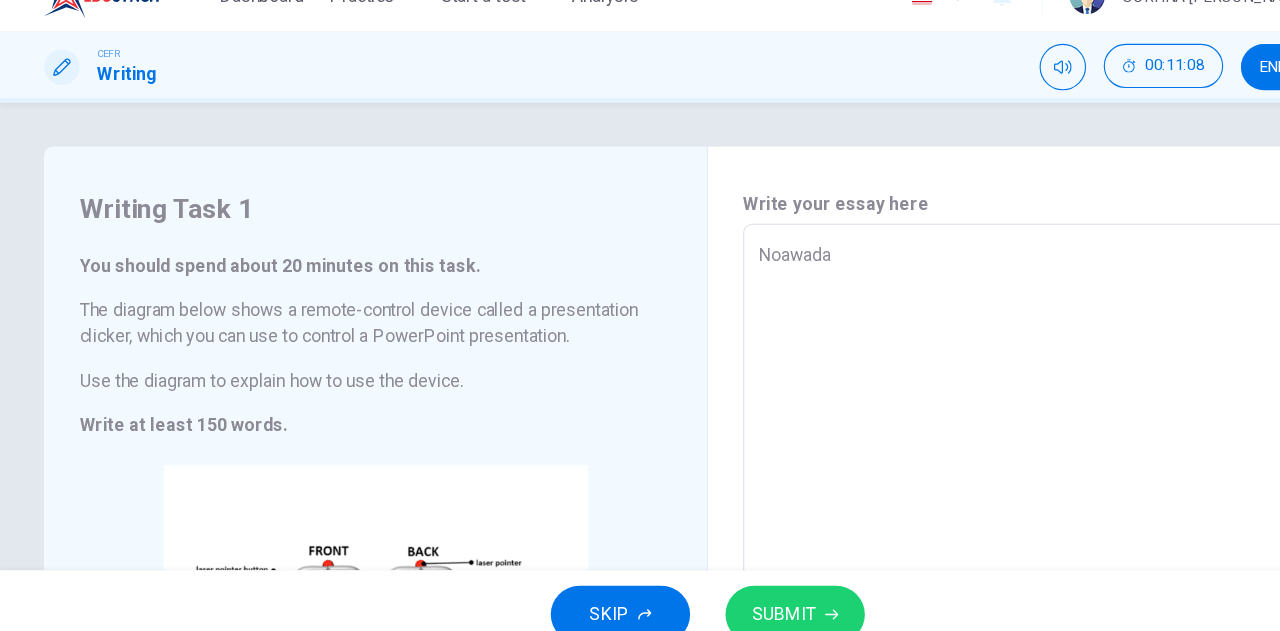 type on "x" 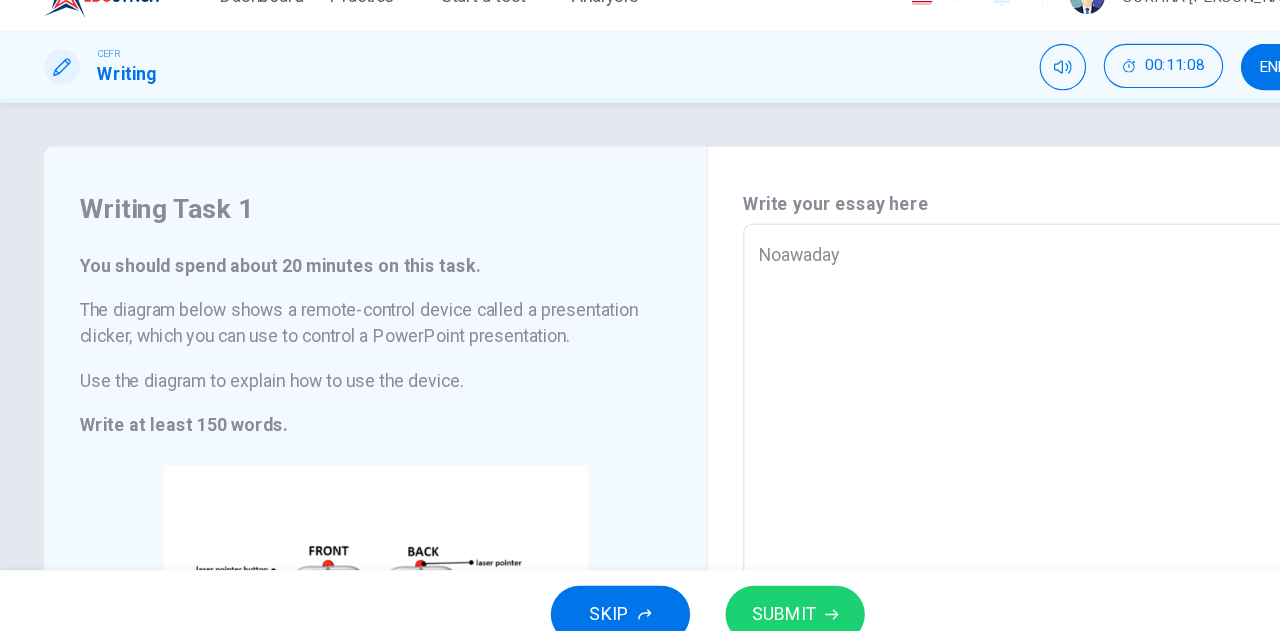 type on "x" 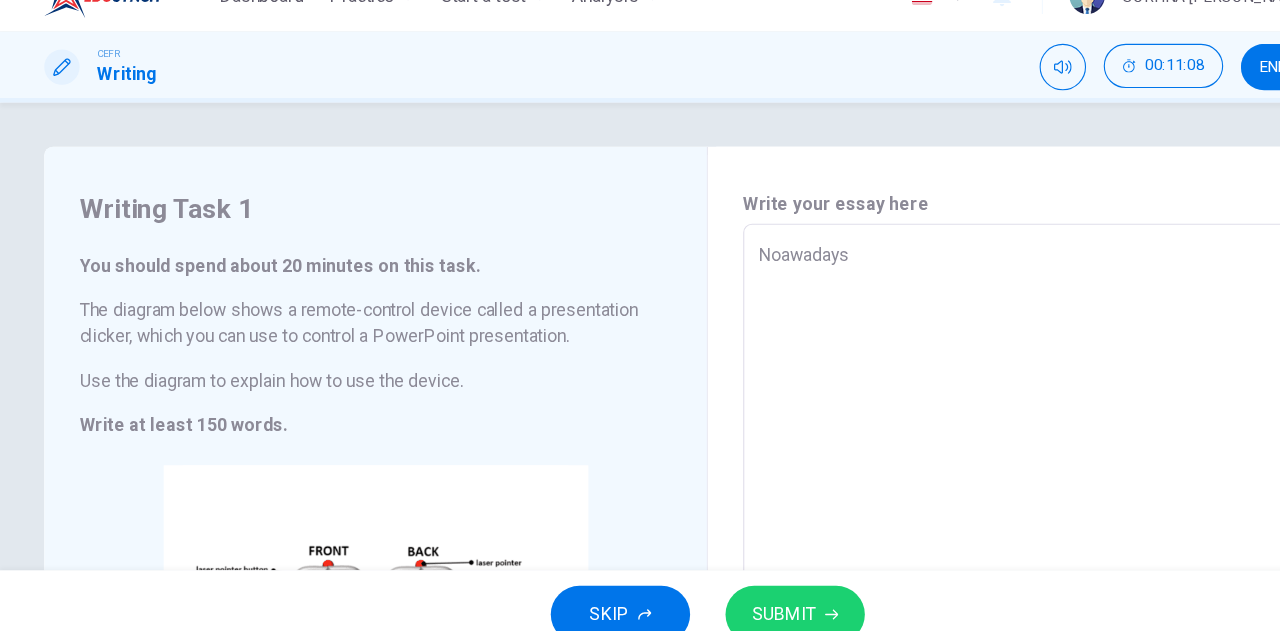 type on "x" 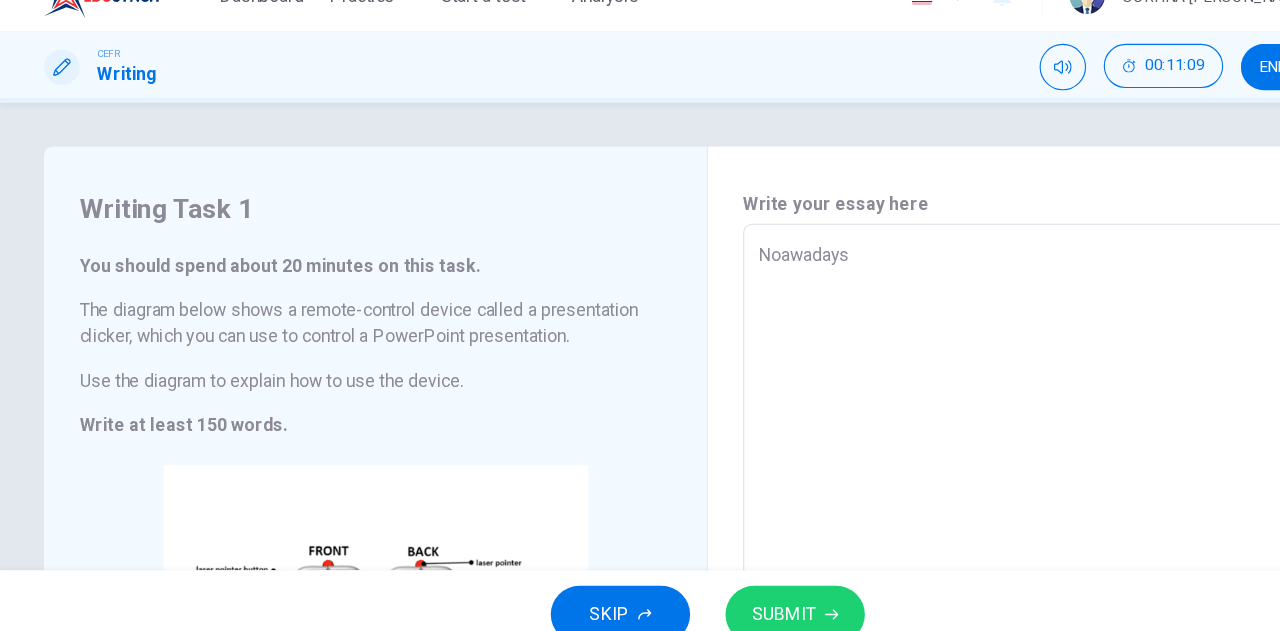 type on "Noawadays p" 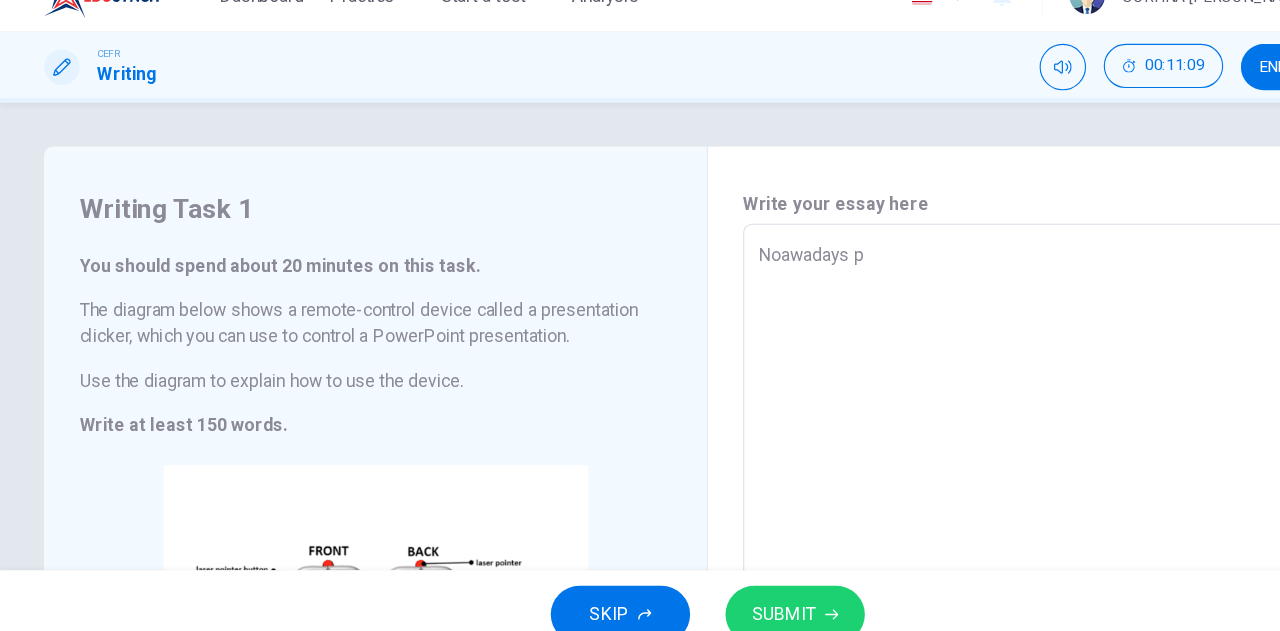 type on "Noawadays pr" 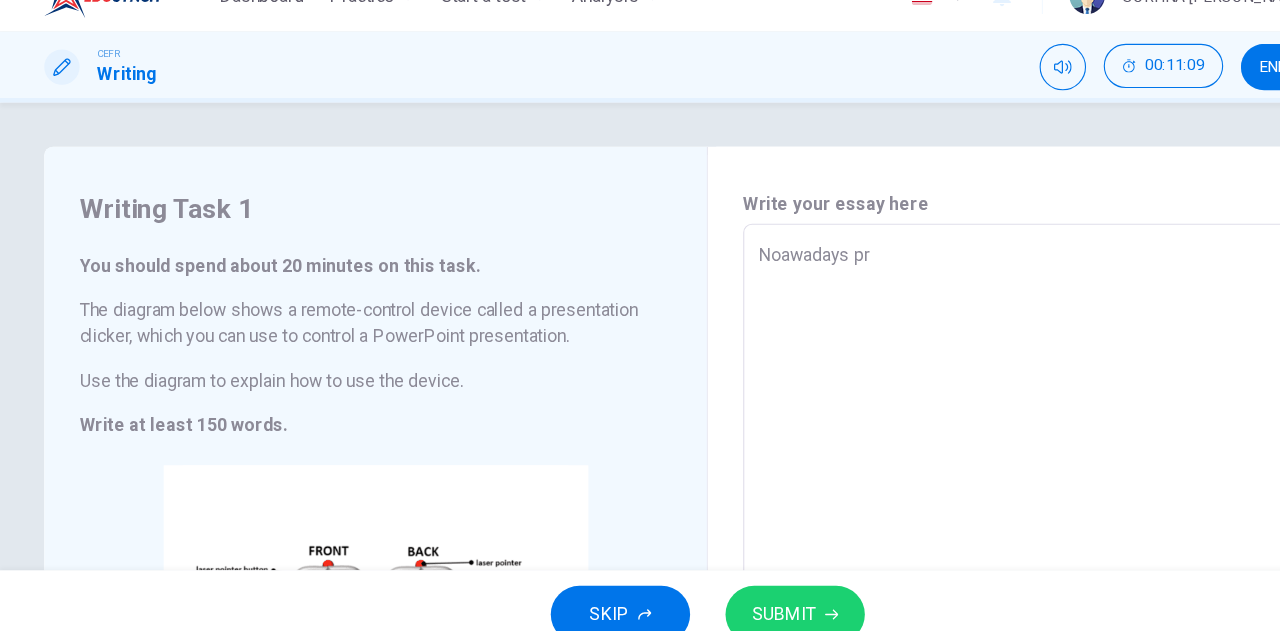 type on "x" 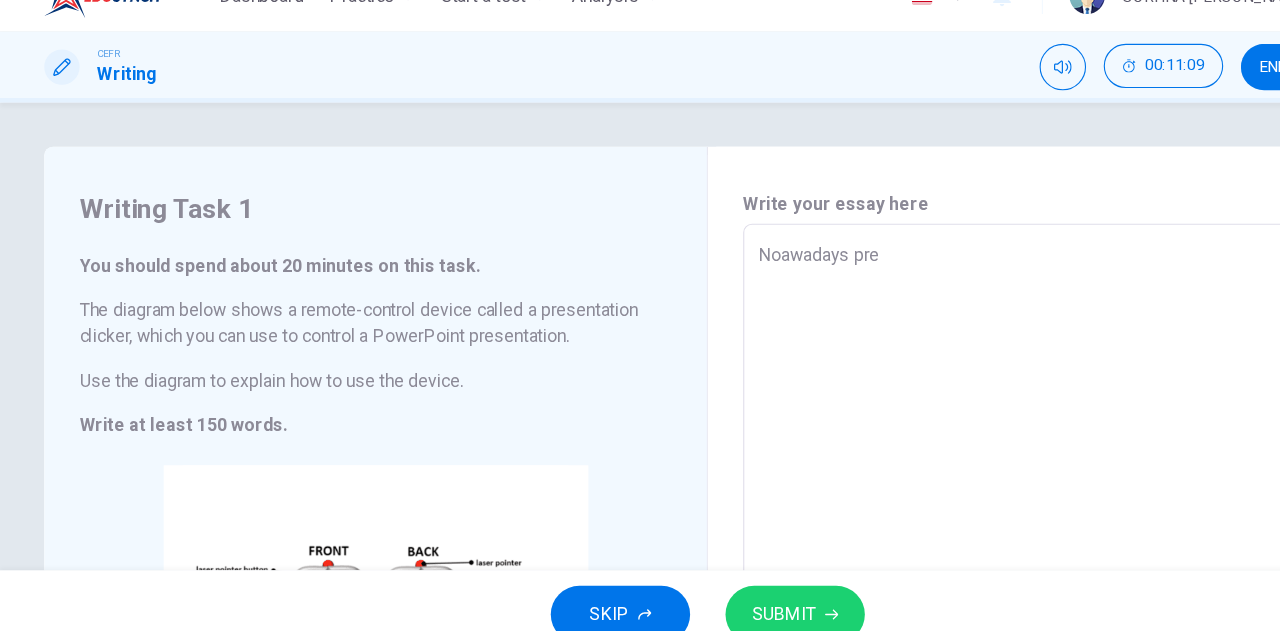 type on "x" 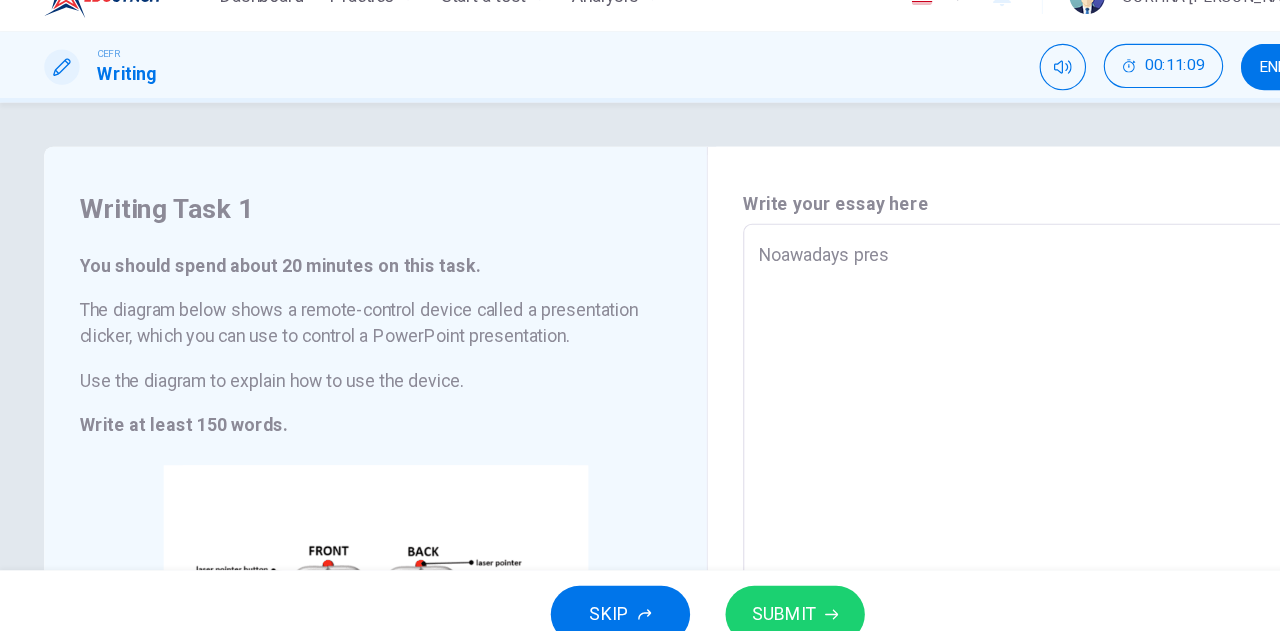 type on "x" 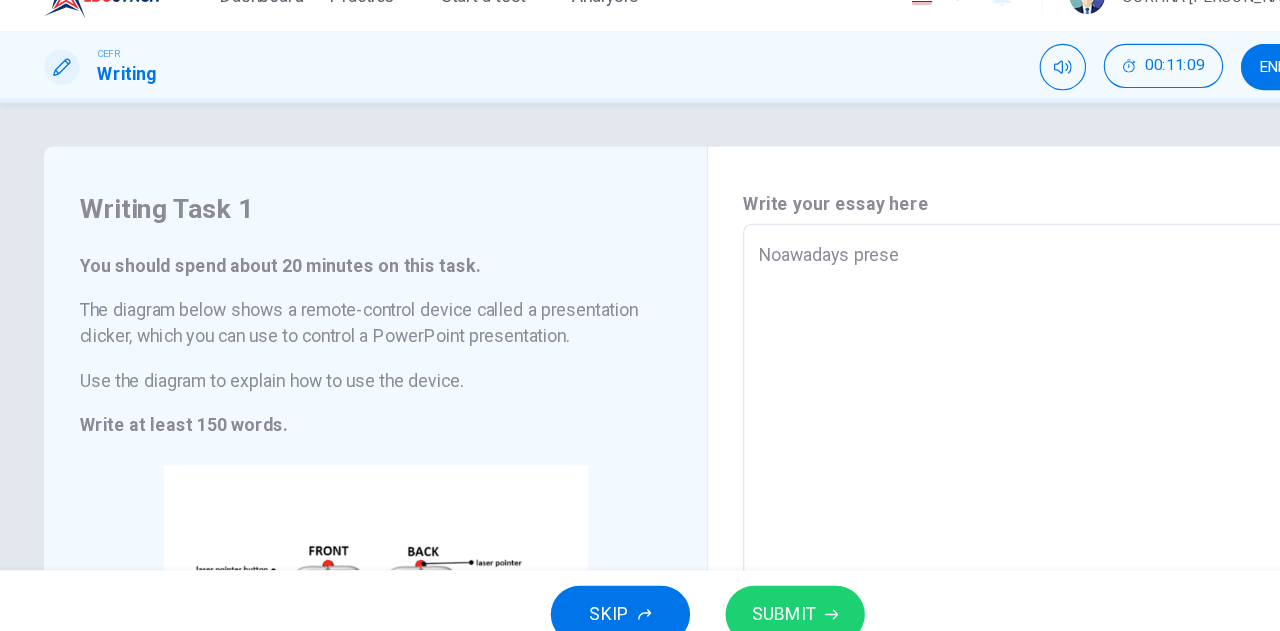 type on "x" 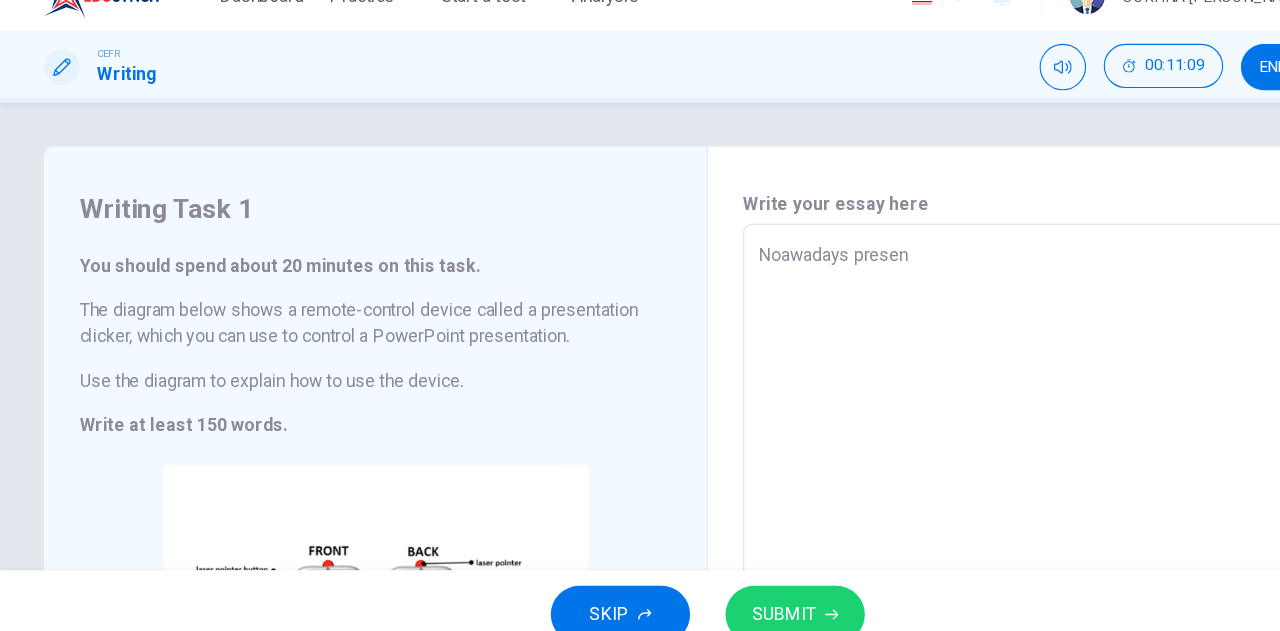 type on "x" 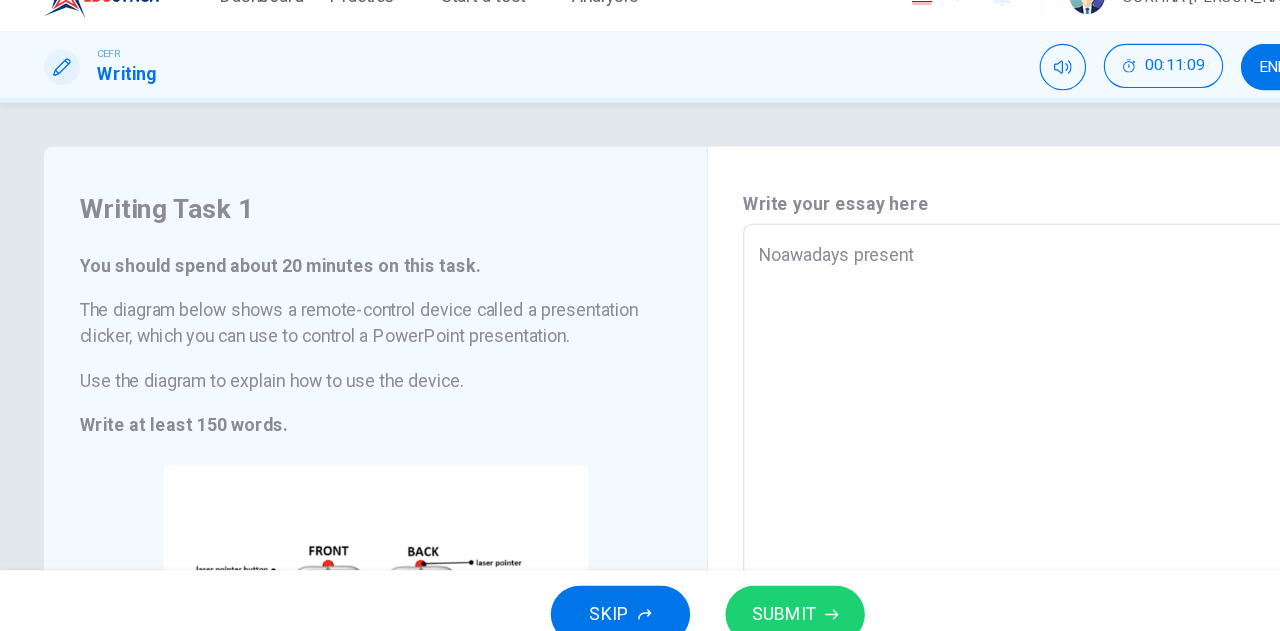 type on "x" 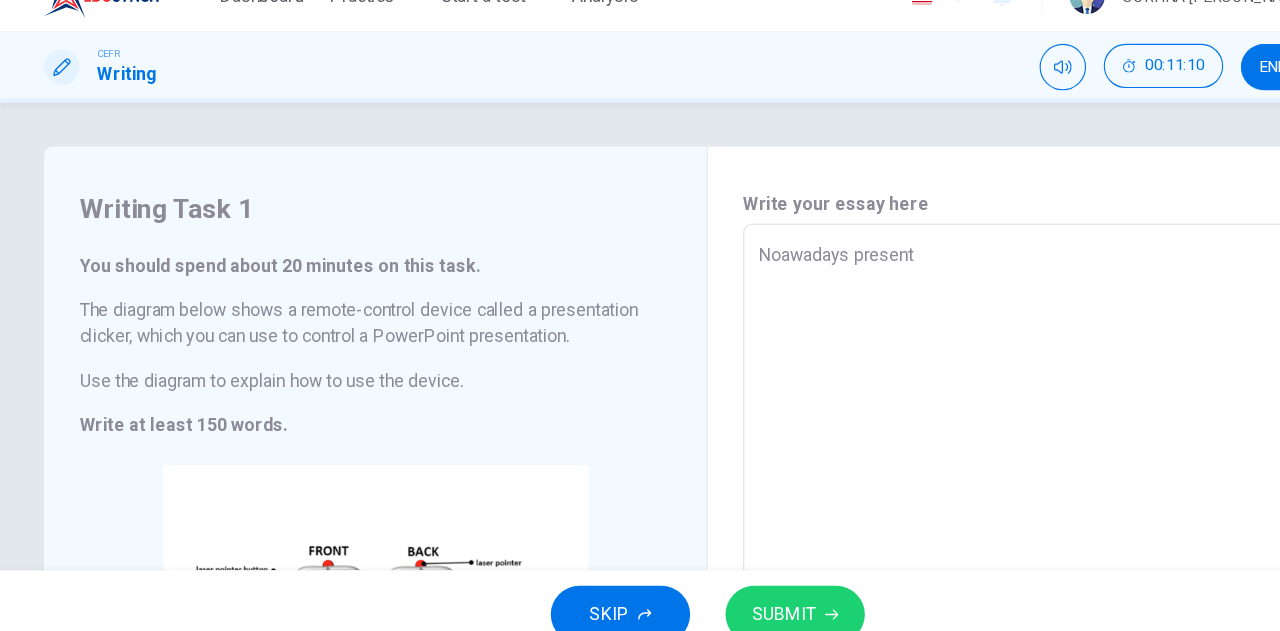 type on "Noawadays presenta" 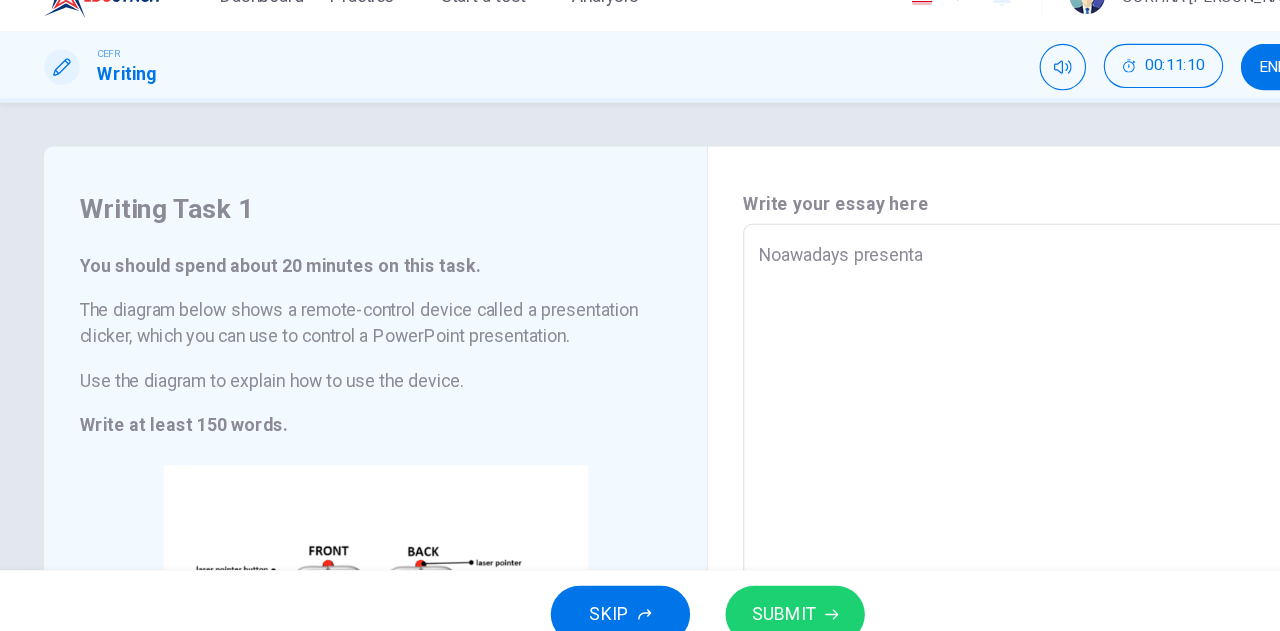 type on "x" 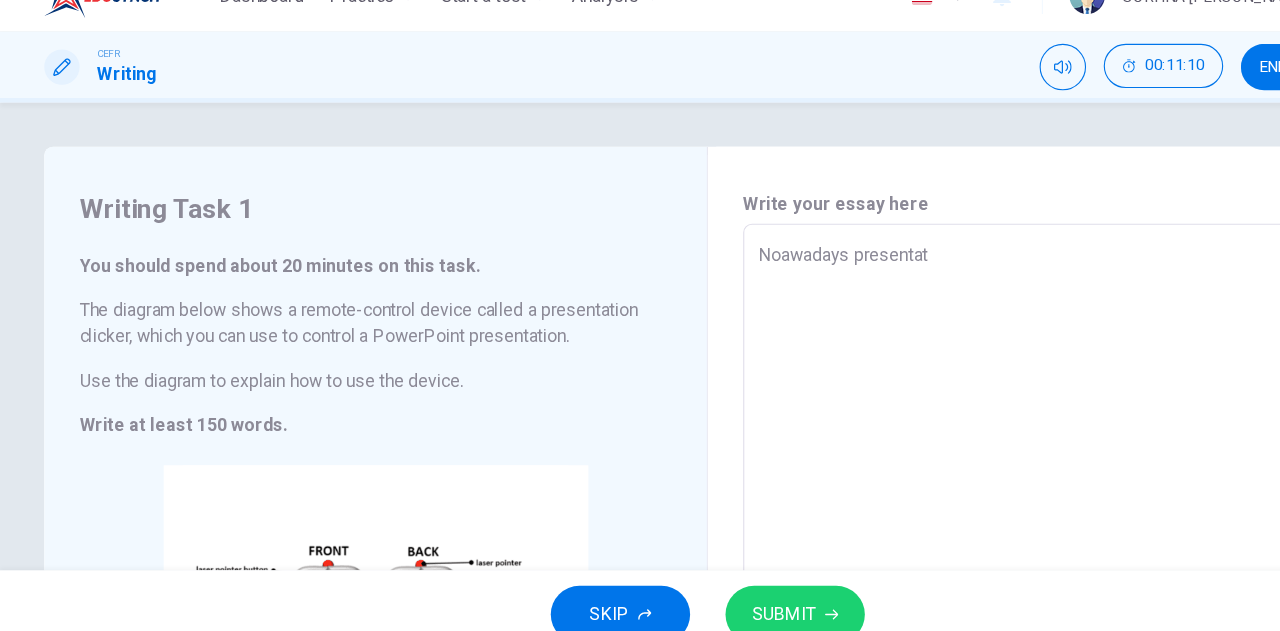 type on "x" 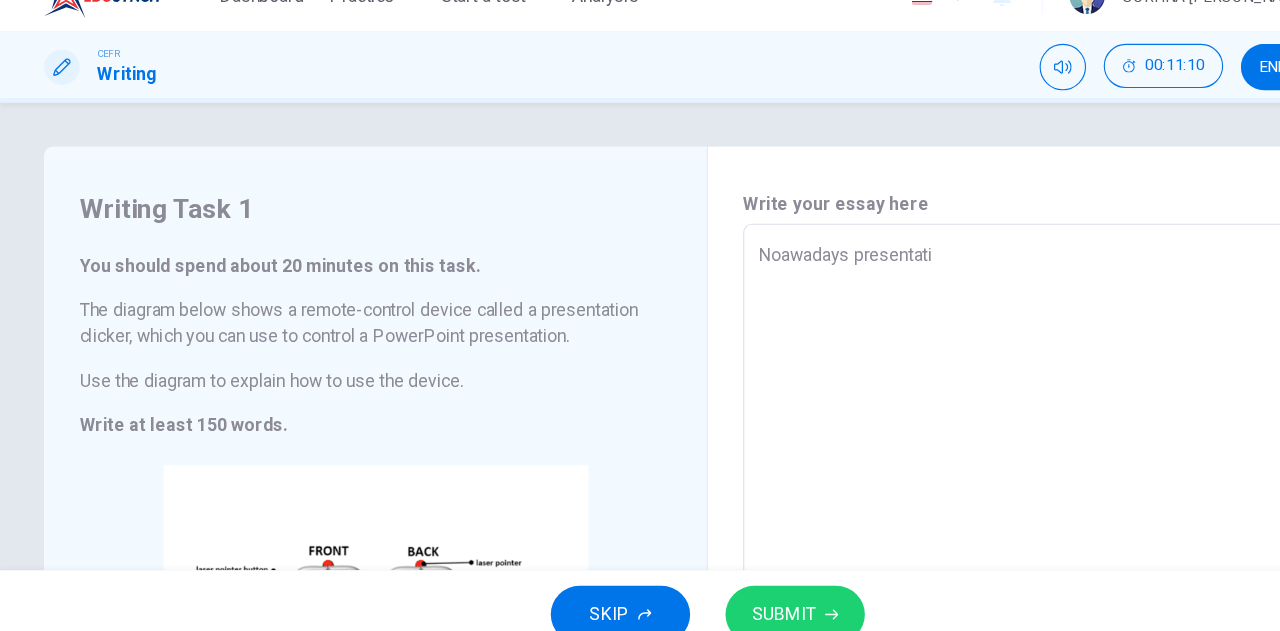type on "x" 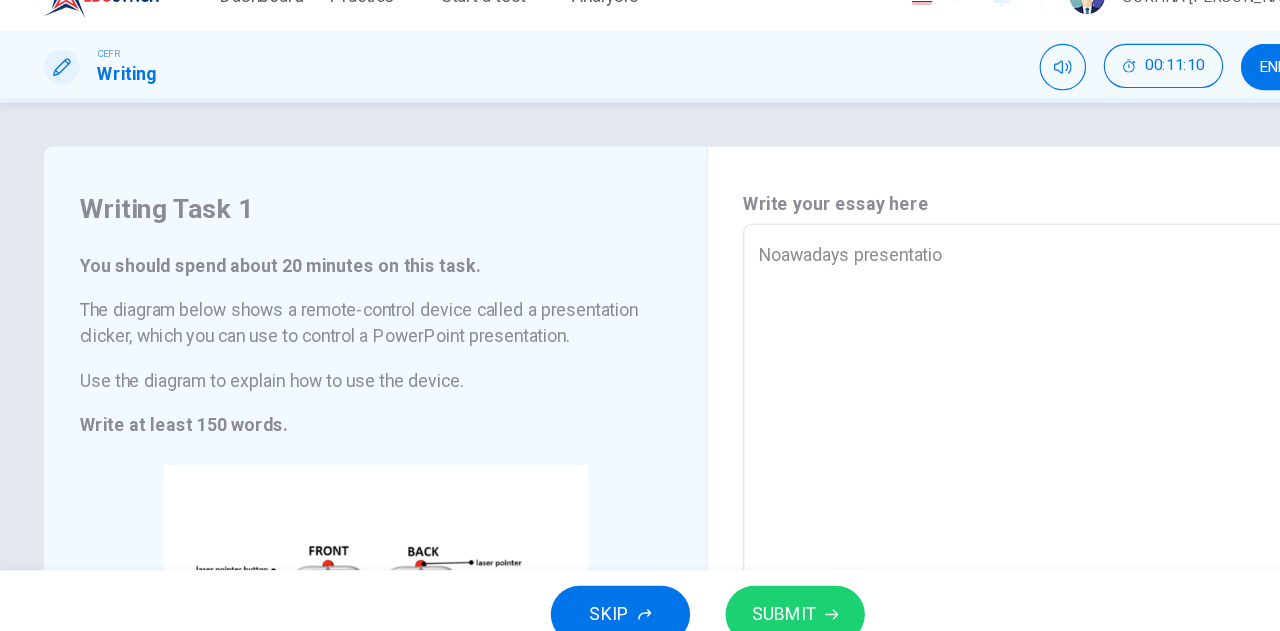 type on "x" 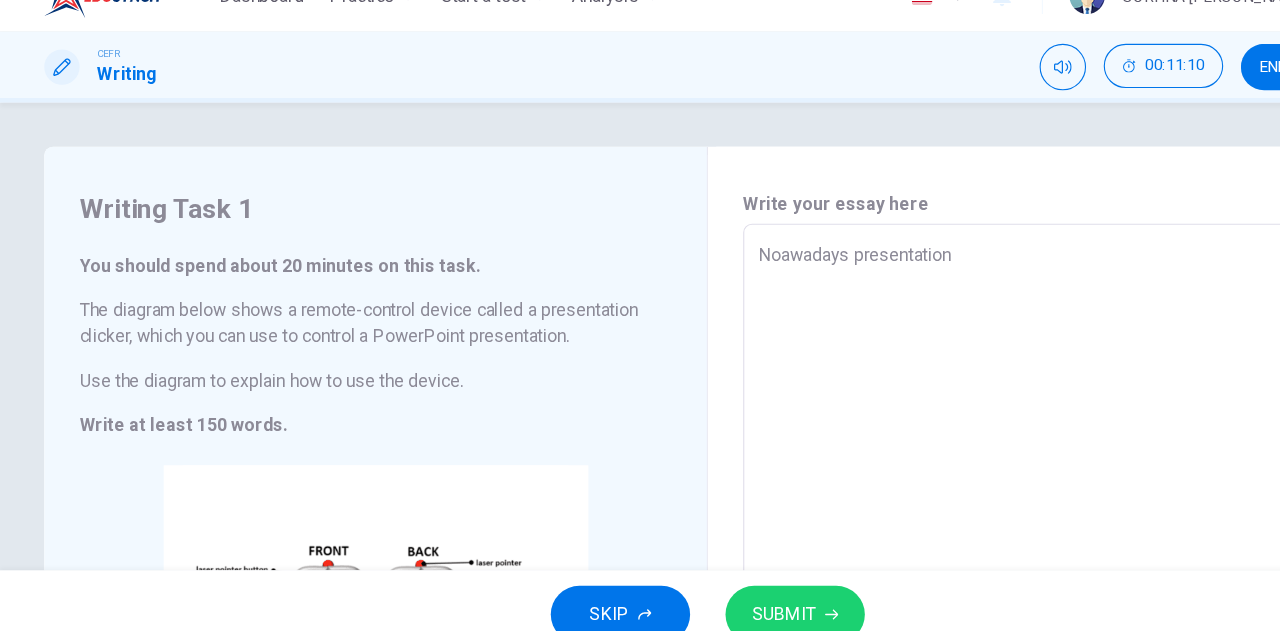 type on "x" 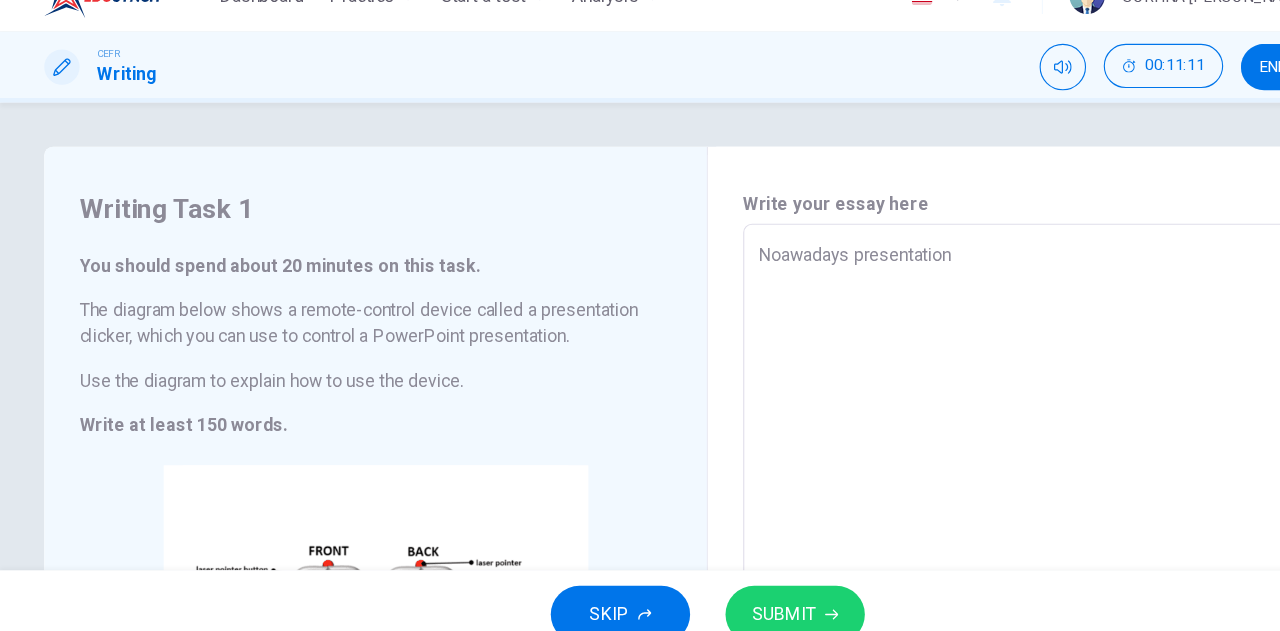 type on "Noawadays presentation n" 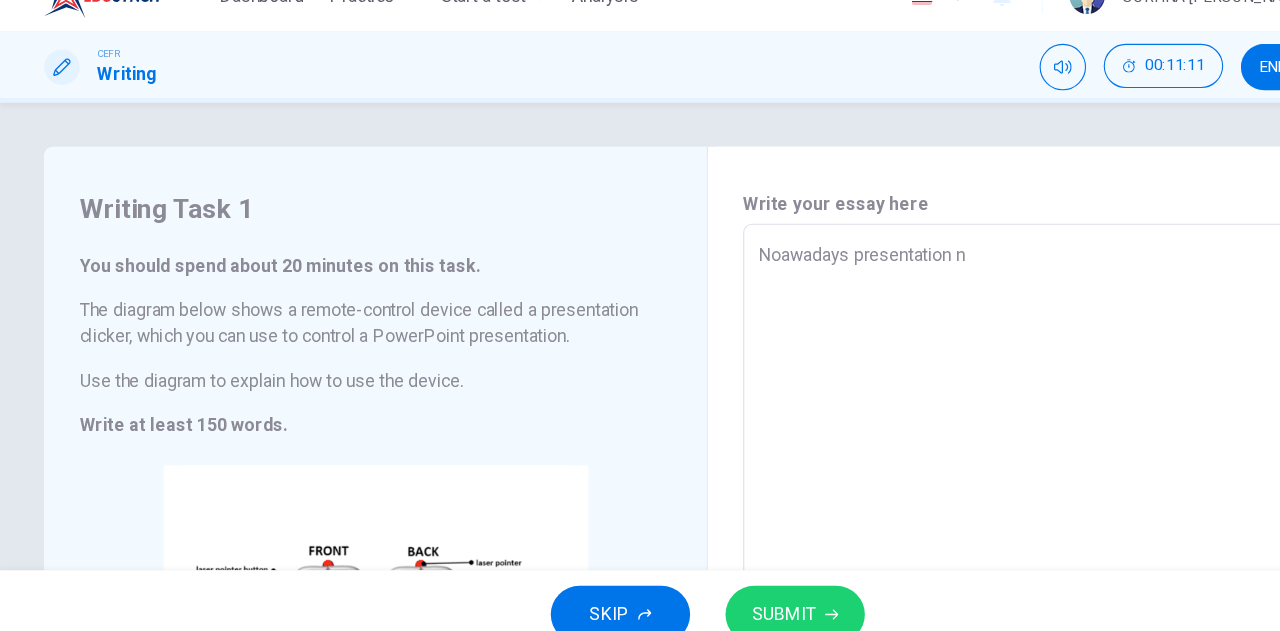 type on "x" 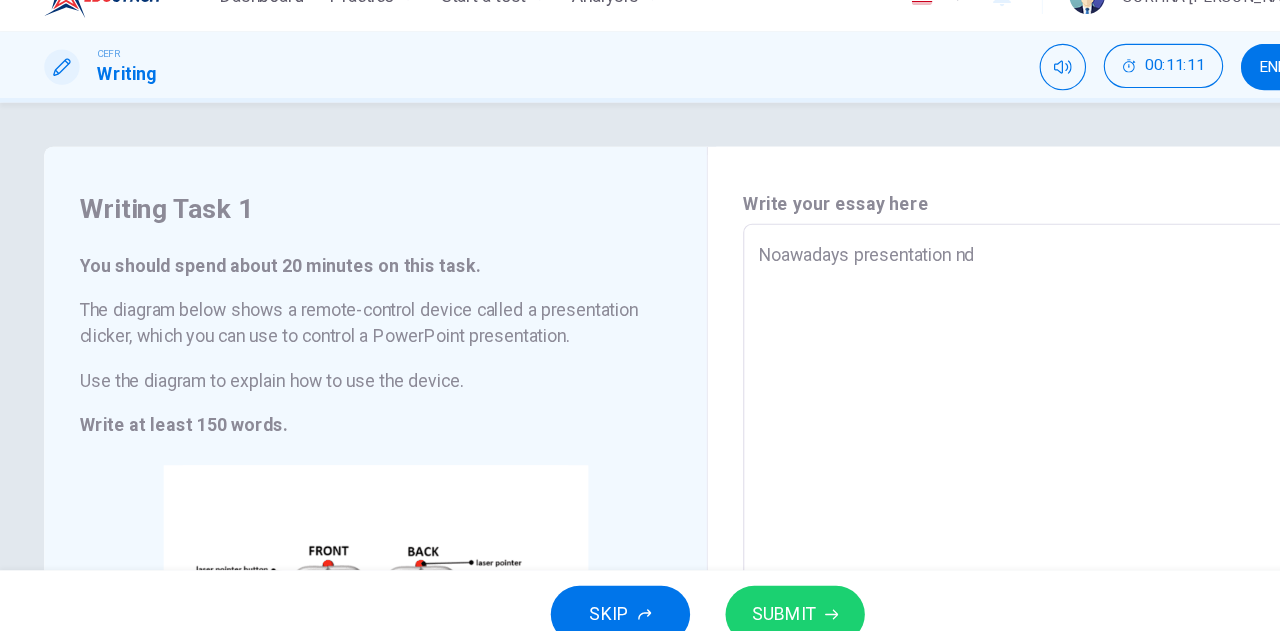 type on "x" 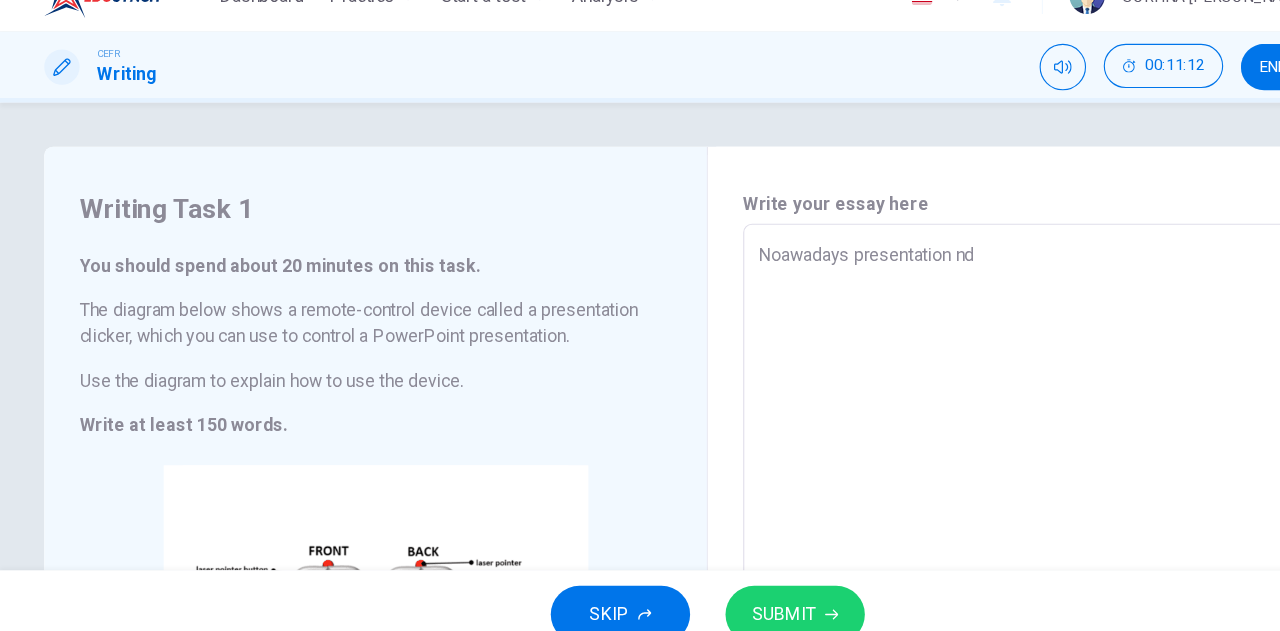 type on "Noawadays presentation nd" 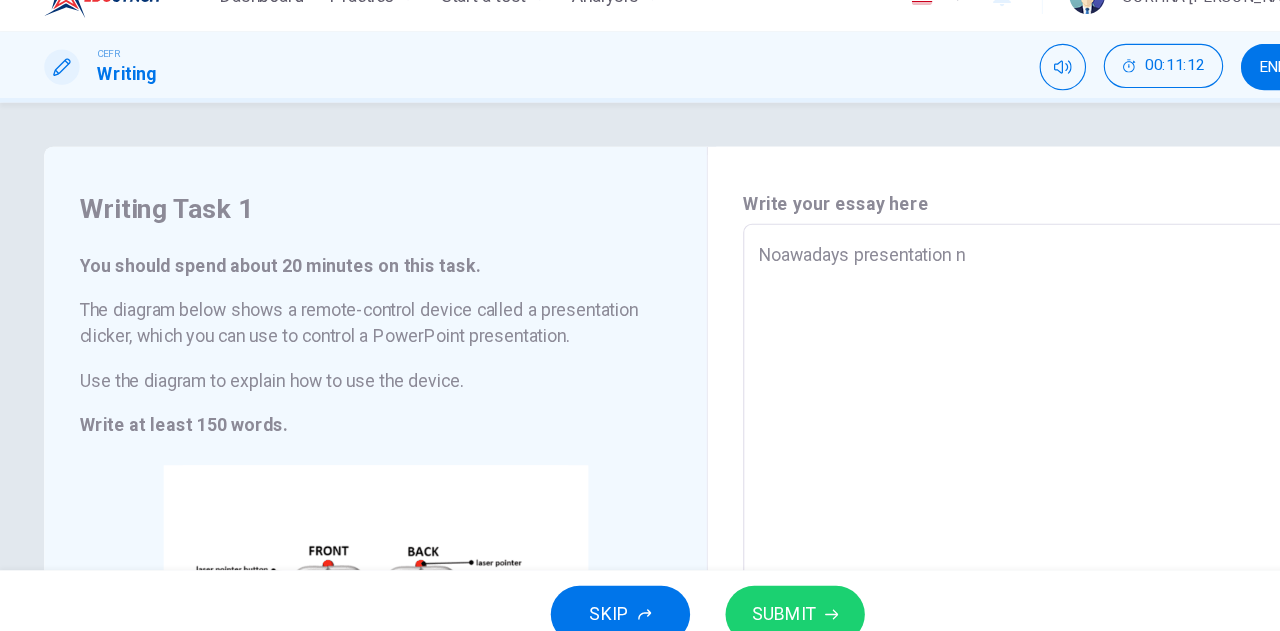 type on "x" 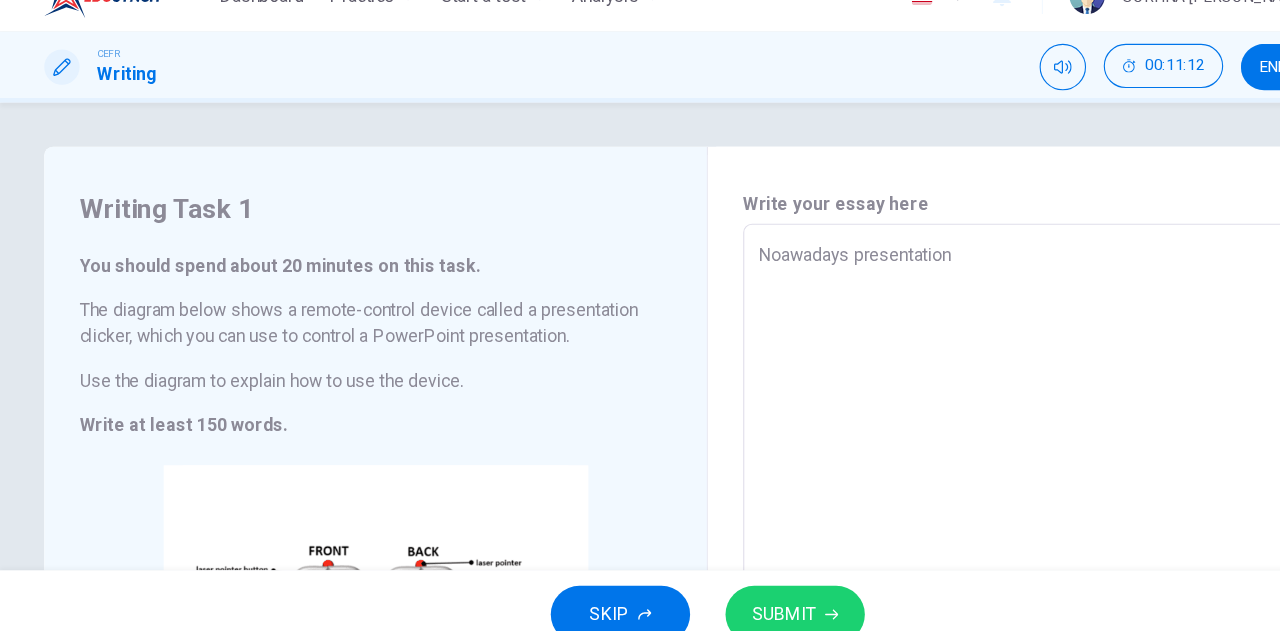type on "x" 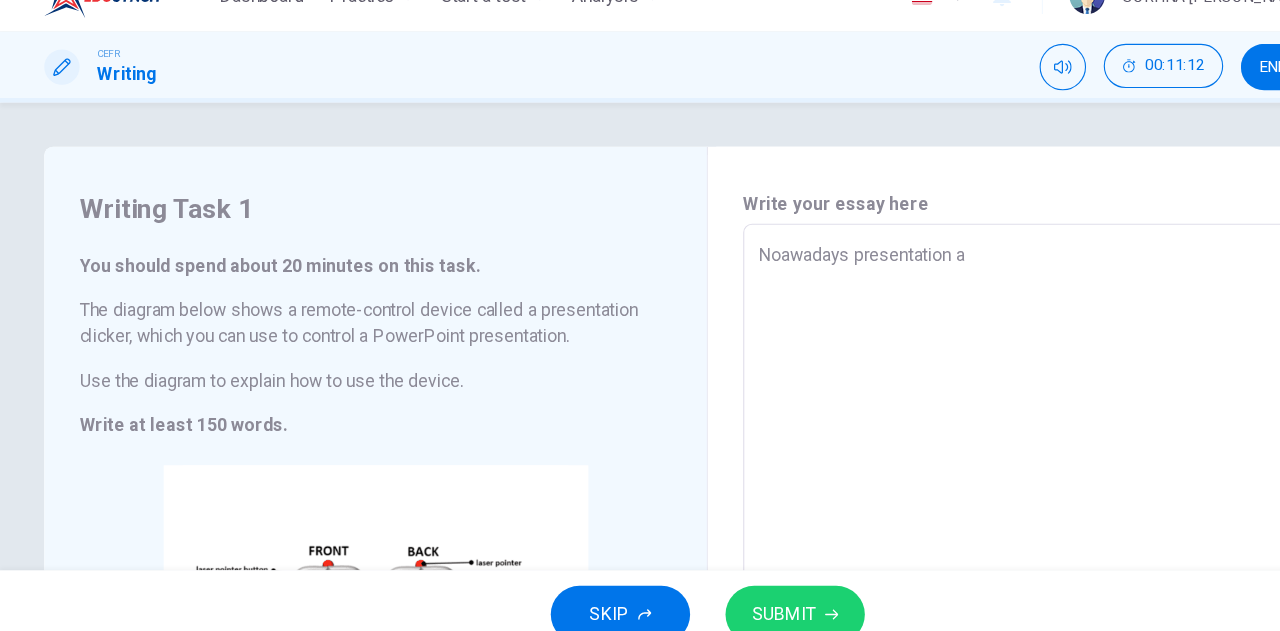 type on "Noawadays presentation an" 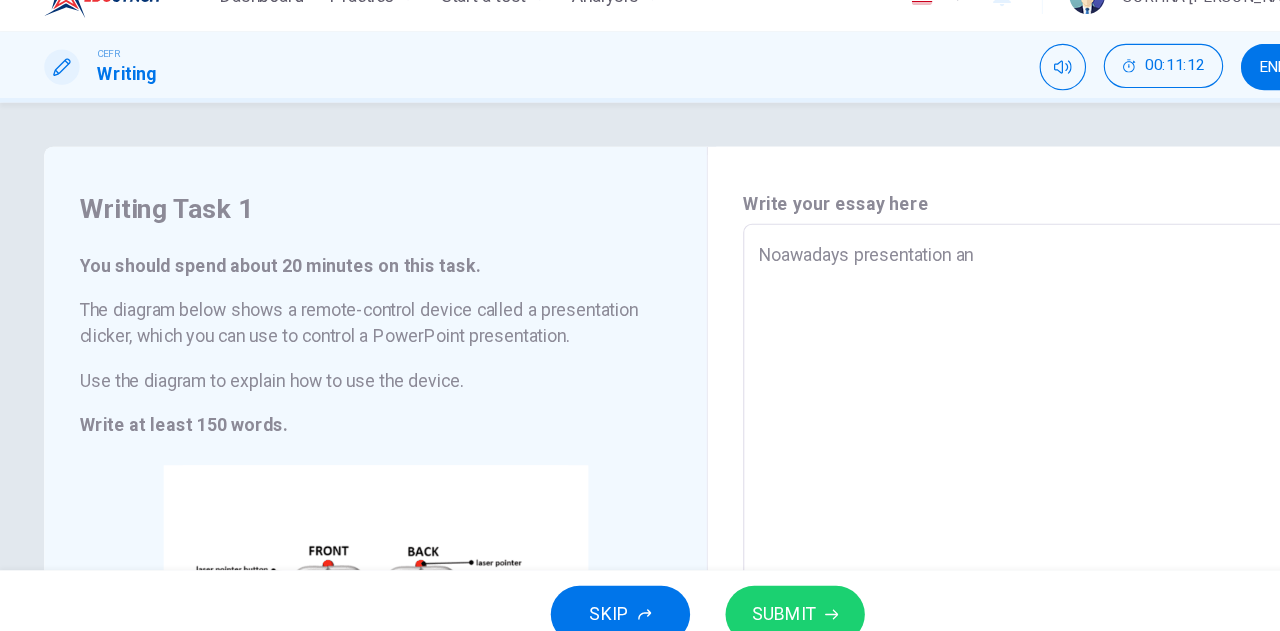 type on "x" 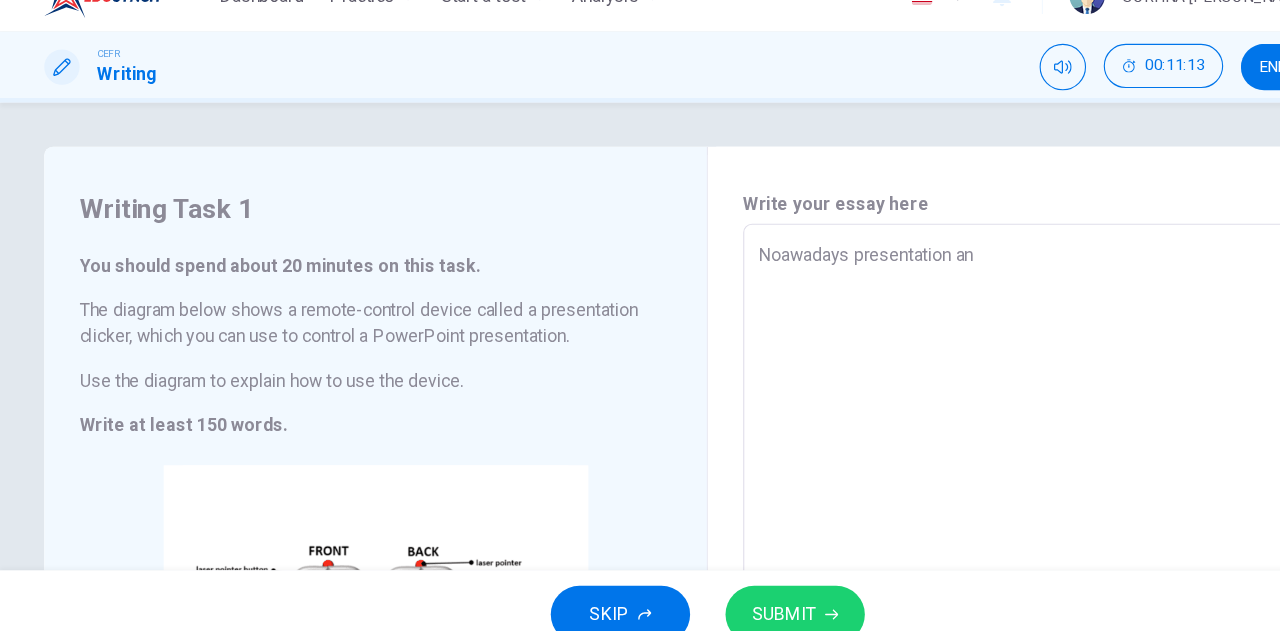 type on "Noawadays presentation and" 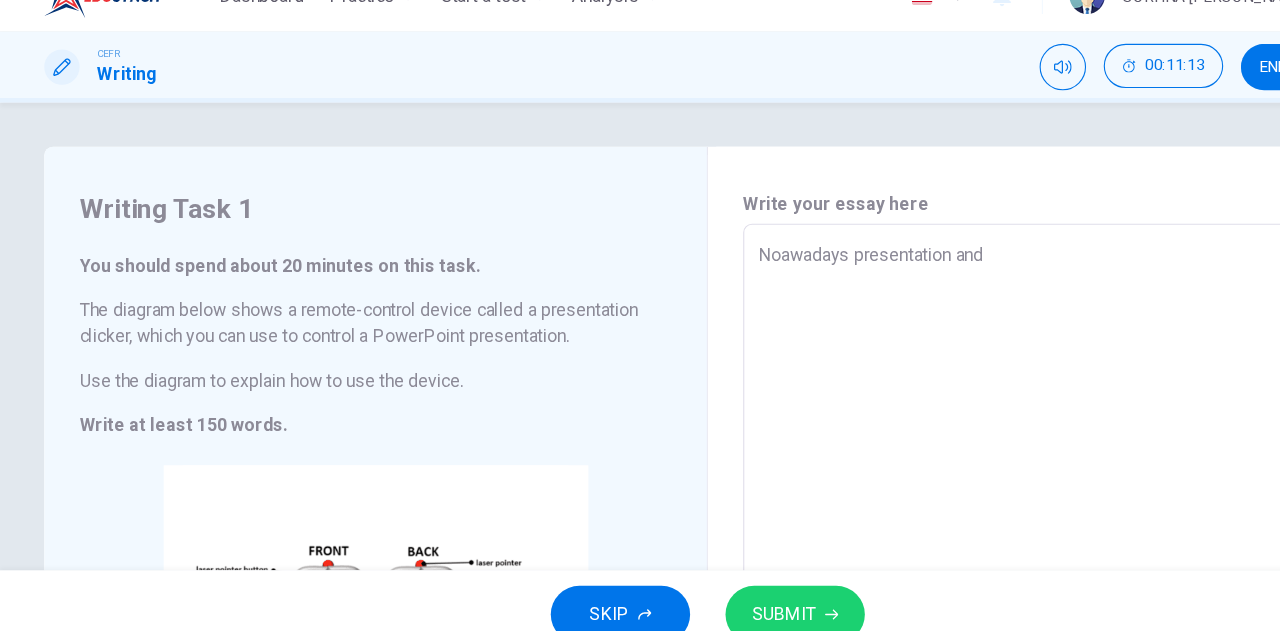type on "x" 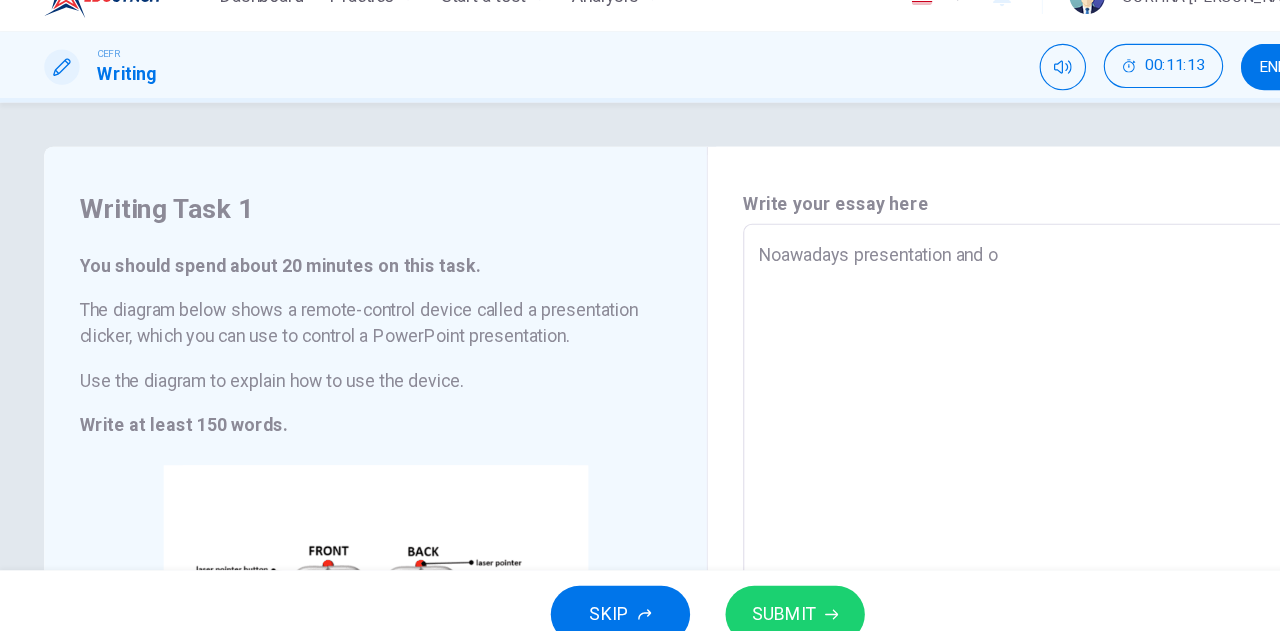 type on "x" 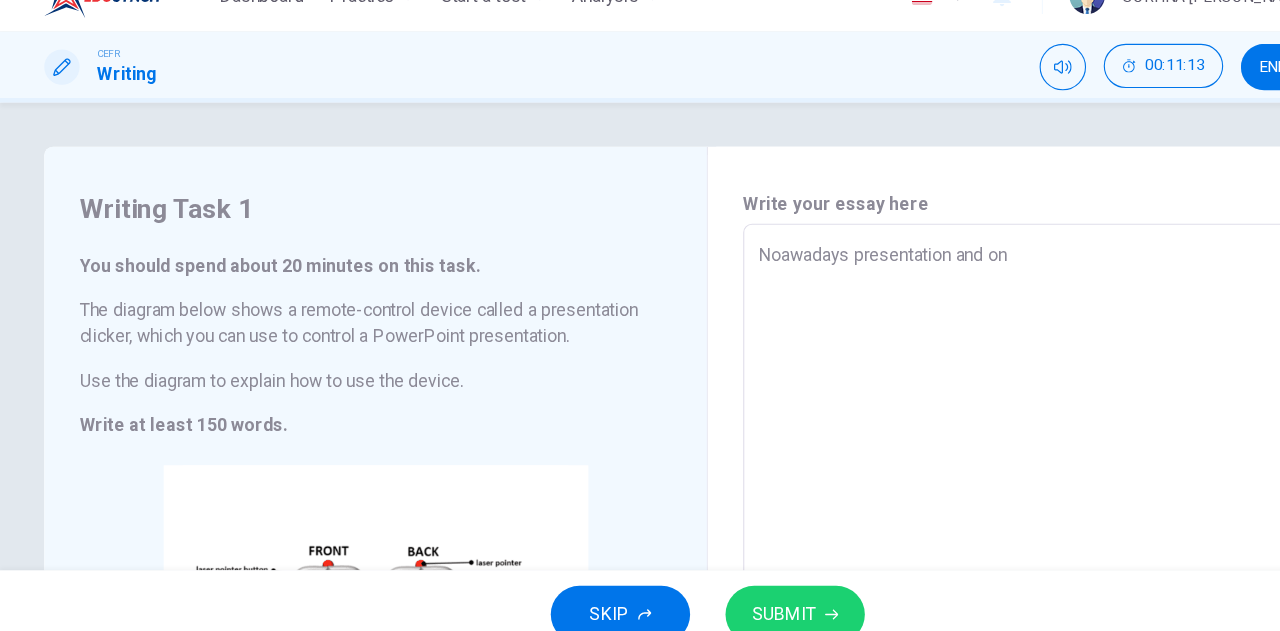 type on "x" 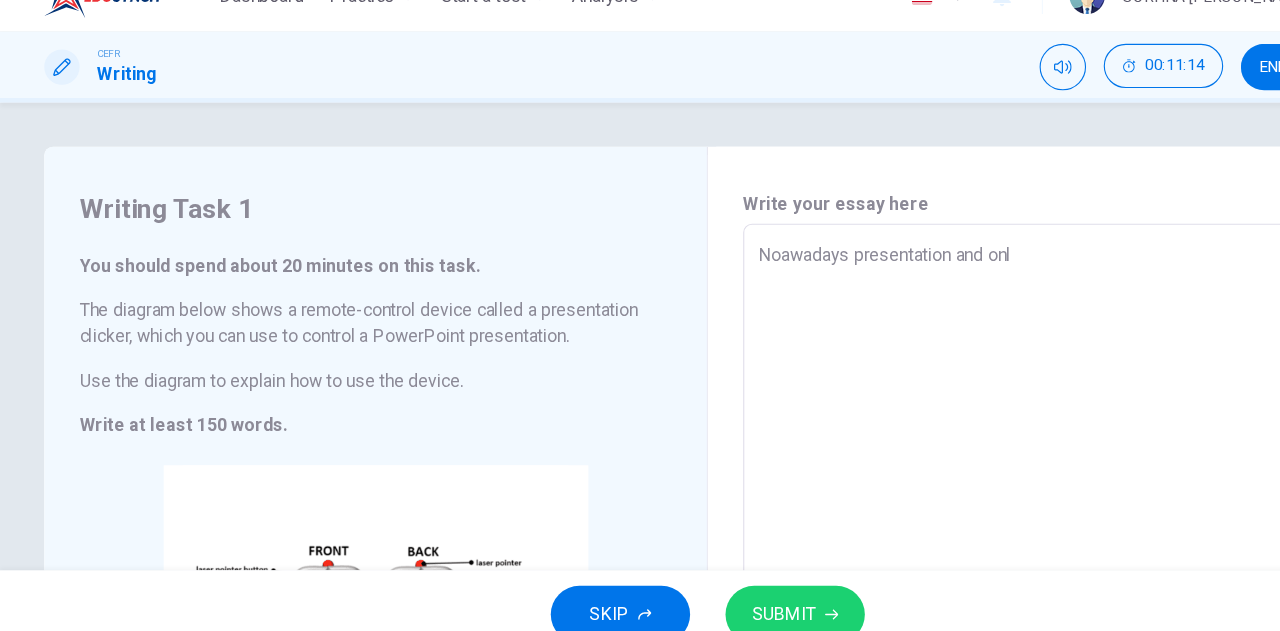 type on "Noawadays presentation and onli" 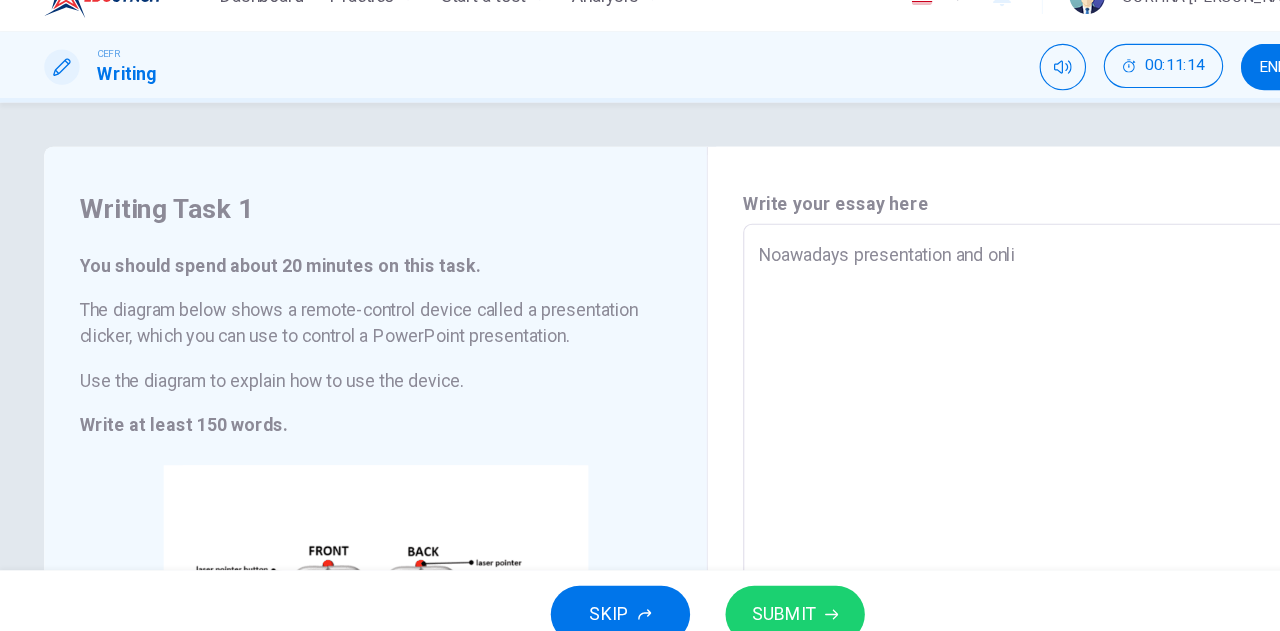 type on "x" 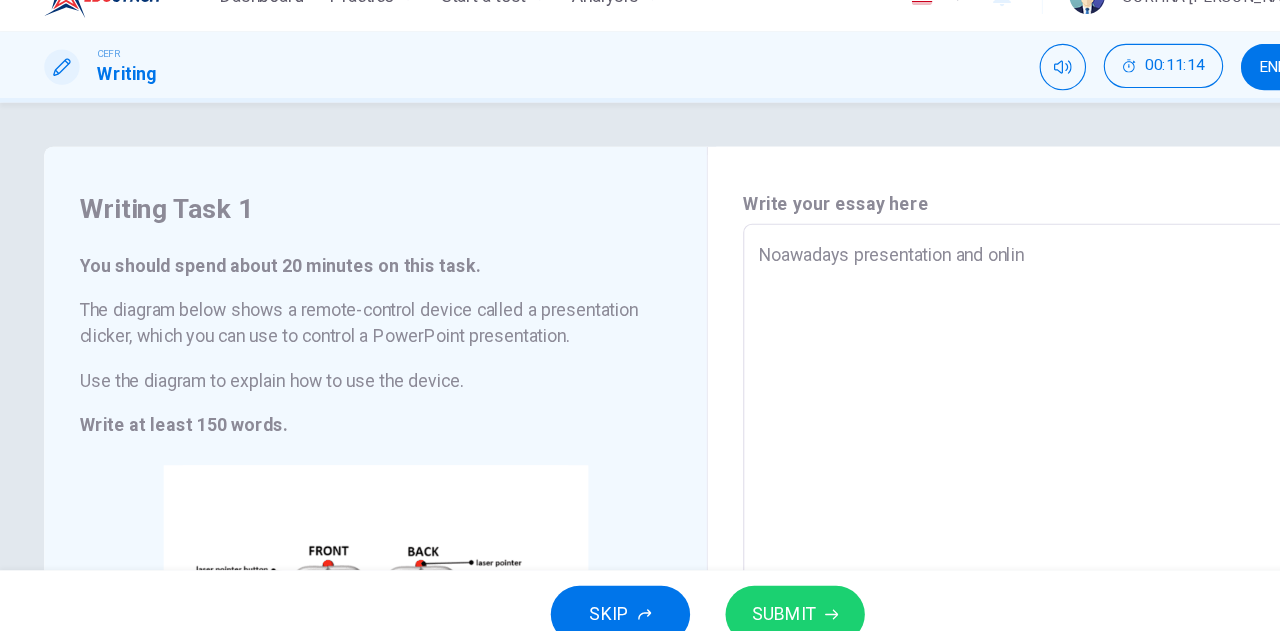 type on "x" 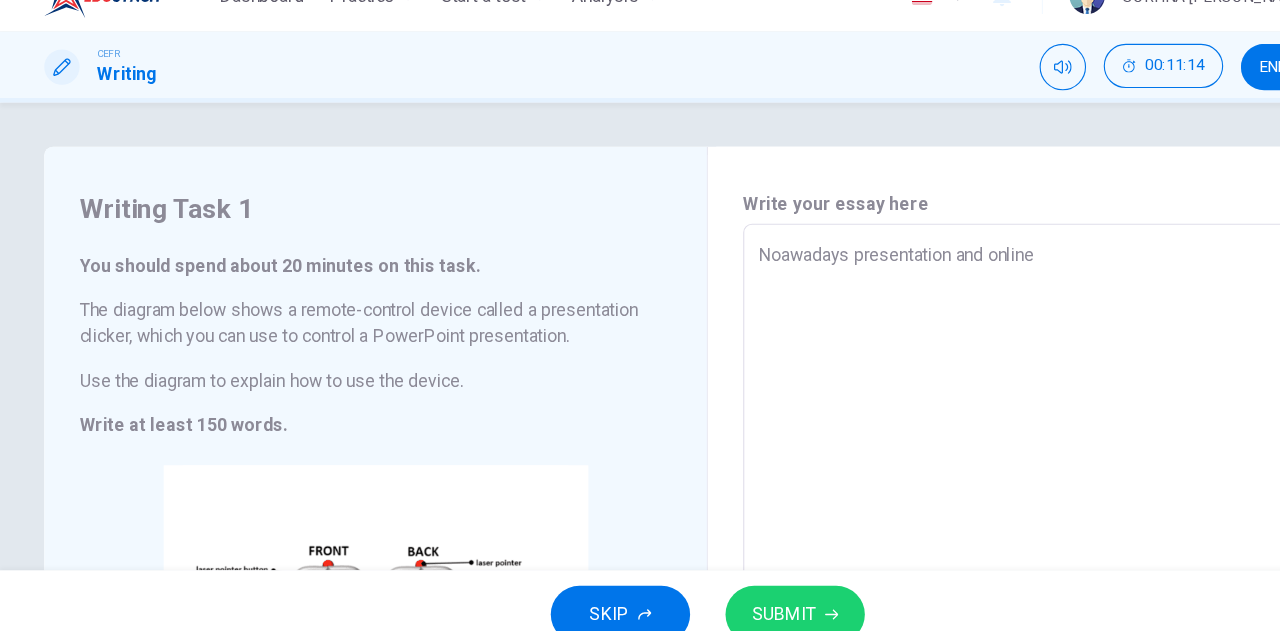 type on "x" 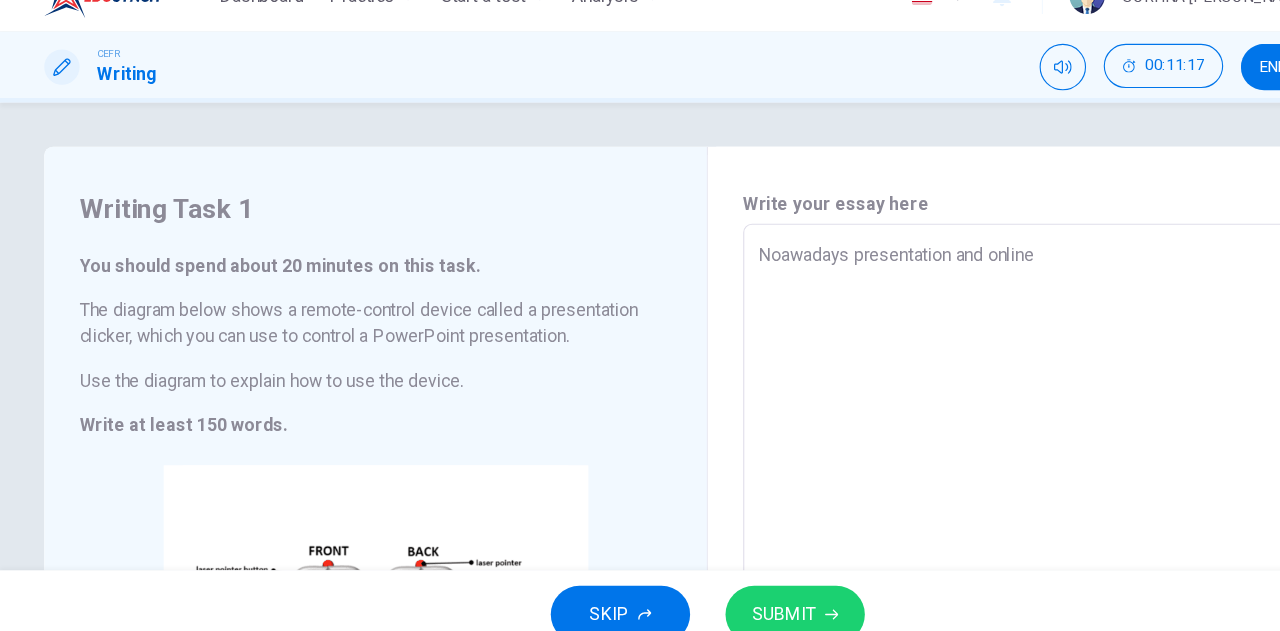 click on "Noawadays presentation and online" at bounding box center (940, 522) 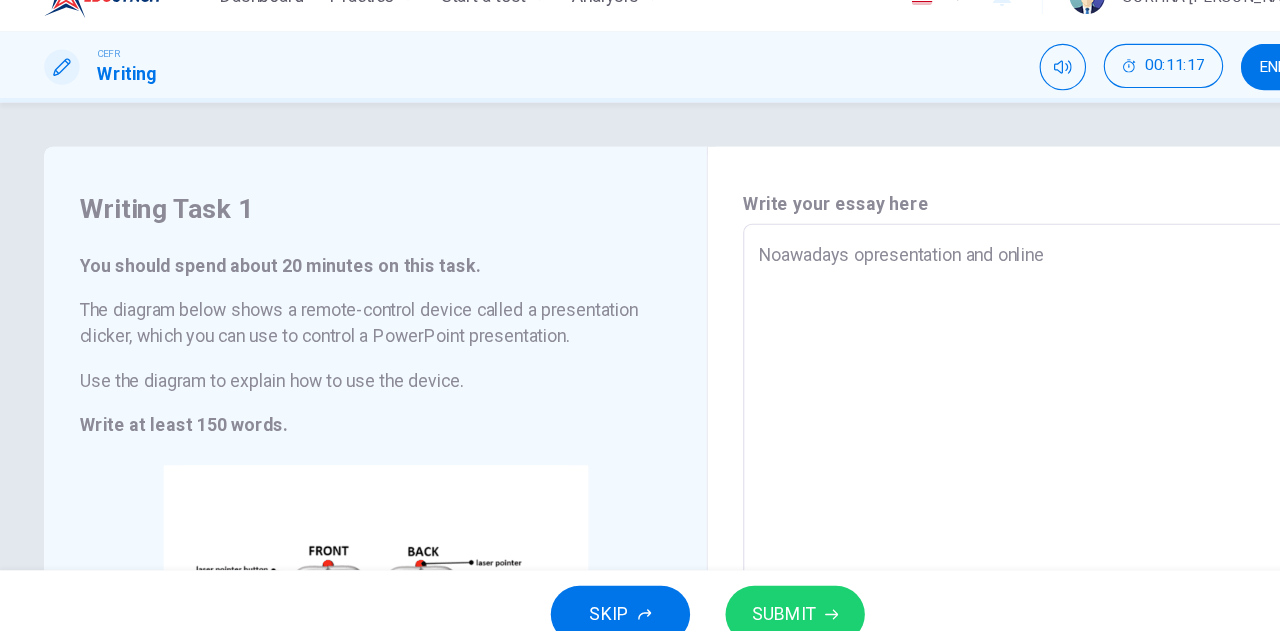 type on "x" 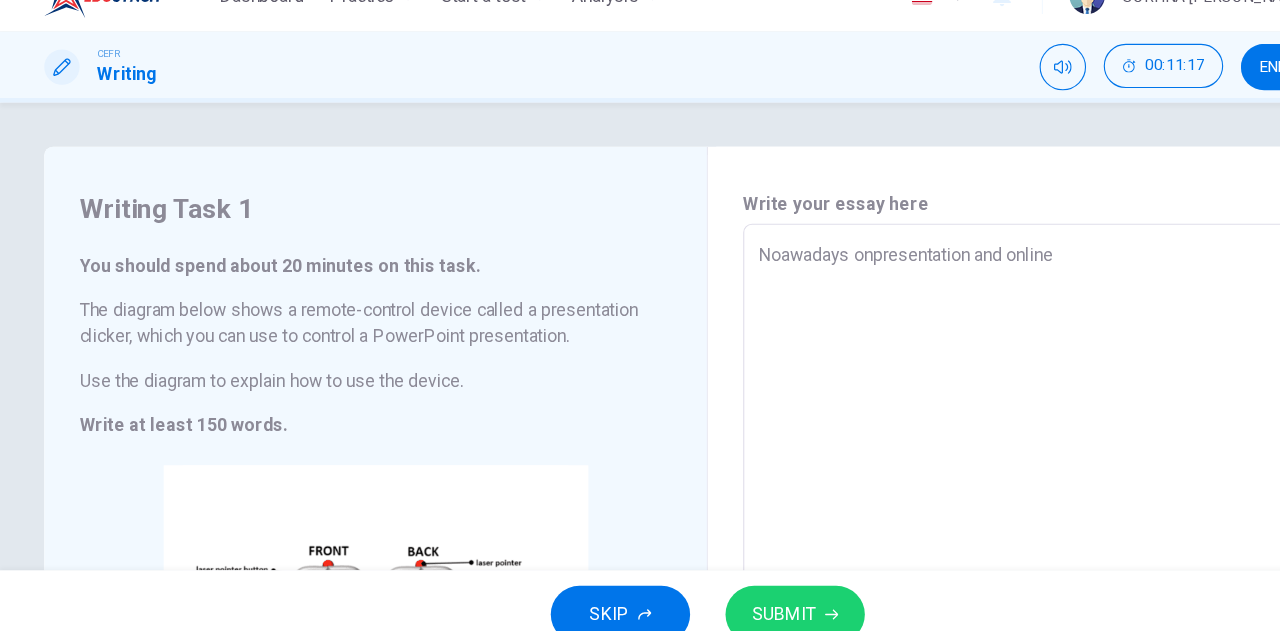 type on "x" 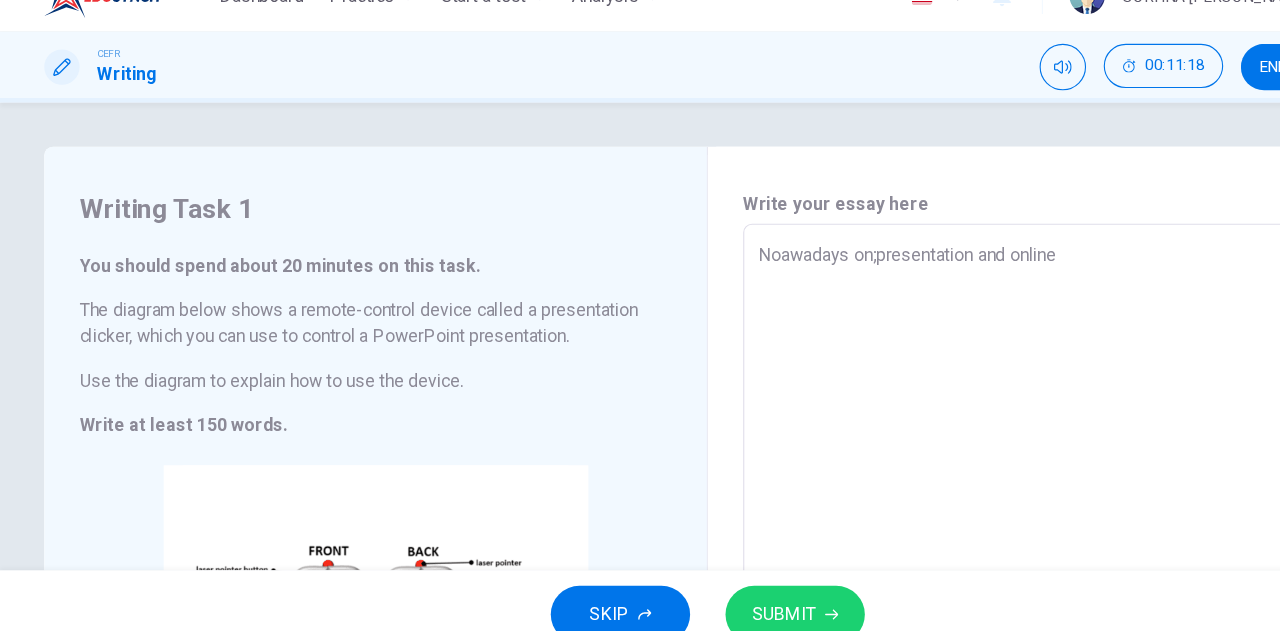 type on "Noawadays on;ipresentation and online" 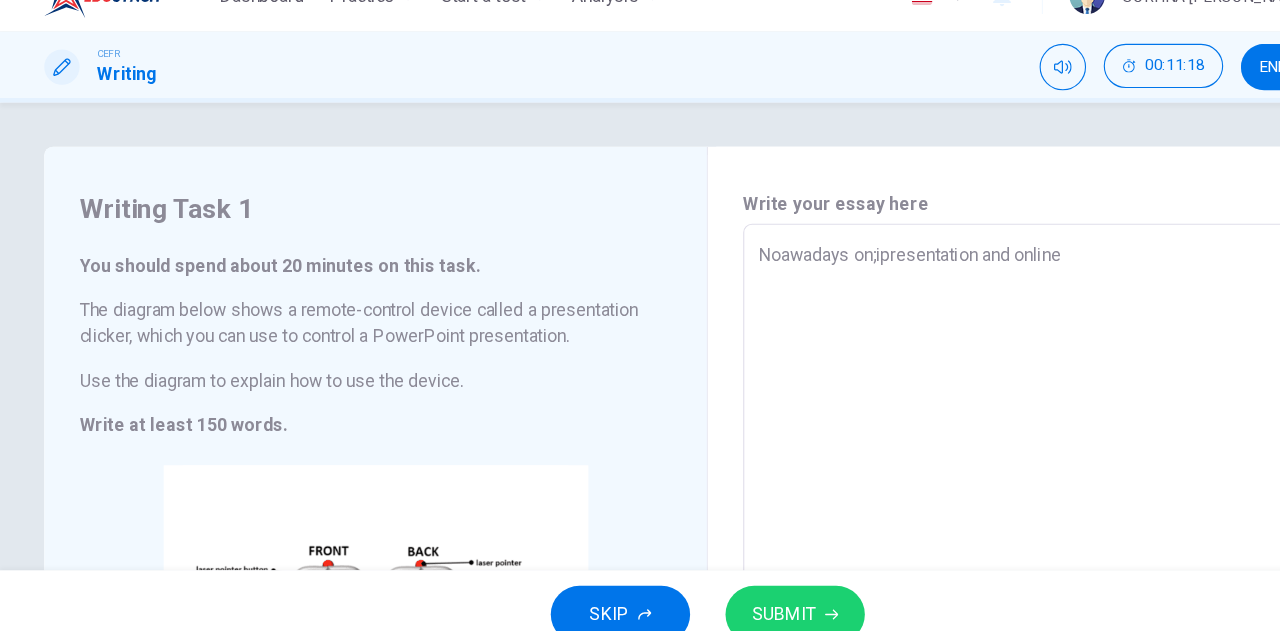 type on "x" 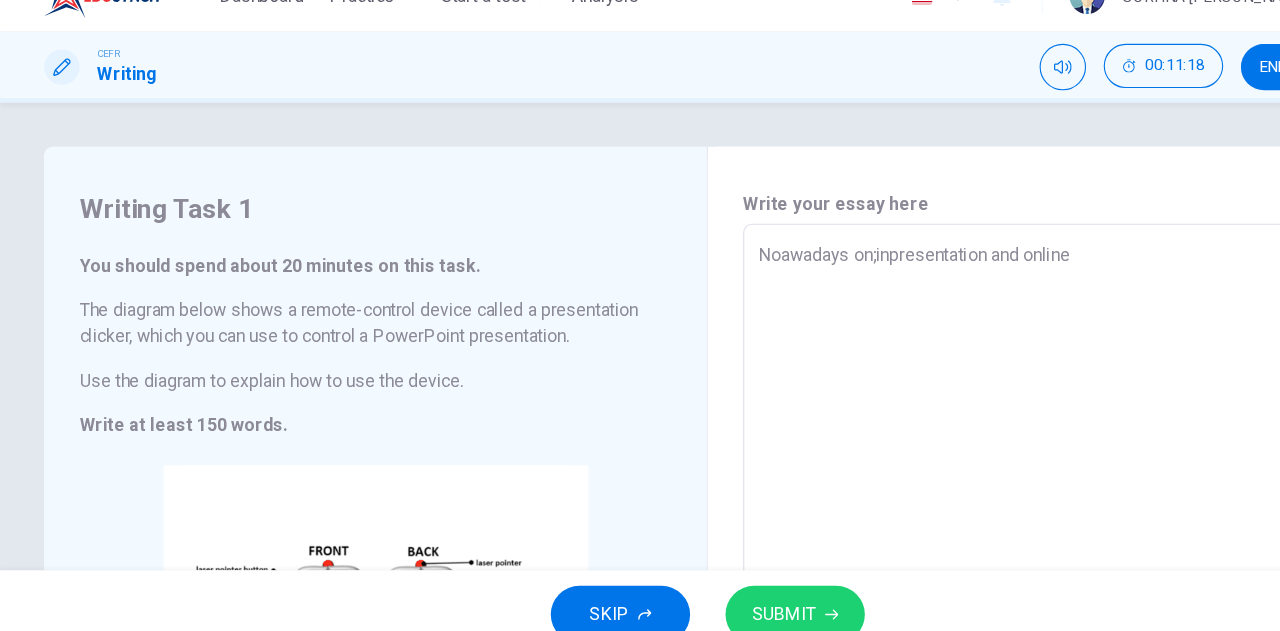 type on "x" 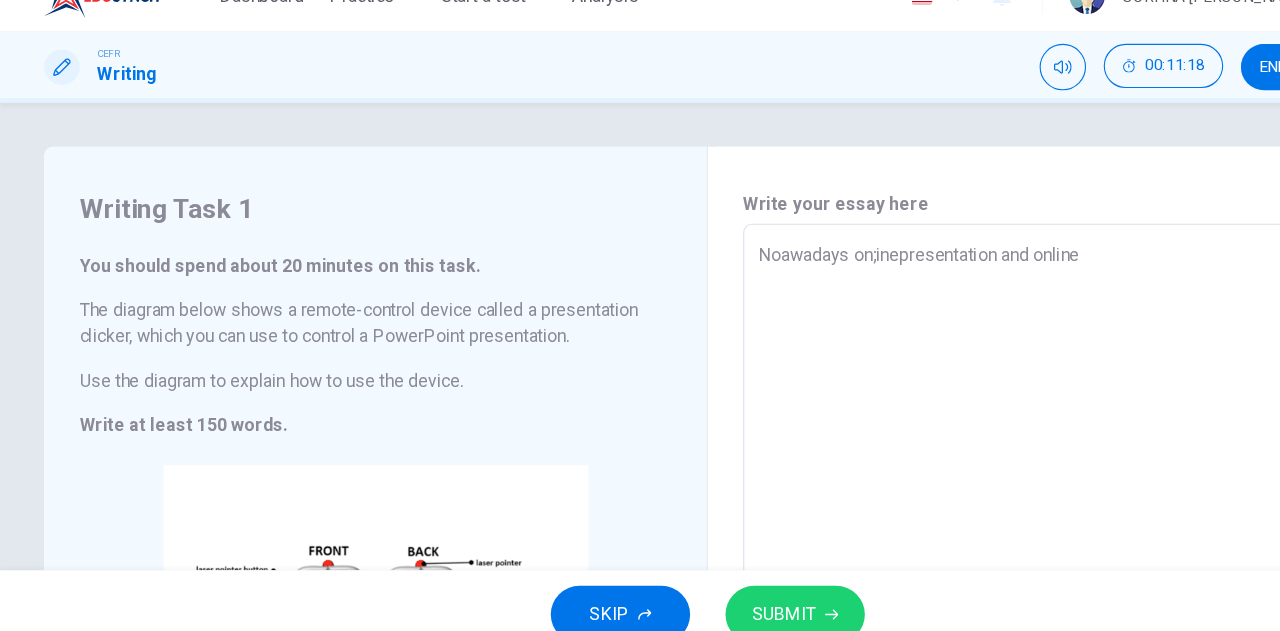 type on "x" 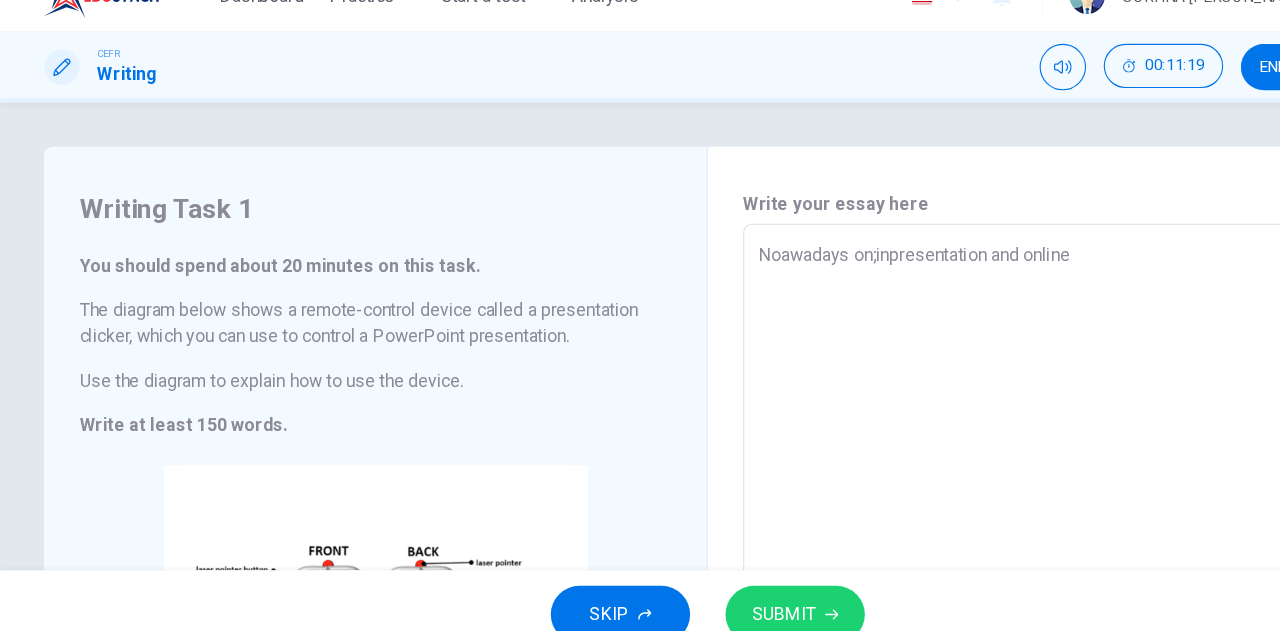 type on "Noawadays on;ipresentation and online" 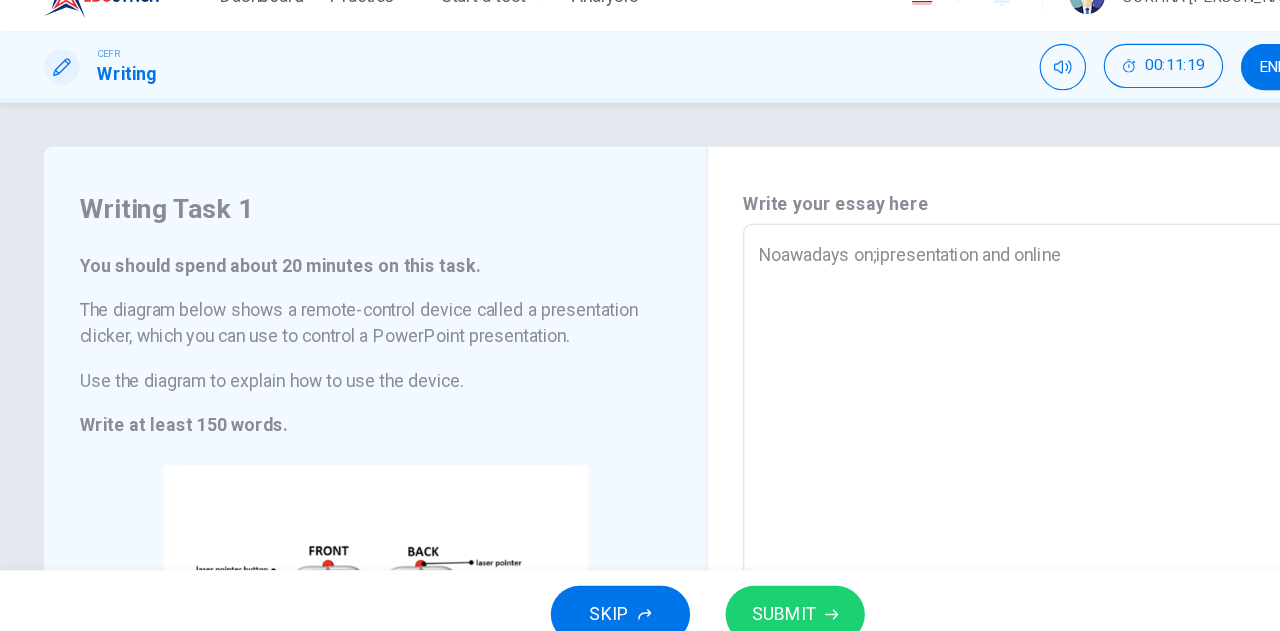 type on "x" 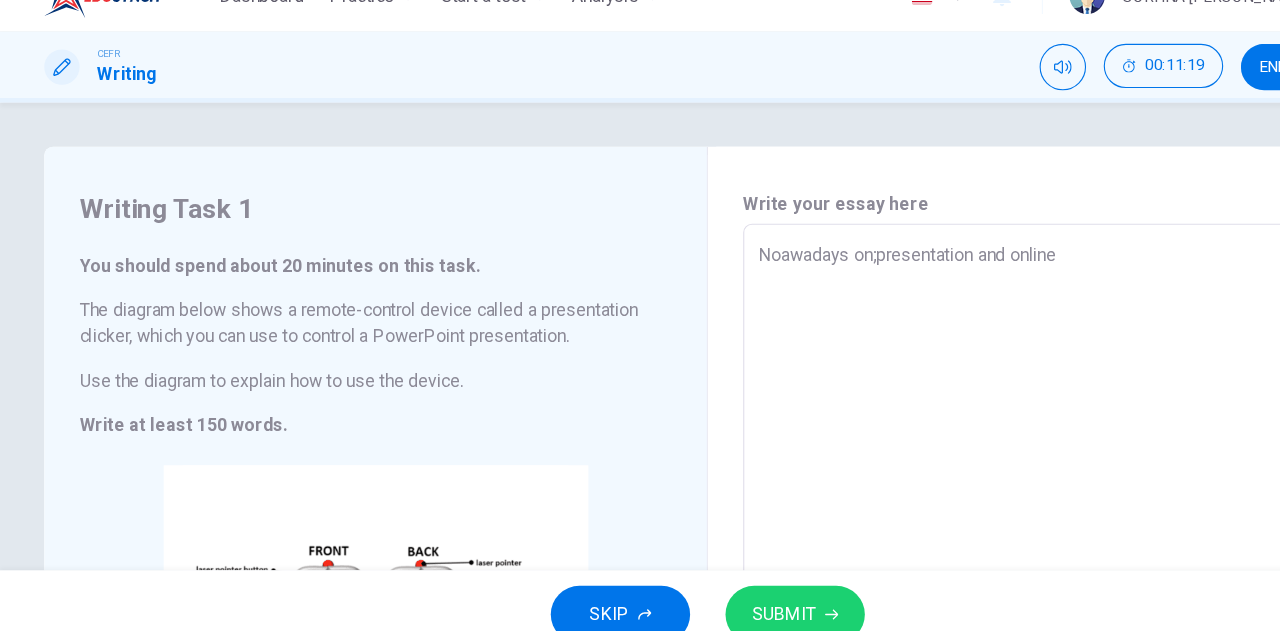 type on "x" 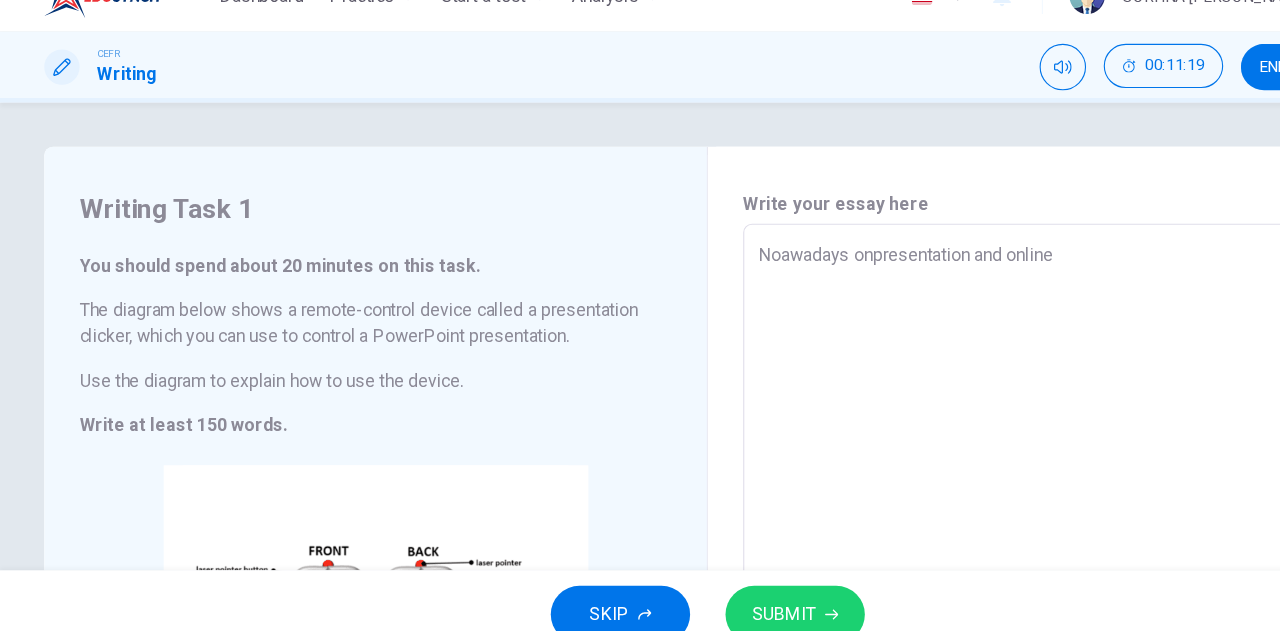 type on "x" 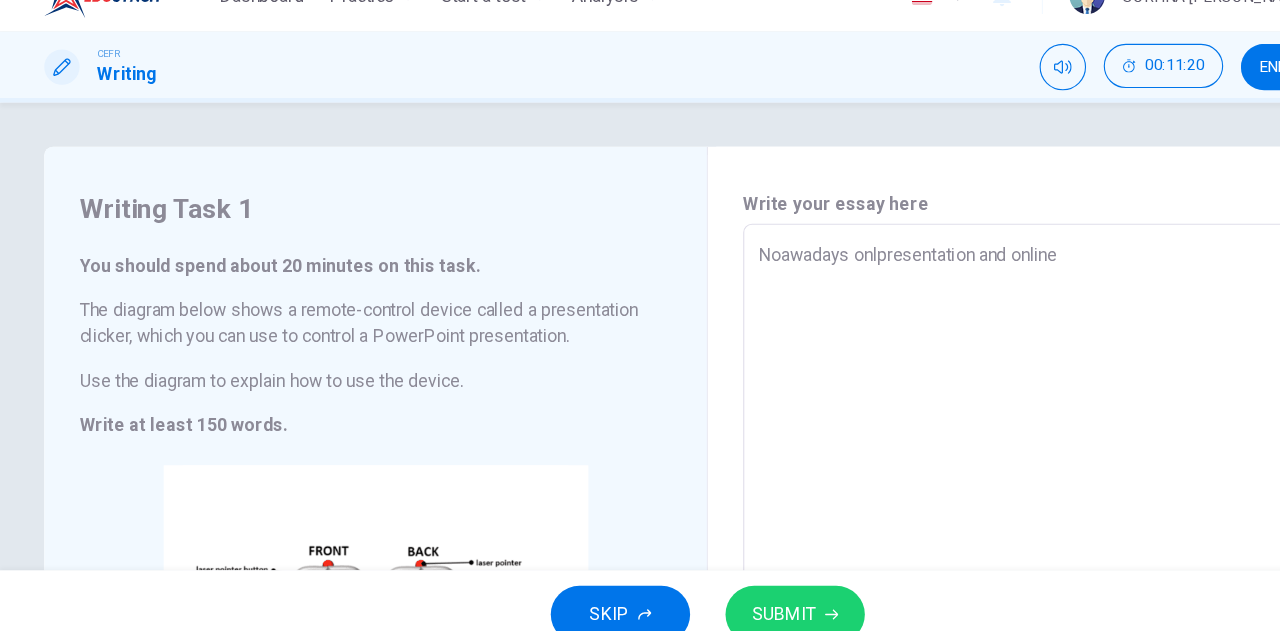 type on "Noawadays onlipresentation and online" 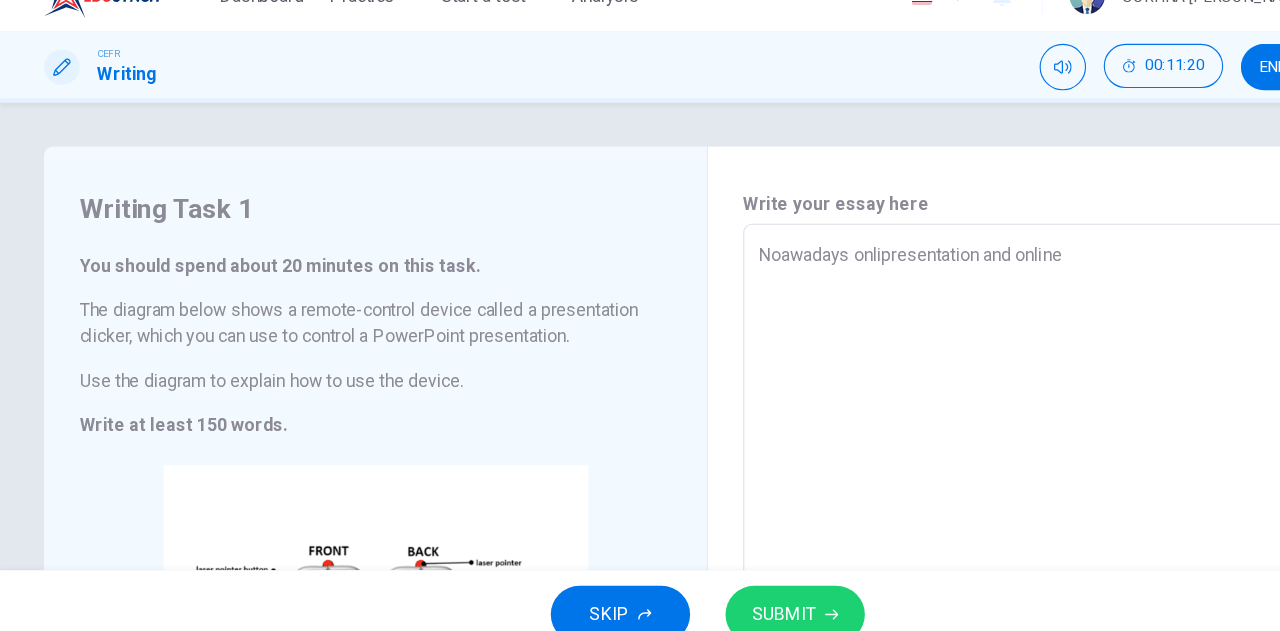 type on "x" 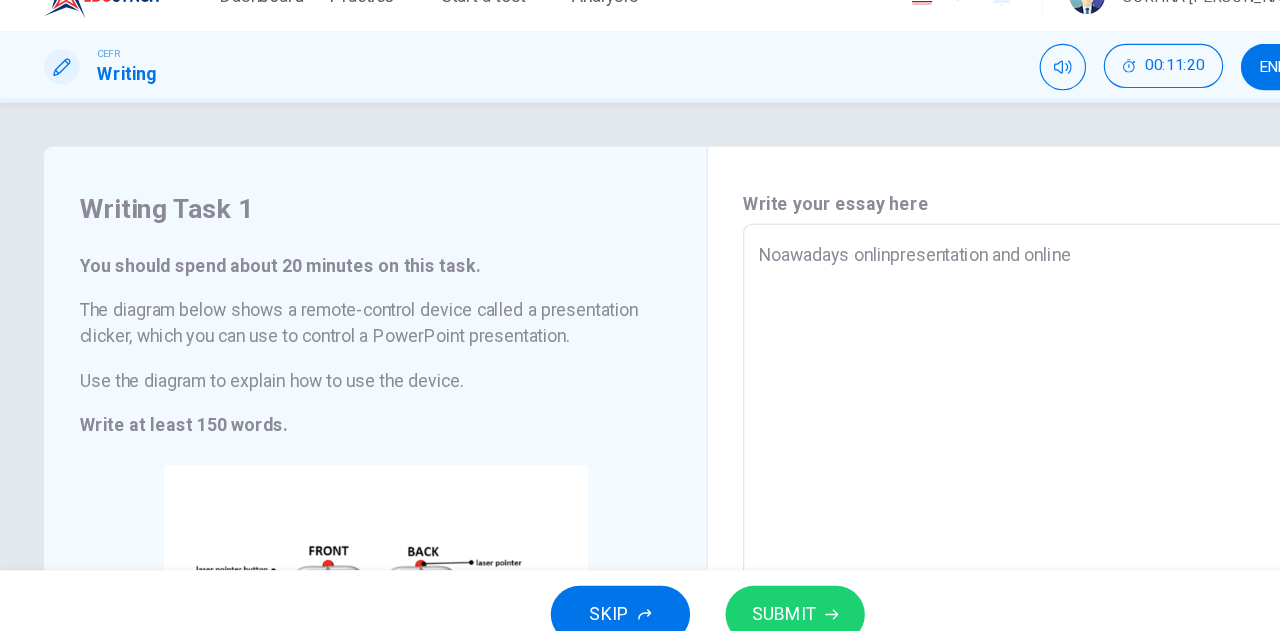 type on "x" 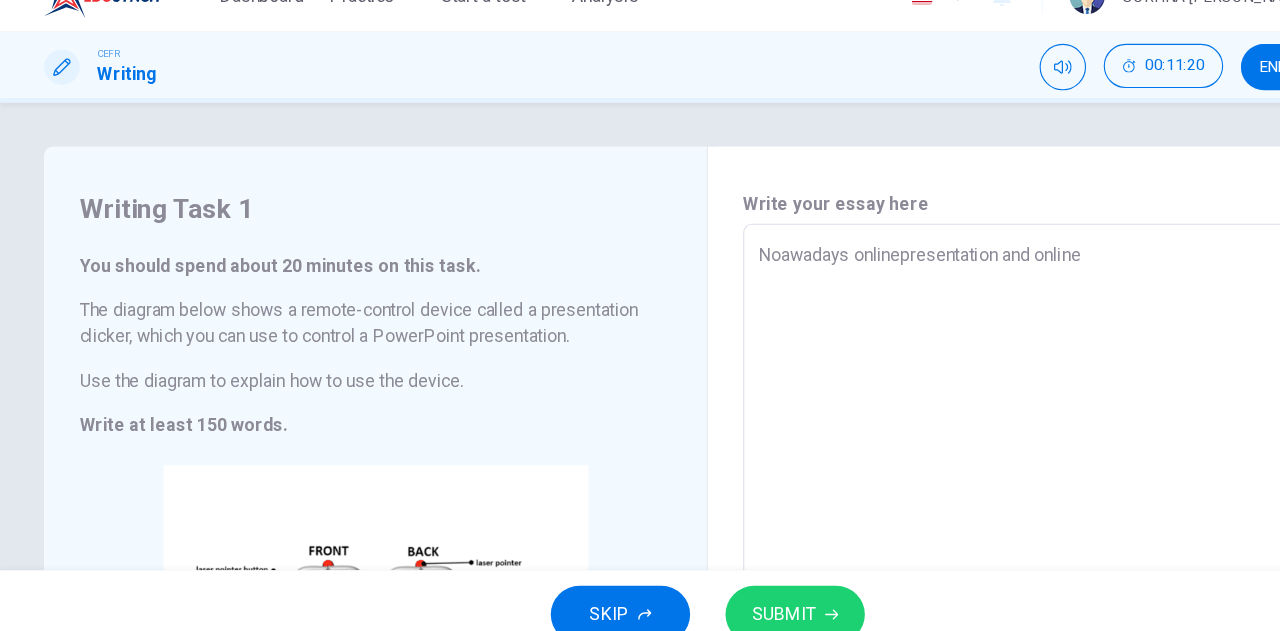 type on "x" 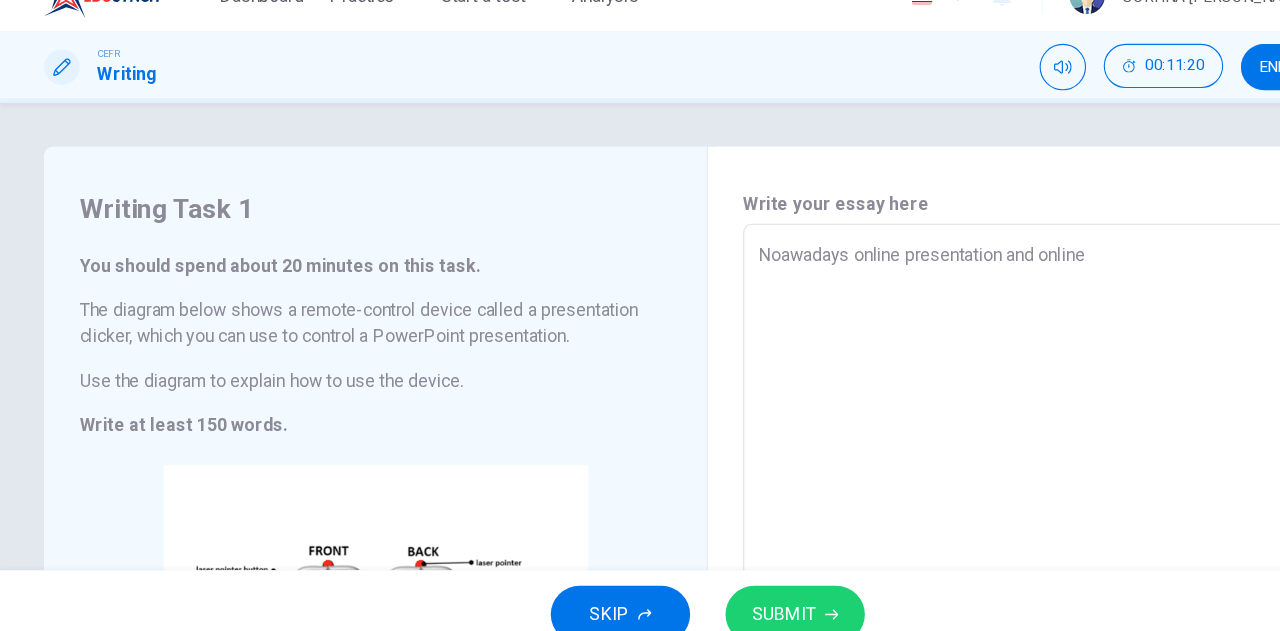 type on "x" 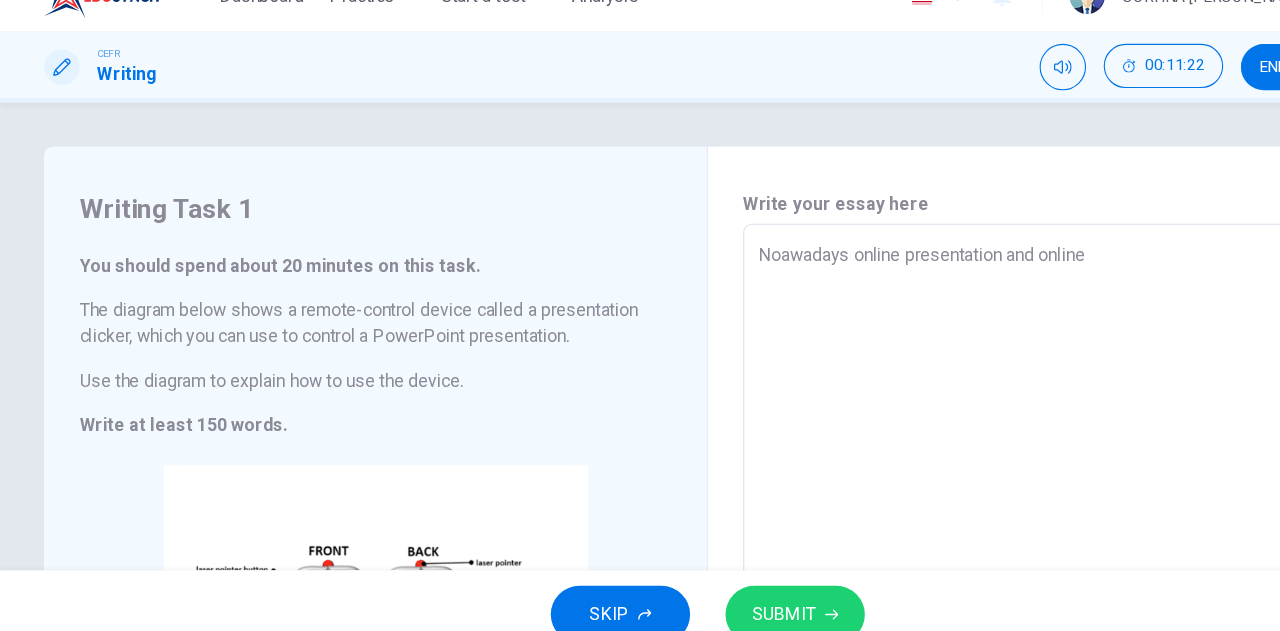 click on "Noawadays online presentation and online" at bounding box center [940, 522] 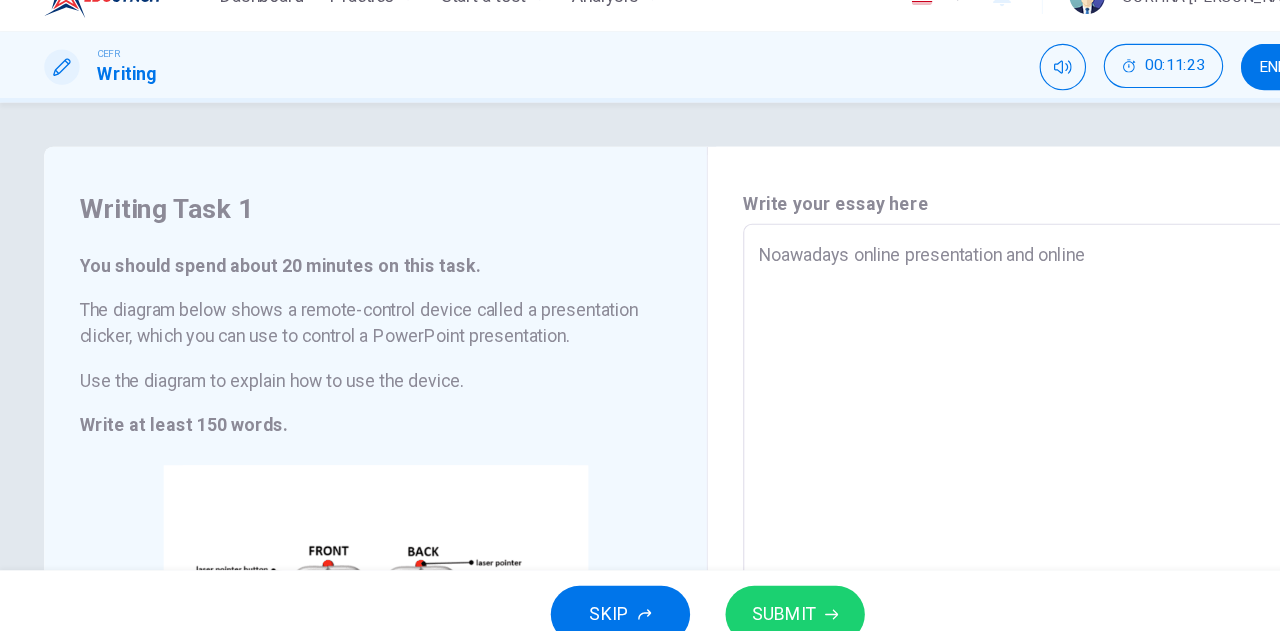 click on "Noawadays online presentation and online" at bounding box center (940, 522) 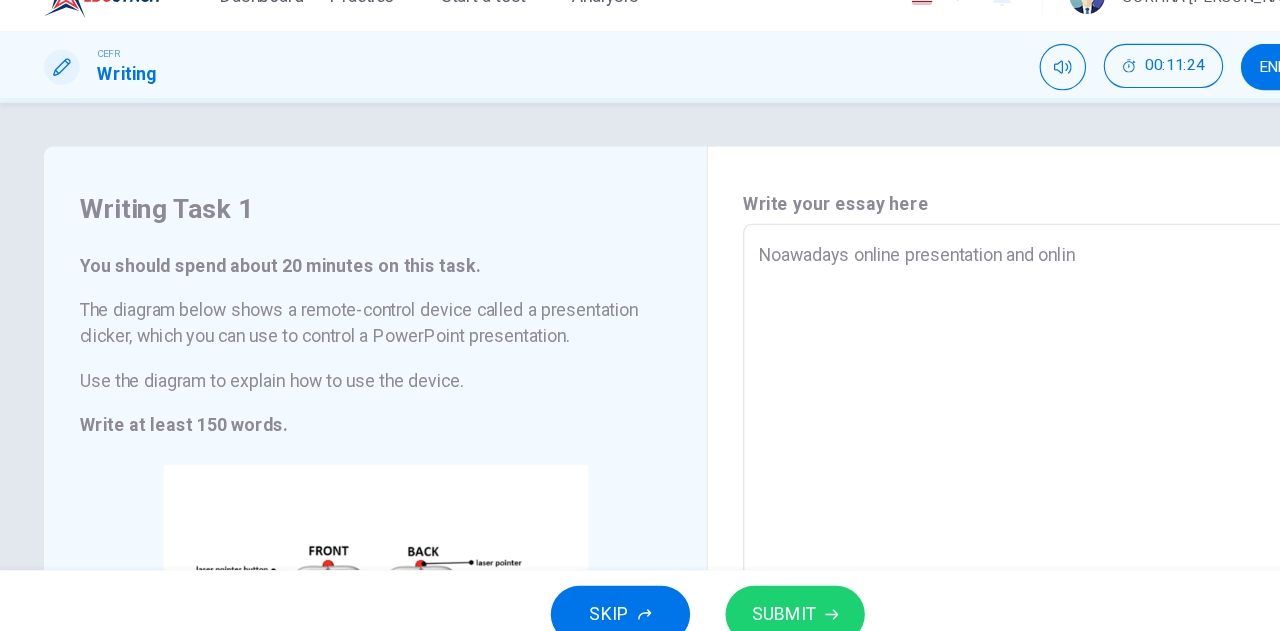 type on "Noawadays online presentation and onli" 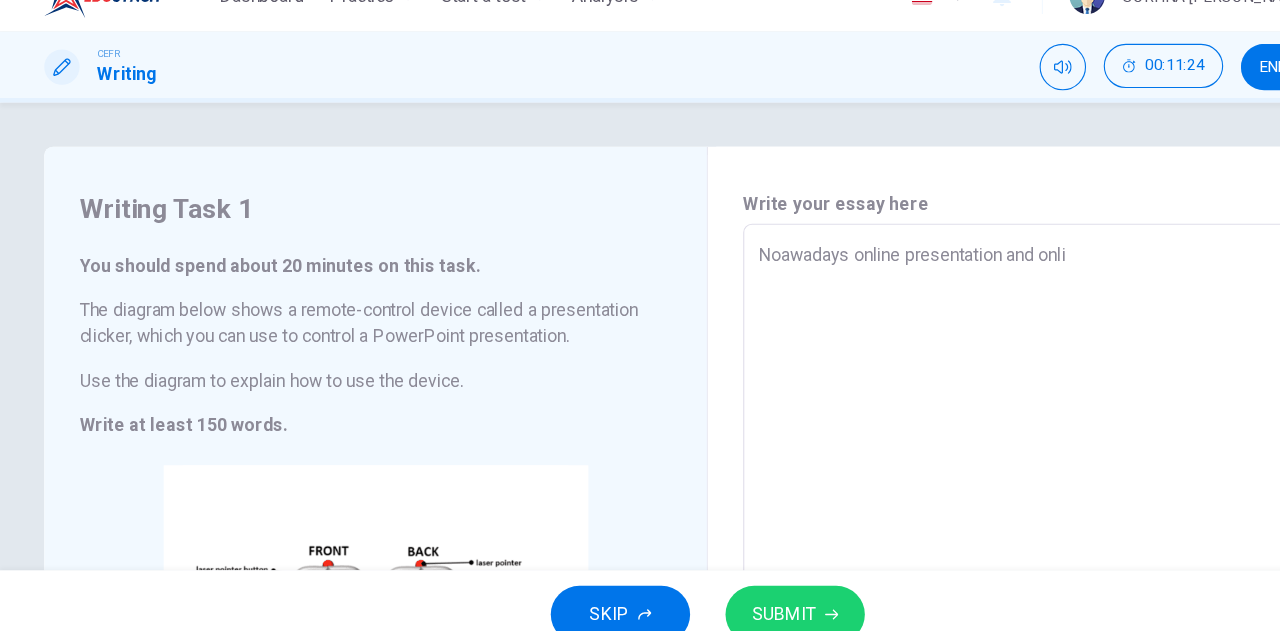 type on "x" 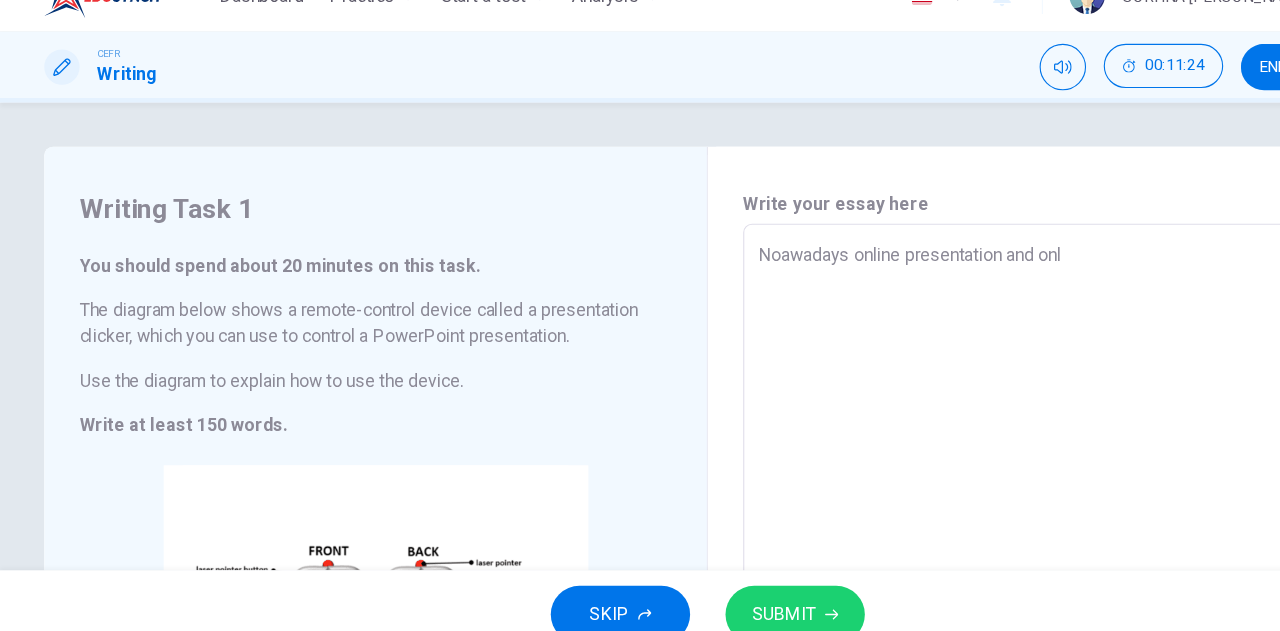 type on "x" 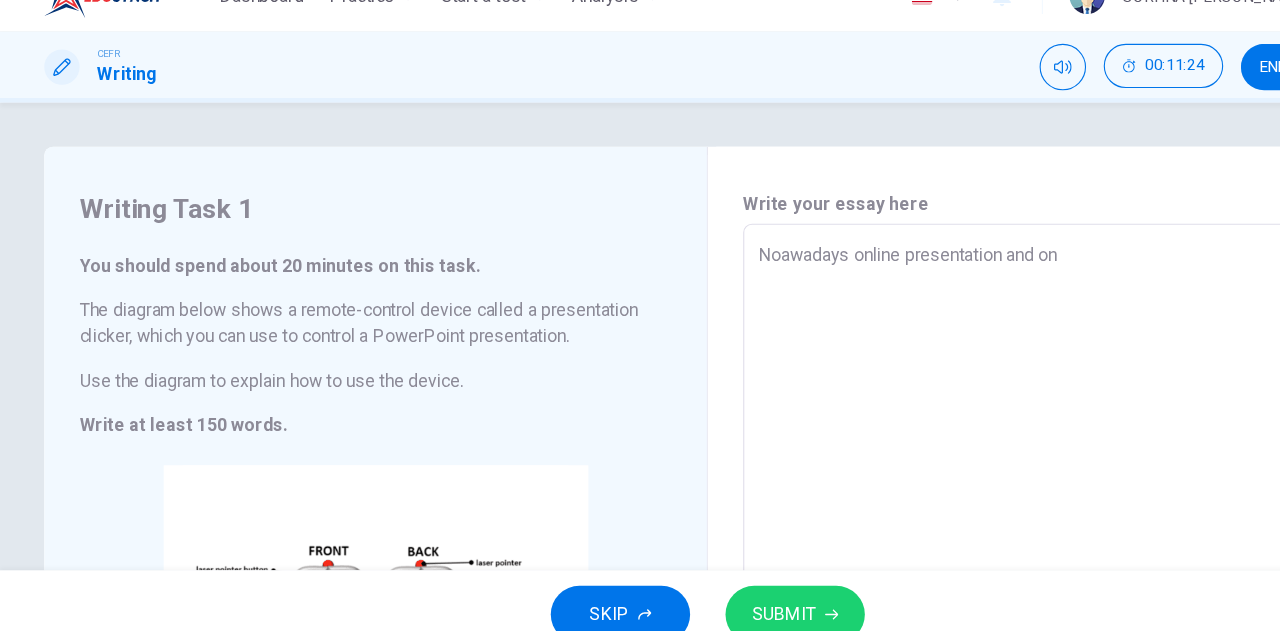 type on "x" 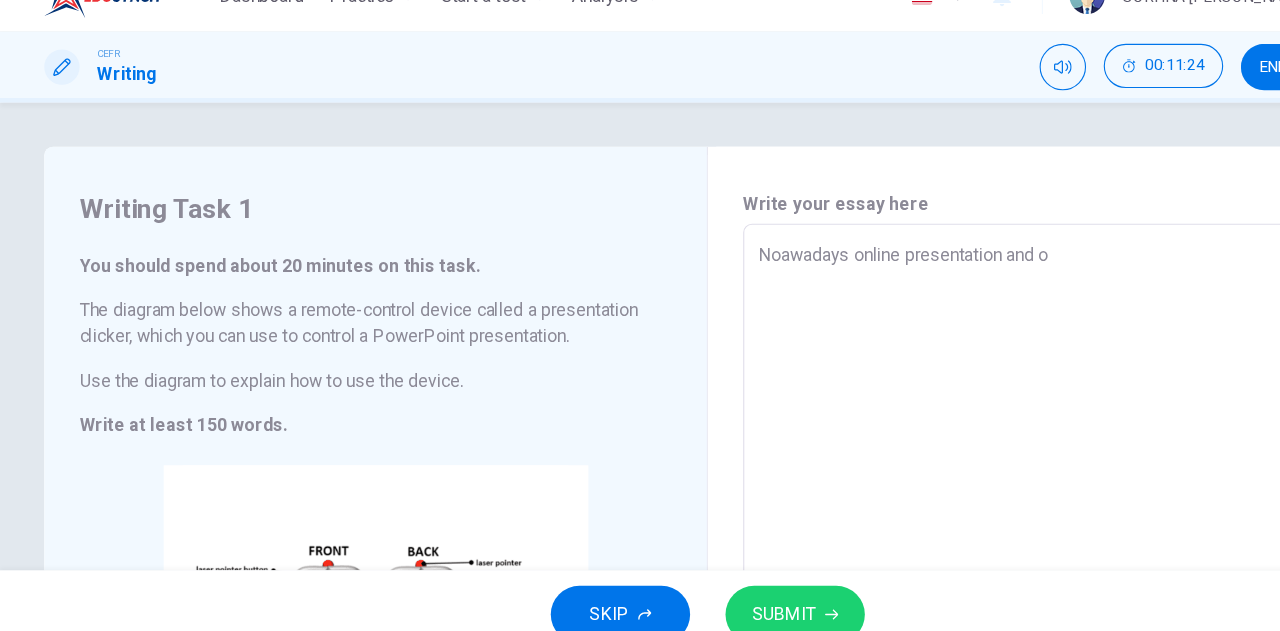 type on "x" 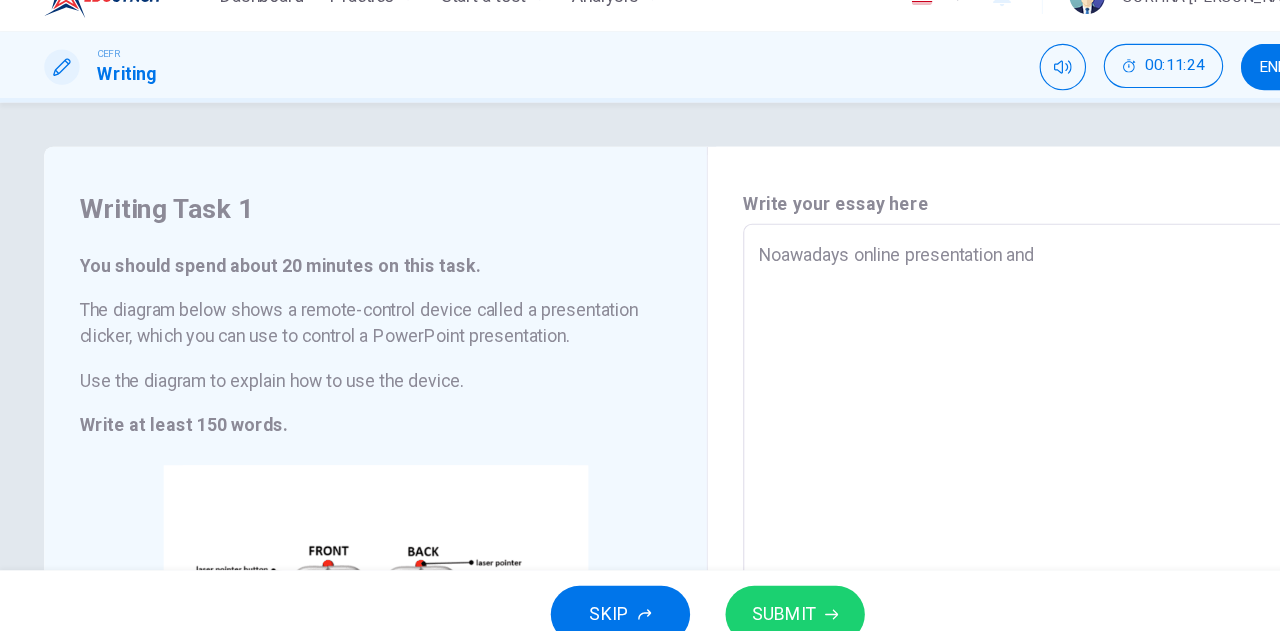 type on "x" 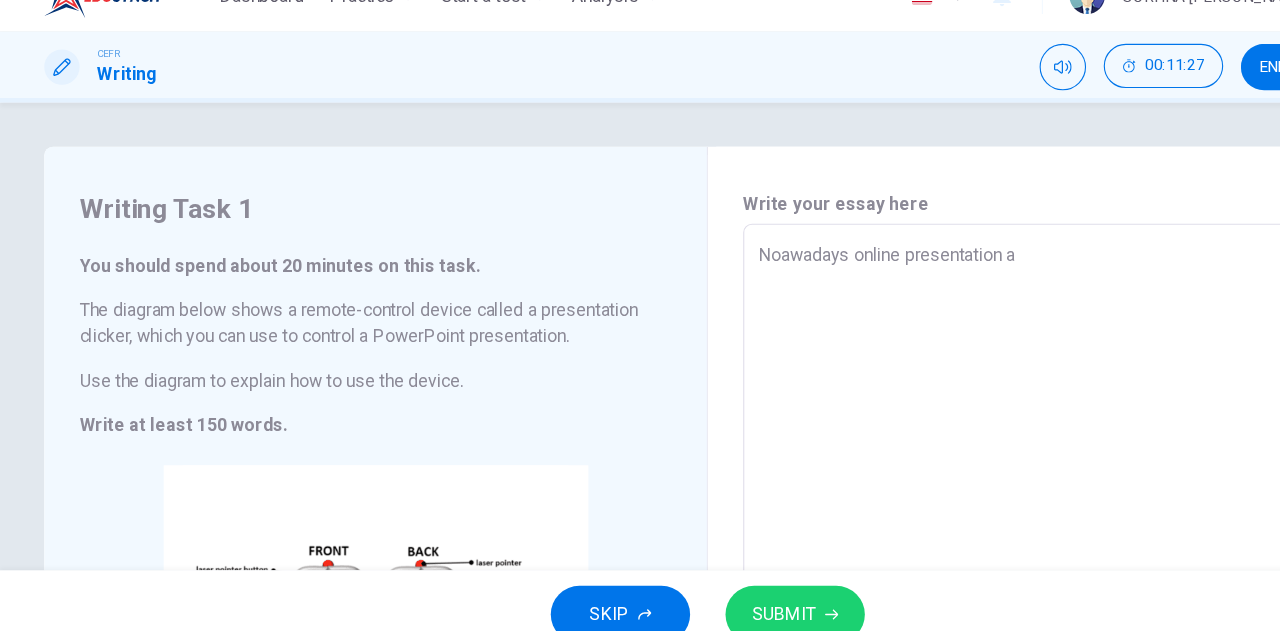 click on "Noawadays online presentation a" at bounding box center (940, 522) 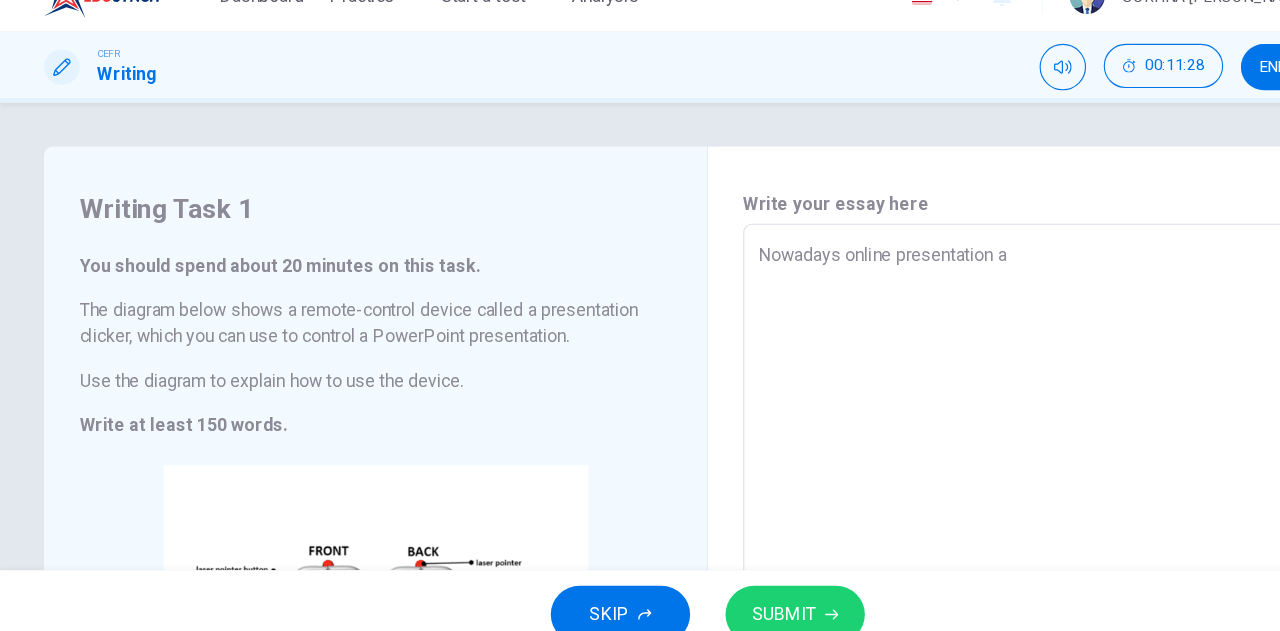click on "Nowadays online presentation a x ​" at bounding box center [940, 521] 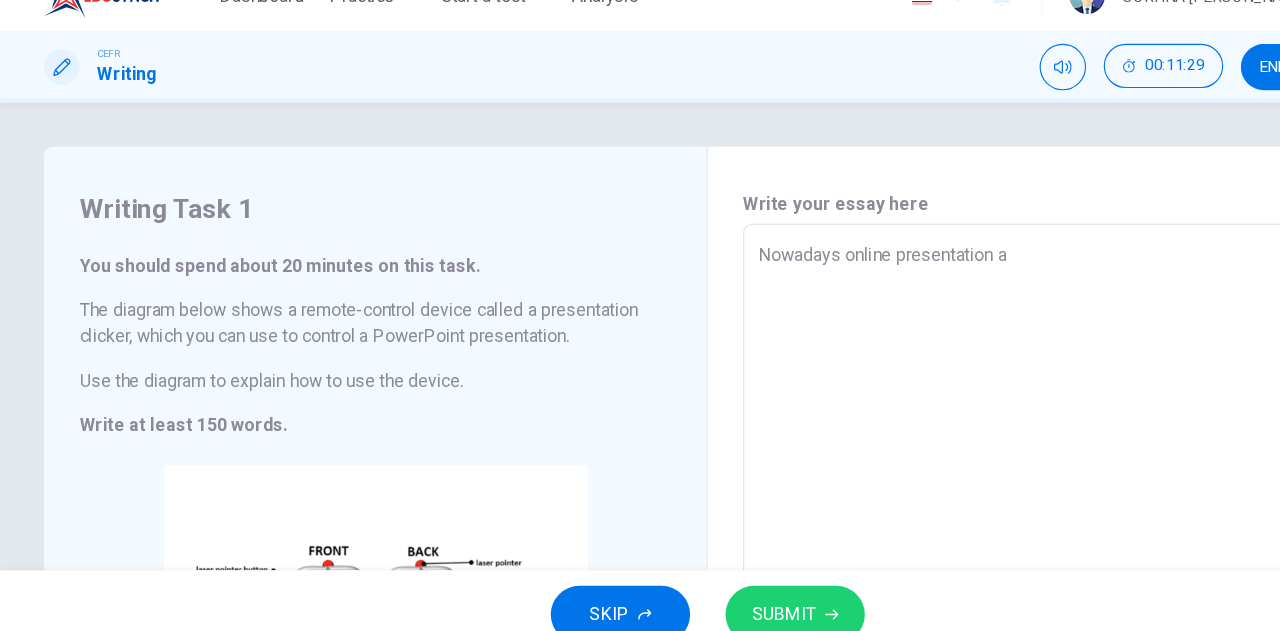 click on "Nowadays online presentation a" at bounding box center (940, 522) 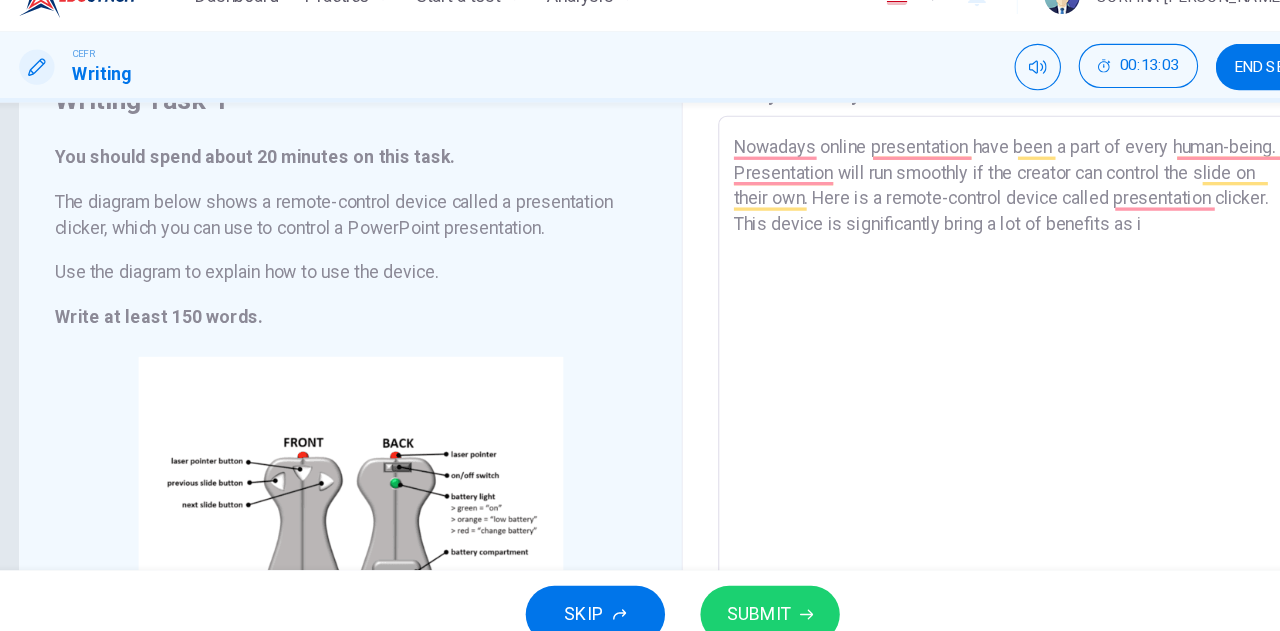 scroll, scrollTop: 99, scrollLeft: 0, axis: vertical 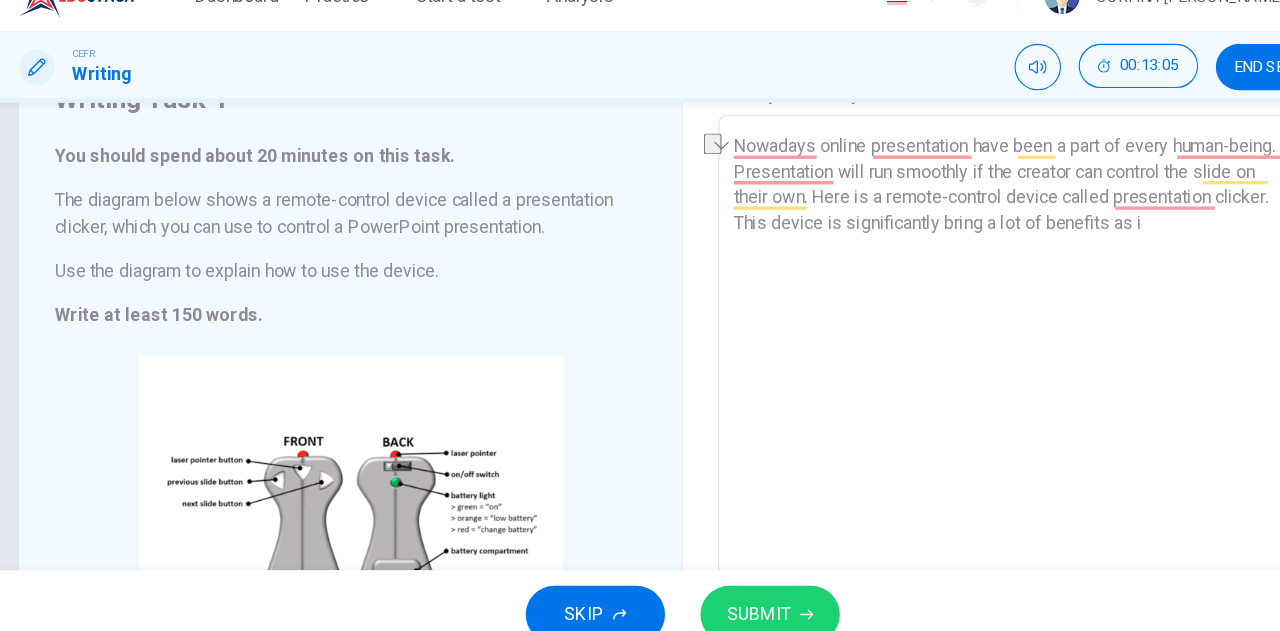 drag, startPoint x: 1075, startPoint y: 244, endPoint x: 771, endPoint y: 235, distance: 304.1332 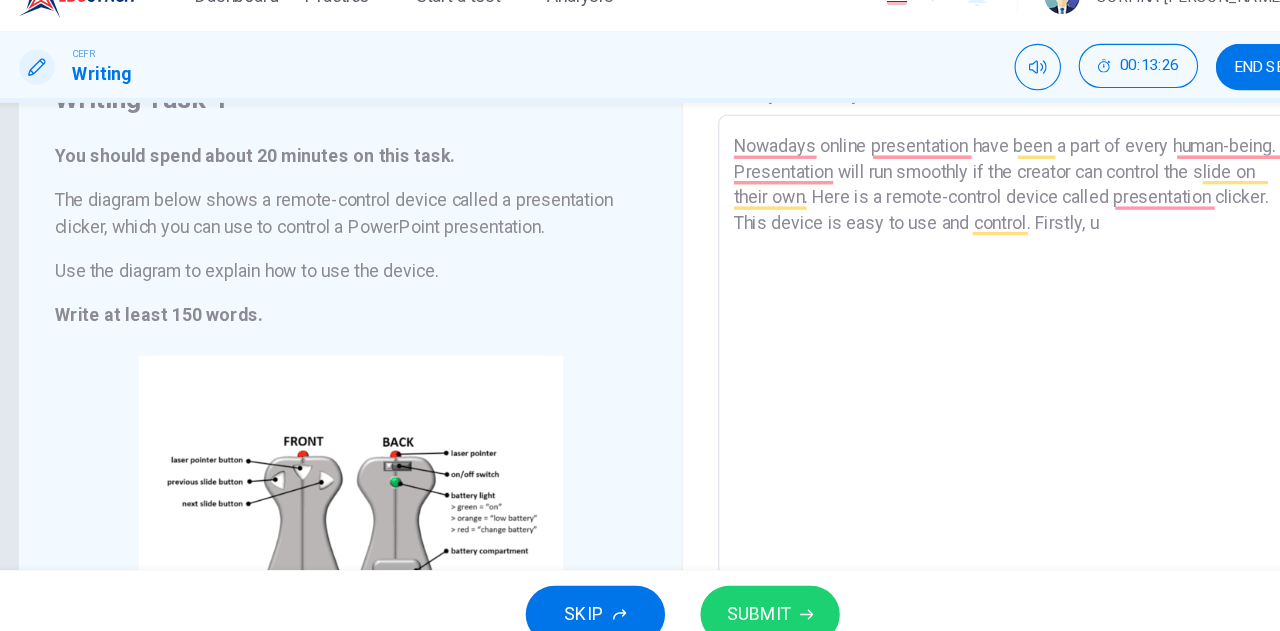 click on "Nowadays online presentation have been a part of every human-being. Presentation will run smoothly if the creator can control the slide on their own. Here is a remote-control device called presentation clicker. This device is easy to use and control. Firstly, u" at bounding box center [940, 423] 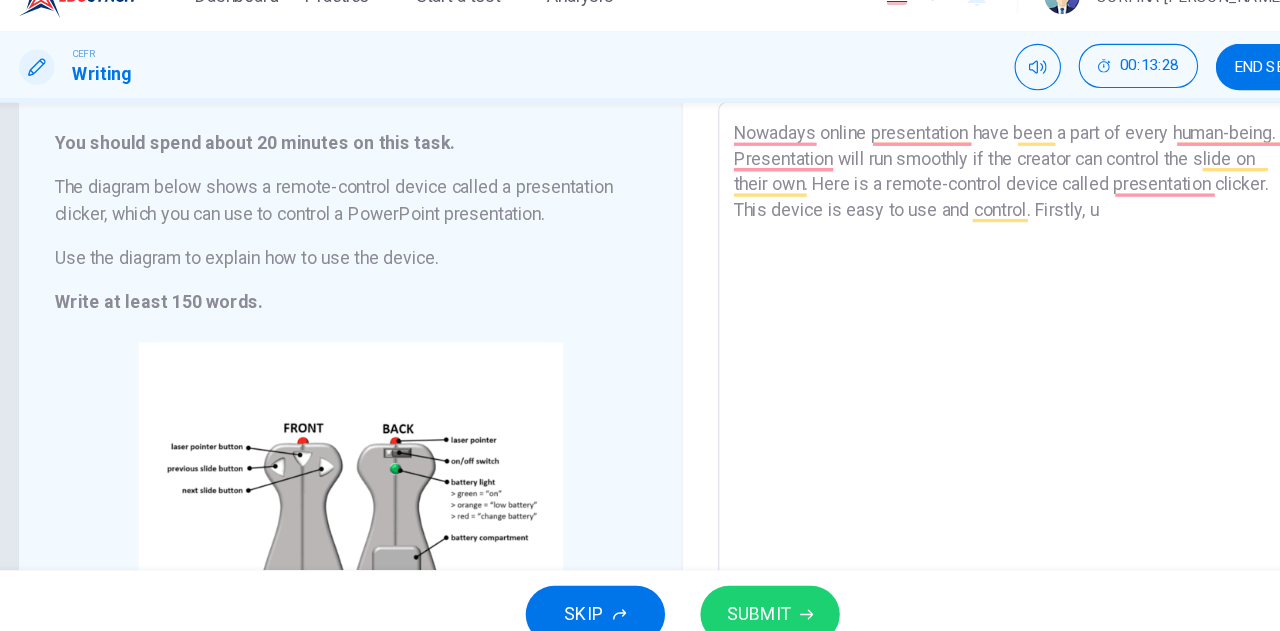 scroll, scrollTop: 100, scrollLeft: 0, axis: vertical 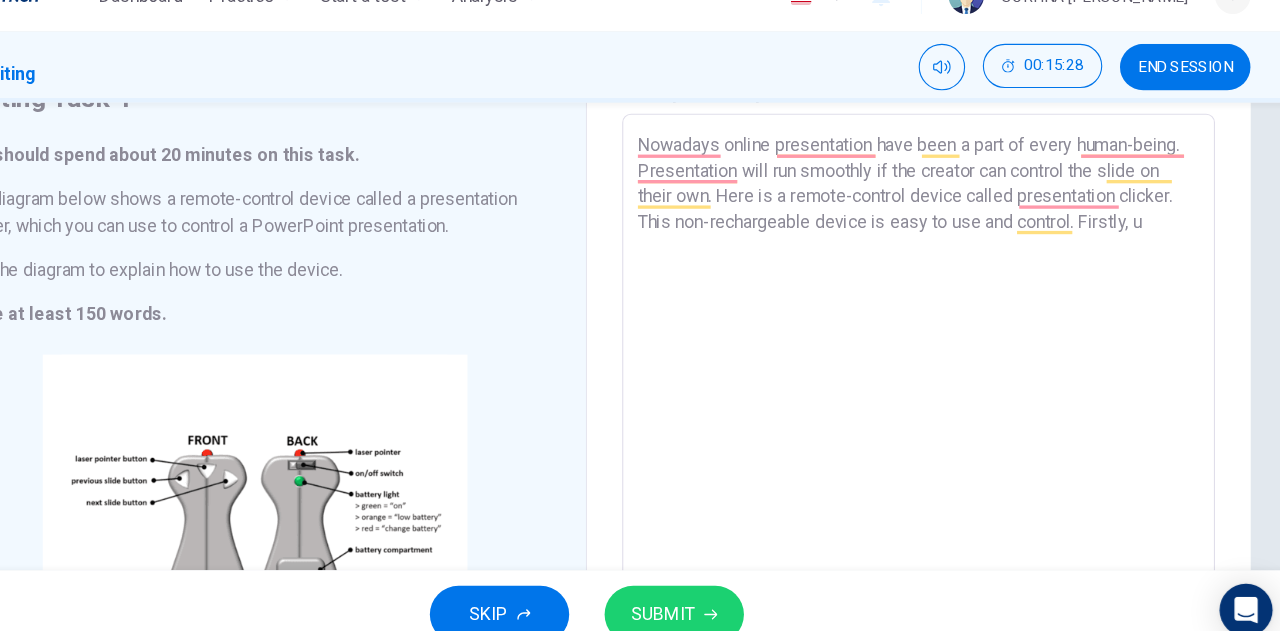 click on "Nowadays online presentation have been a part of every human-being. Presentation will run smoothly if the creator can control the slide on their own. Here is a remote-control device called presentation clicker. This non-rechargeable device is easy to use and control. Firstly, u" at bounding box center (940, 422) 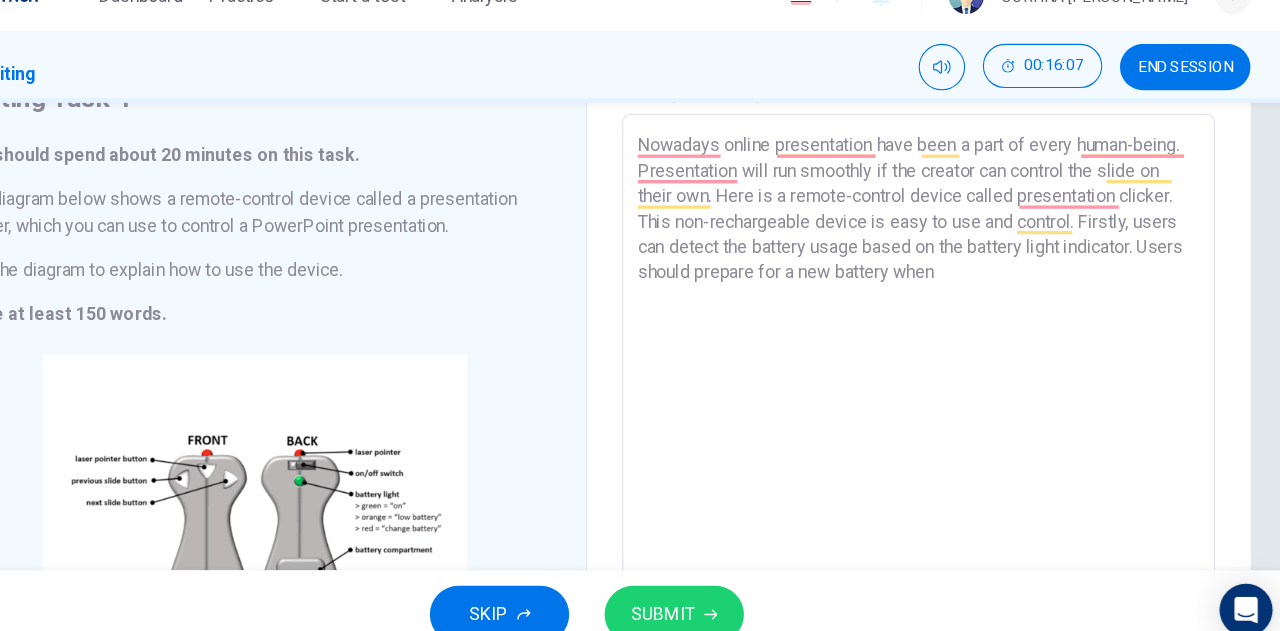 click on "Nowadays online presentation have been a part of every human-being. Presentation will run smoothly if the creator can control the slide on their own. Here is a remote-control device called presentation clicker. This non-rechargeable device is easy to use and control. Firstly, users can detect the battery usage based on the battery light indicator. Users should prepare for a new battery when" at bounding box center (940, 422) 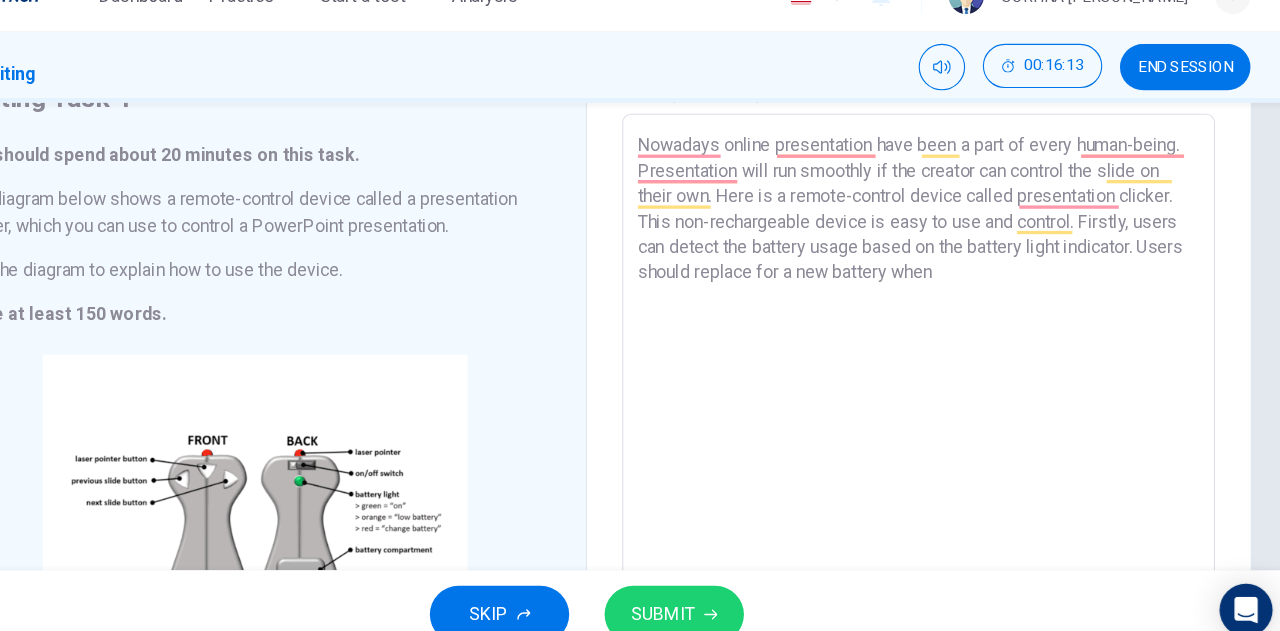 drag, startPoint x: 832, startPoint y: 277, endPoint x: 861, endPoint y: 282, distance: 29.427877 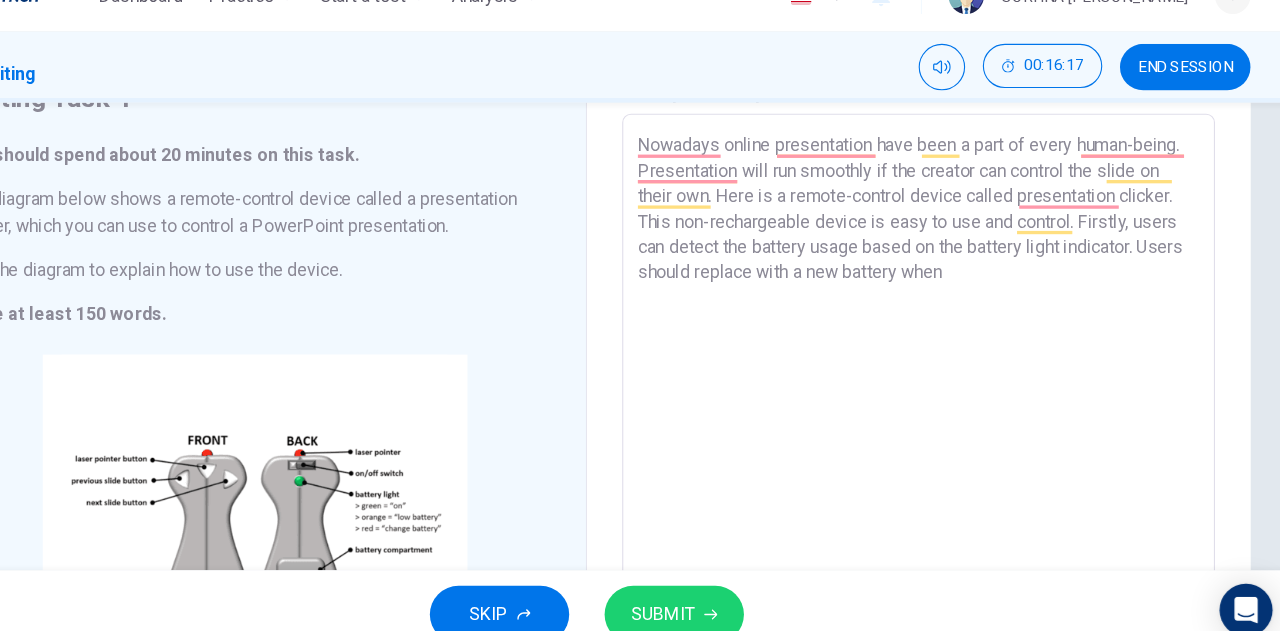 click on "Nowadays online presentation have been a part of every human-being. Presentation will run smoothly if the creator can control the slide on their own. Here is a remote-control device called presentation clicker. This non-rechargeable device is easy to use and control. Firstly, users can detect the battery usage based on the battery light indicator. Users should replace with a new battery when" at bounding box center [940, 422] 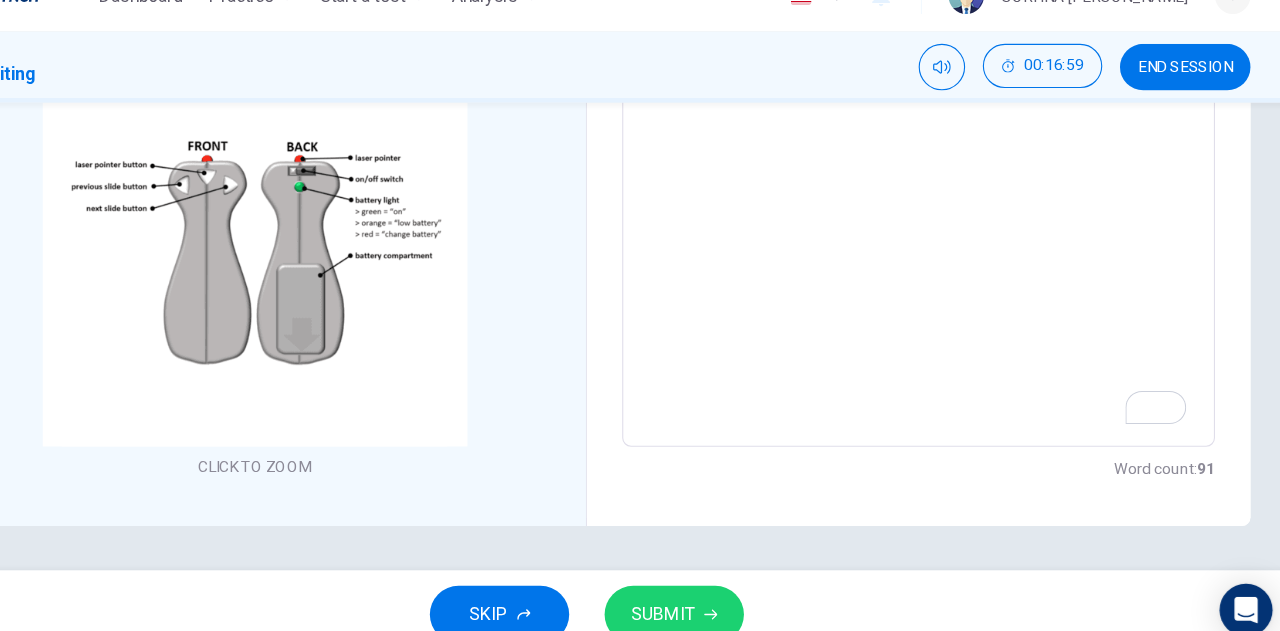 scroll, scrollTop: 0, scrollLeft: 0, axis: both 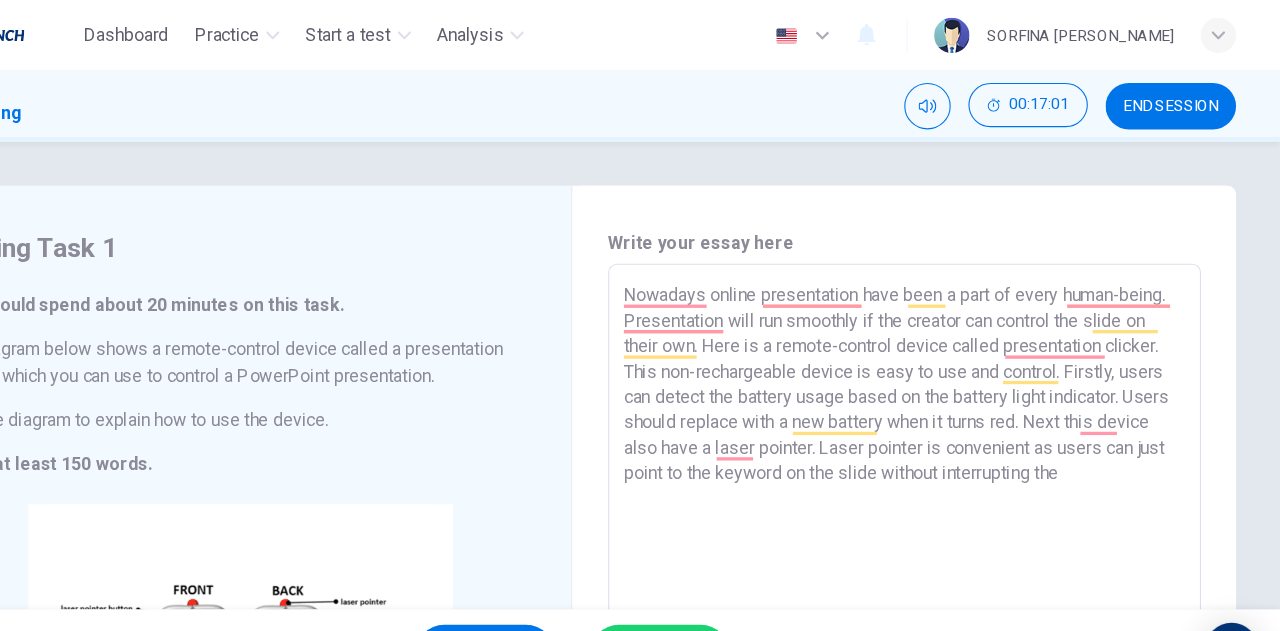 click on "Nowadays online presentation have been a part of every human-being. Presentation will run smoothly if the creator can control the slide on their own. Here is a remote-control device called presentation clicker. This non-rechargeable device is easy to use and control. Firstly, users can detect the battery usage based on the battery light indicator. Users should replace with a new battery when it turns red. Next this device also have a laser pointer. Laser pointer is convenient as users can just point to the keyword on the slide without interrupting the" at bounding box center (940, 522) 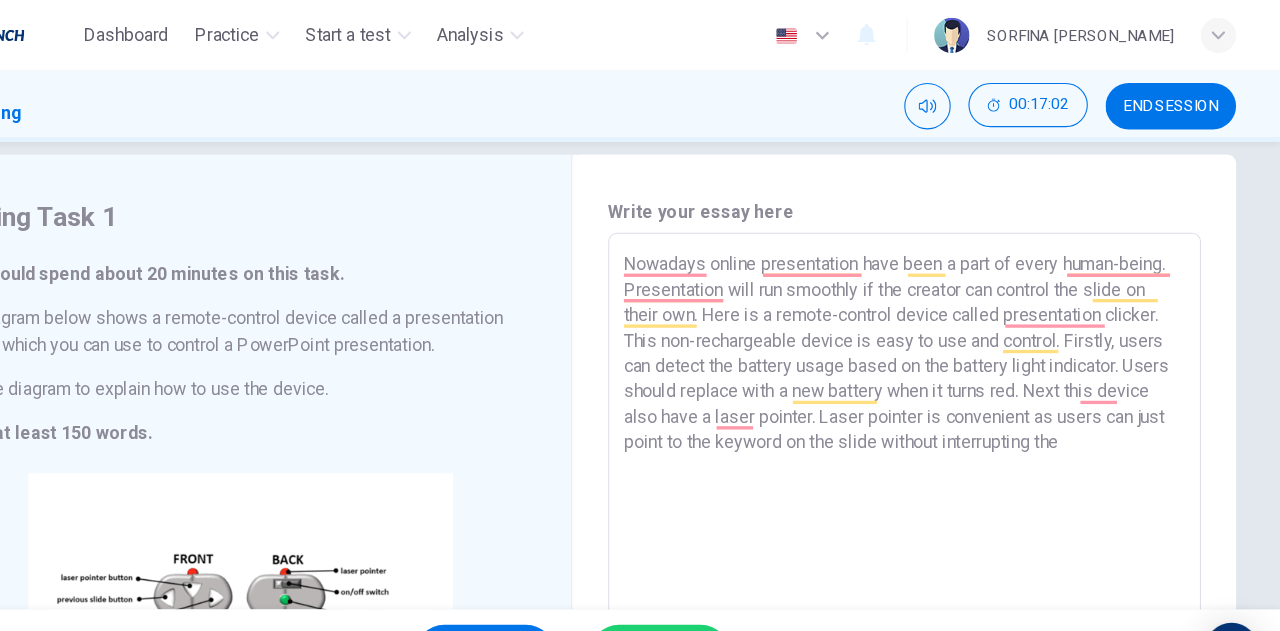 scroll, scrollTop: 28, scrollLeft: 0, axis: vertical 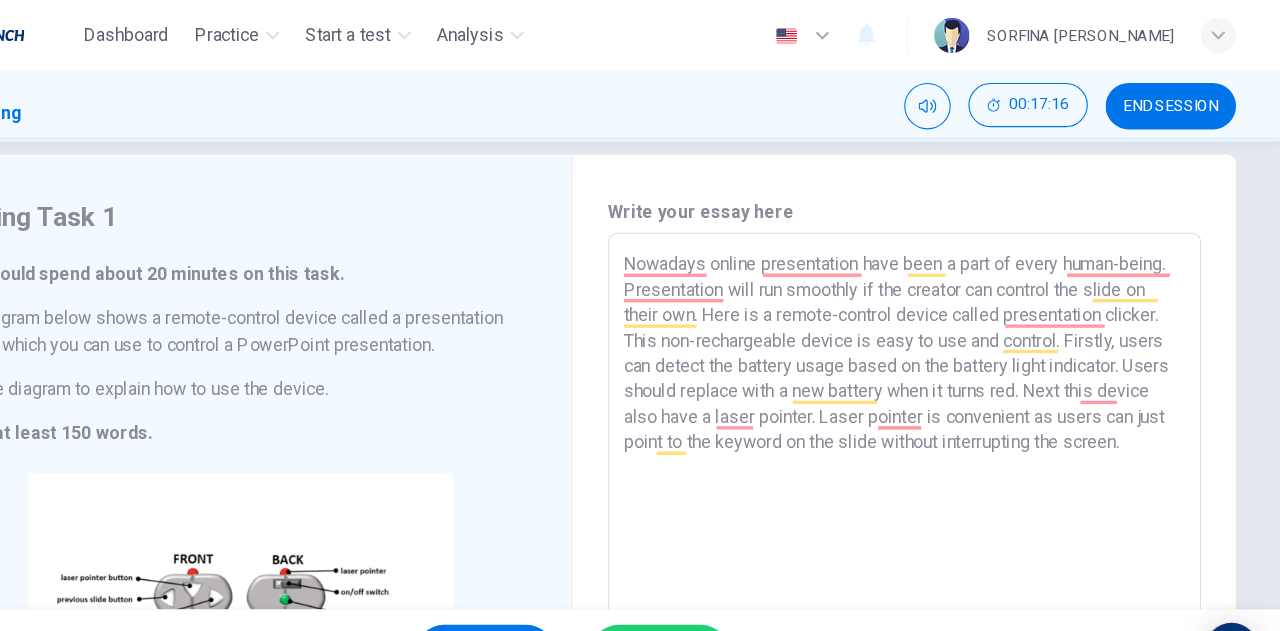 click on "Nowadays online presentation have been a part of every human-being. Presentation will run smoothly if the creator can control the slide on their own. Here is a remote-control device called presentation clicker. This non-rechargeable device is easy to use and control. Firstly, users can detect the battery usage based on the battery light indicator. Users should replace with a new battery when it turns red. Next this device also have a laser pointer. Laser pointer is convenient as users can just point to the keyword on the slide without interrupting the screen." at bounding box center (940, 494) 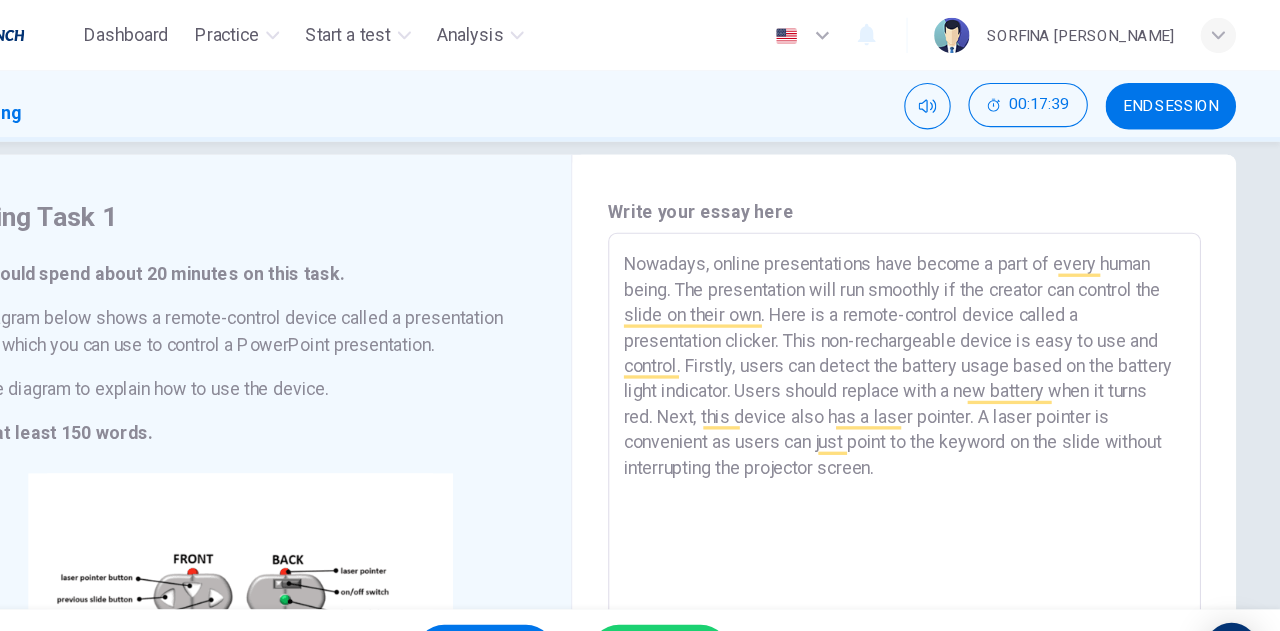 click on "Nowadays, online presentations have become a part of every human being. The presentation will run smoothly if the creator can control the slide on their own. Here is a remote-control device called a presentation clicker. This non-rechargeable device is easy to use and control. Firstly, users can detect the battery usage based on the battery light indicator. Users should replace with a new battery when it turns red. Next, this device also has a laser pointer. A laser pointer is convenient as users can just point to the keyword on the slide without interrupting the projector screen." at bounding box center (940, 494) 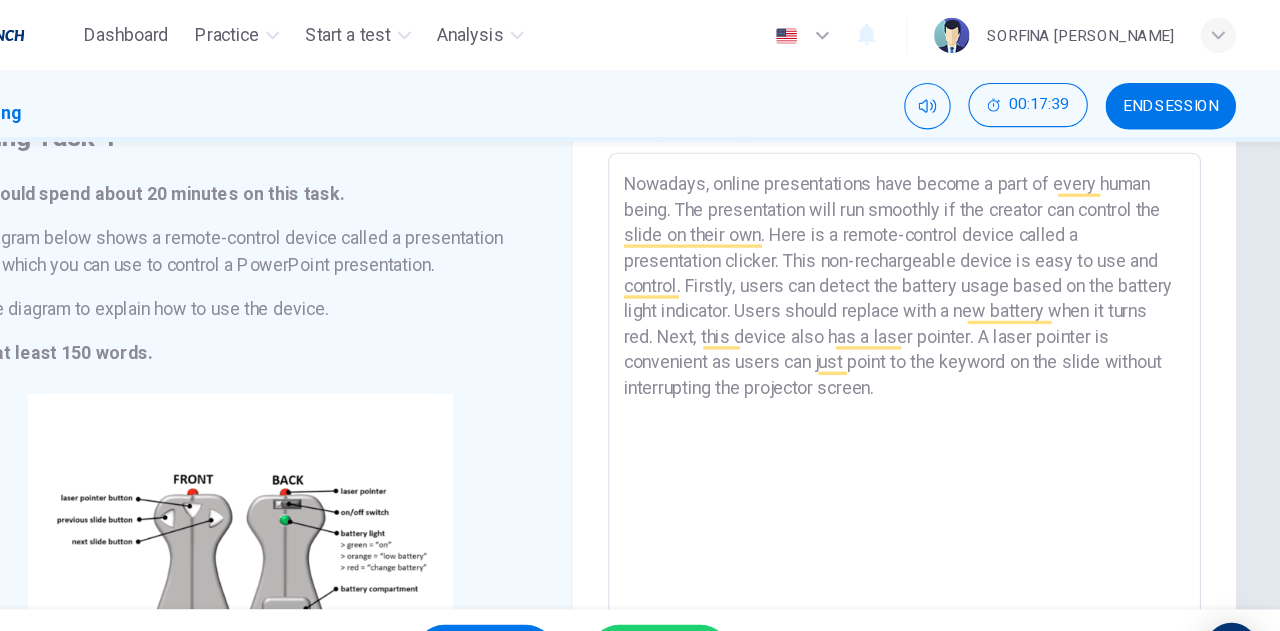 scroll, scrollTop: 101, scrollLeft: 0, axis: vertical 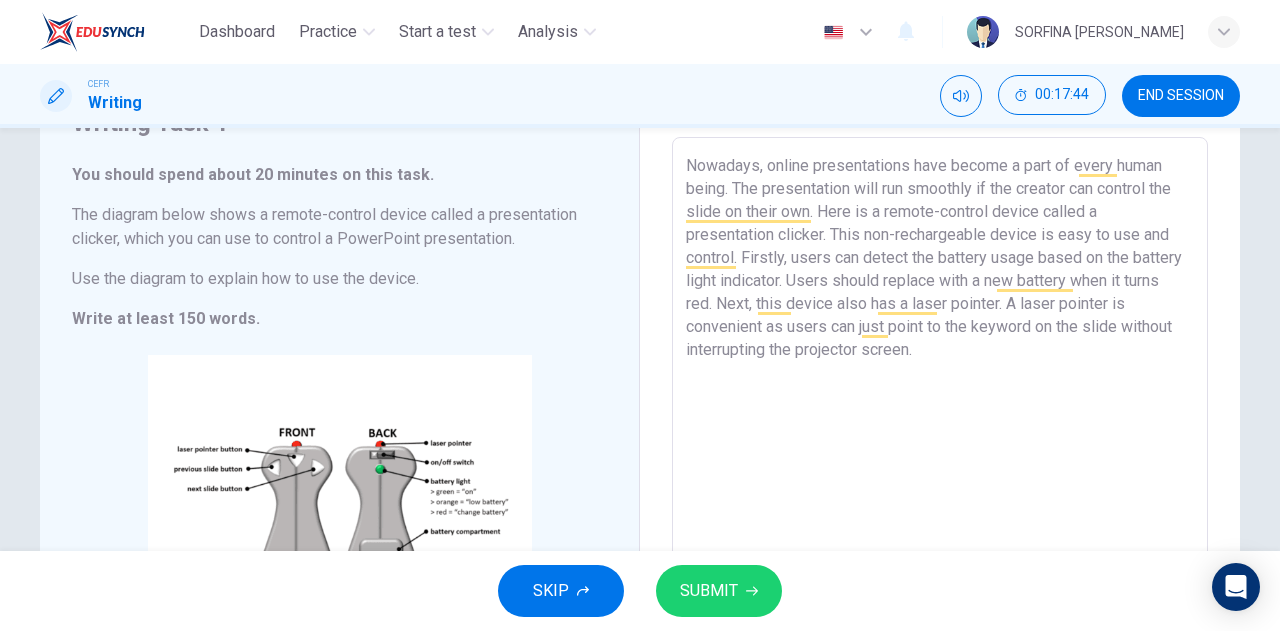click on "Nowadays, online presentations have become a part of every human being. The presentation will run smoothly if the creator can control the slide on their own. Here is a remote-control device called a presentation clicker. This non-rechargeable device is easy to use and control. Firstly, users can detect the battery usage based on the battery light indicator. Users should replace with a new battery when it turns red. Next, this device also has a laser pointer. A laser pointer is convenient as users can just point to the keyword on the slide without interrupting the projector screen." at bounding box center [940, 421] 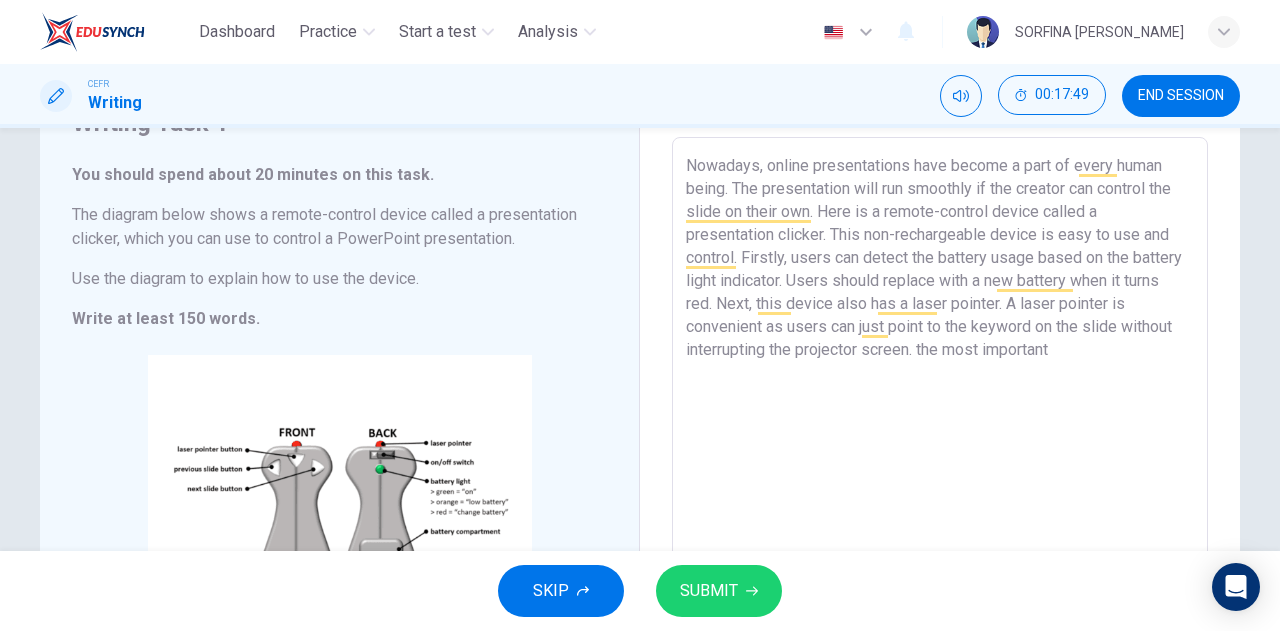 click on "Nowadays, online presentations have become a part of every human being. The presentation will run smoothly if the creator can control the slide on their own. Here is a remote-control device called a presentation clicker. This non-rechargeable device is easy to use and control. Firstly, users can detect the battery usage based on the battery light indicator. Users should replace with a new battery when it turns red. Next, this device also has a laser pointer. A laser pointer is convenient as users can just point to the keyword on the slide without interrupting the projector screen. the most important" at bounding box center [940, 421] 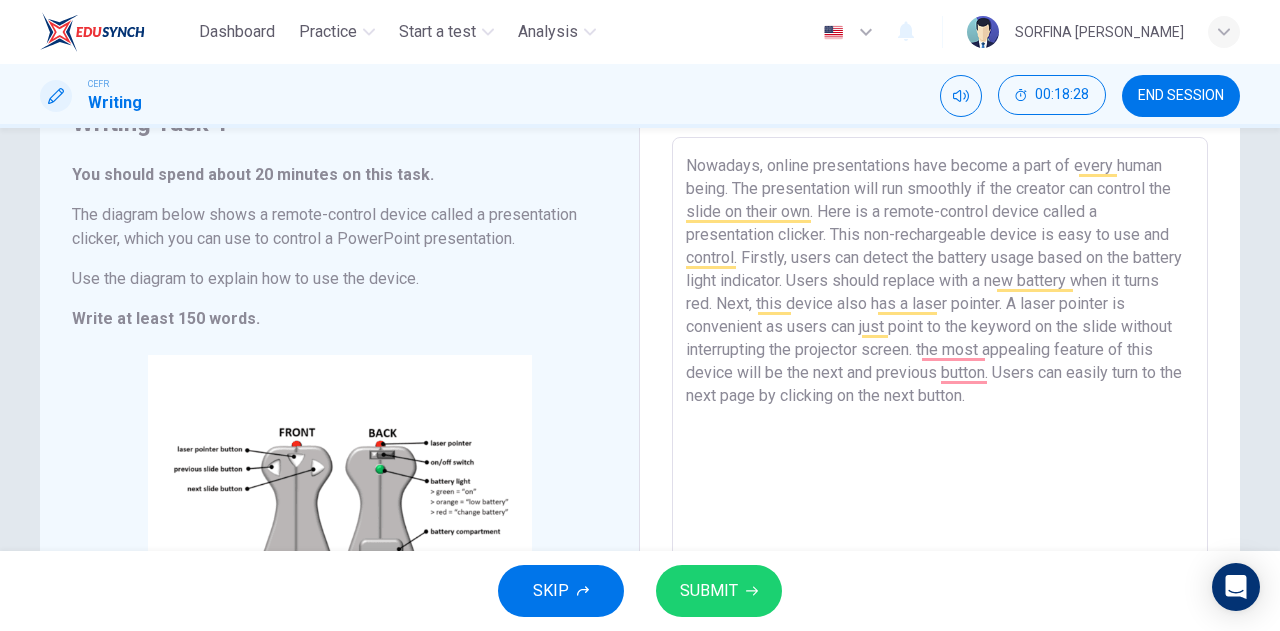 click on "Nowadays, online presentations have become a part of every human being. The presentation will run smoothly if the creator can control the slide on their own. Here is a remote-control device called a presentation clicker. This non-rechargeable device is easy to use and control. Firstly, users can detect the battery usage based on the battery light indicator. Users should replace with a new battery when it turns red. Next, this device also has a laser pointer. A laser pointer is convenient as users can just point to the keyword on the slide without interrupting the projector screen. the most appealing feature of this device will be the next and previous button. Users can easily turn to the next page by clicking on the next button." at bounding box center [940, 421] 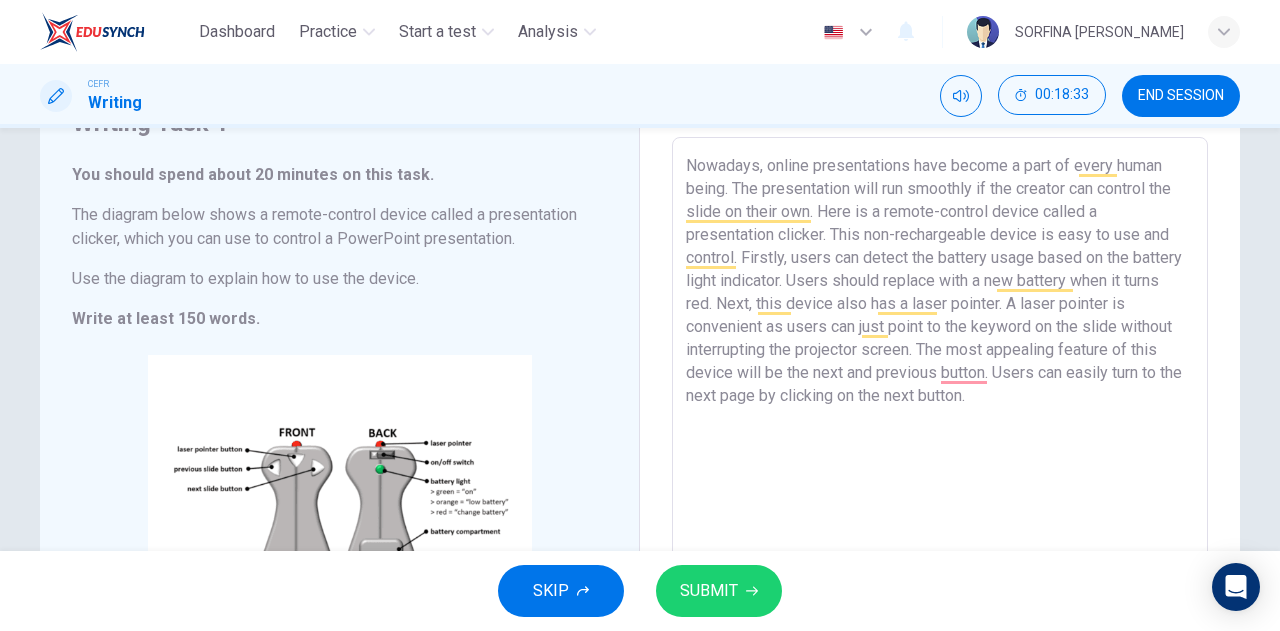 click on "Nowadays, online presentations have become a part of every human being. The presentation will run smoothly if the creator can control the slide on their own. Here is a remote-control device called a presentation clicker. This non-rechargeable device is easy to use and control. Firstly, users can detect the battery usage based on the battery light indicator. Users should replace with a new battery when it turns red. Next, this device also has a laser pointer. A laser pointer is convenient as users can just point to the keyword on the slide without interrupting the projector screen. The most appealing feature of this device will be the next and previous button. Users can easily turn to the next page by clicking on the next button." at bounding box center [940, 421] 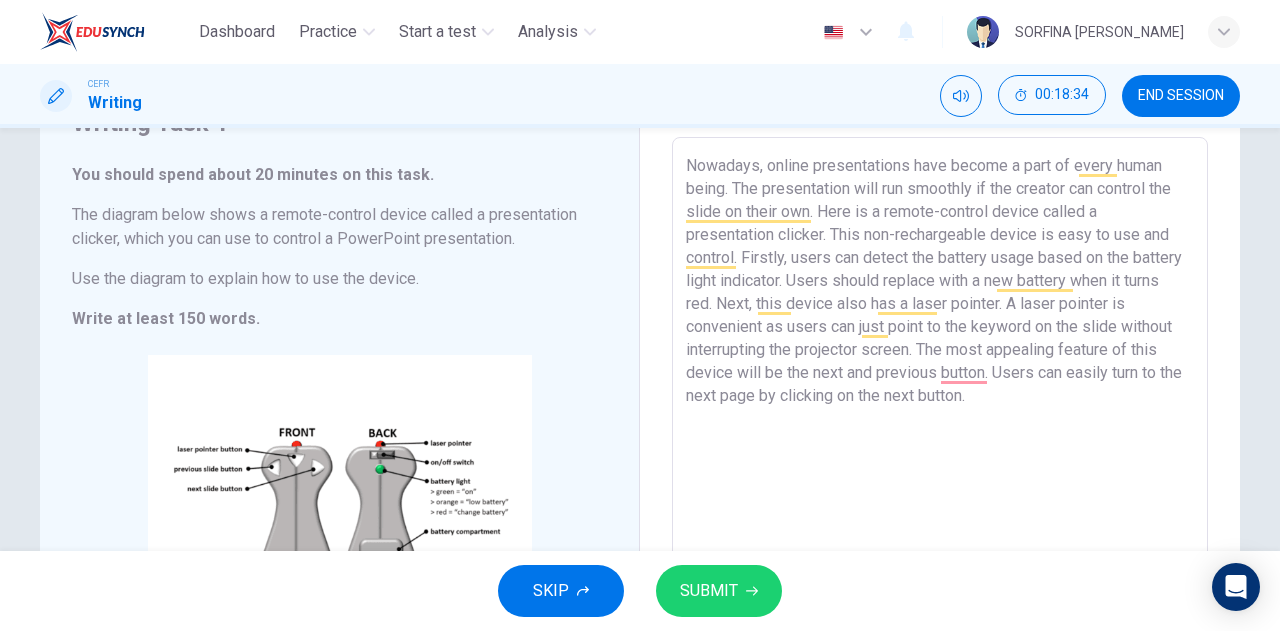 click on "Nowadays, online presentations have become a part of every human being. The presentation will run smoothly if the creator can control the slide on their own. Here is a remote-control device called a presentation clicker. This non-rechargeable device is easy to use and control. Firstly, users can detect the battery usage based on the battery light indicator. Users should replace with a new battery when it turns red. Next, this device also has a laser pointer. A laser pointer is convenient as users can just point to the keyword on the slide without interrupting the projector screen. The most appealing feature of this device will be the next and previous button. Users can easily turn to the next page by clicking on the next button." at bounding box center [940, 421] 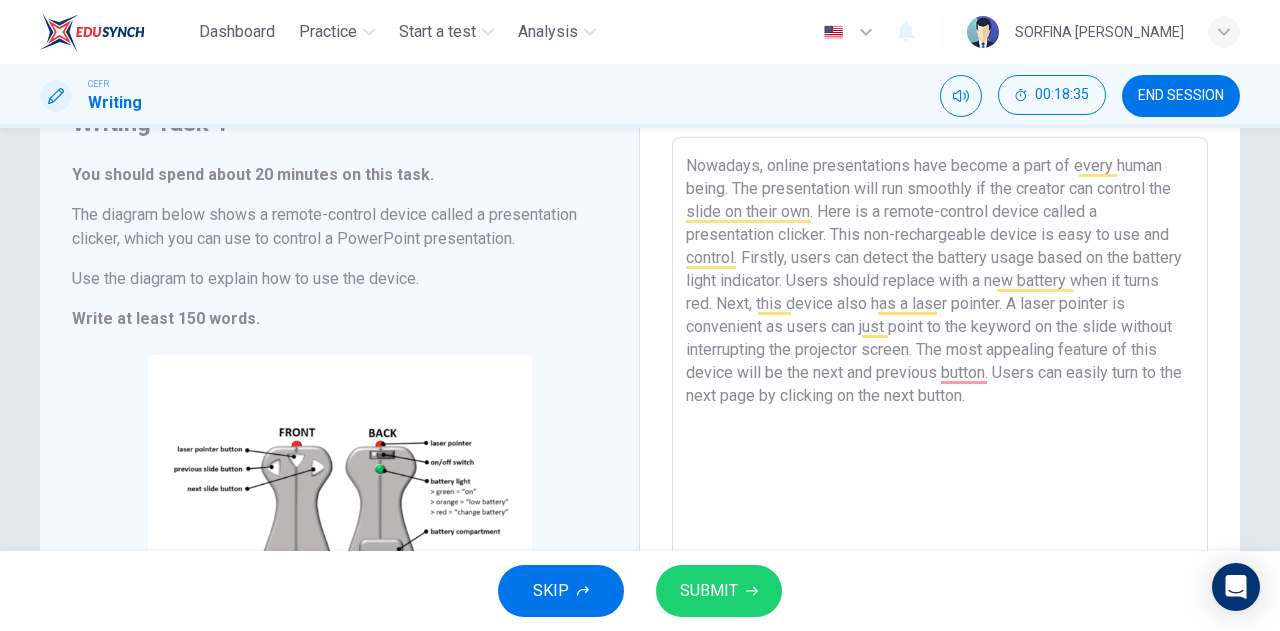 click on "Nowadays, online presentations have become a part of every human being. The presentation will run smoothly if the creator can control the slide on their own. Here is a remote-control device called a presentation clicker. This non-rechargeable device is easy to use and control. Firstly, users can detect the battery usage based on the battery light indicator. Users should replace with a new battery when it turns red. Next, this device also has a laser pointer. A laser pointer is convenient as users can just point to the keyword on the slide without interrupting the projector screen. The most appealing feature of this device will be the next and previous button. Users can easily turn to the next page by clicking on the next button." at bounding box center [940, 421] 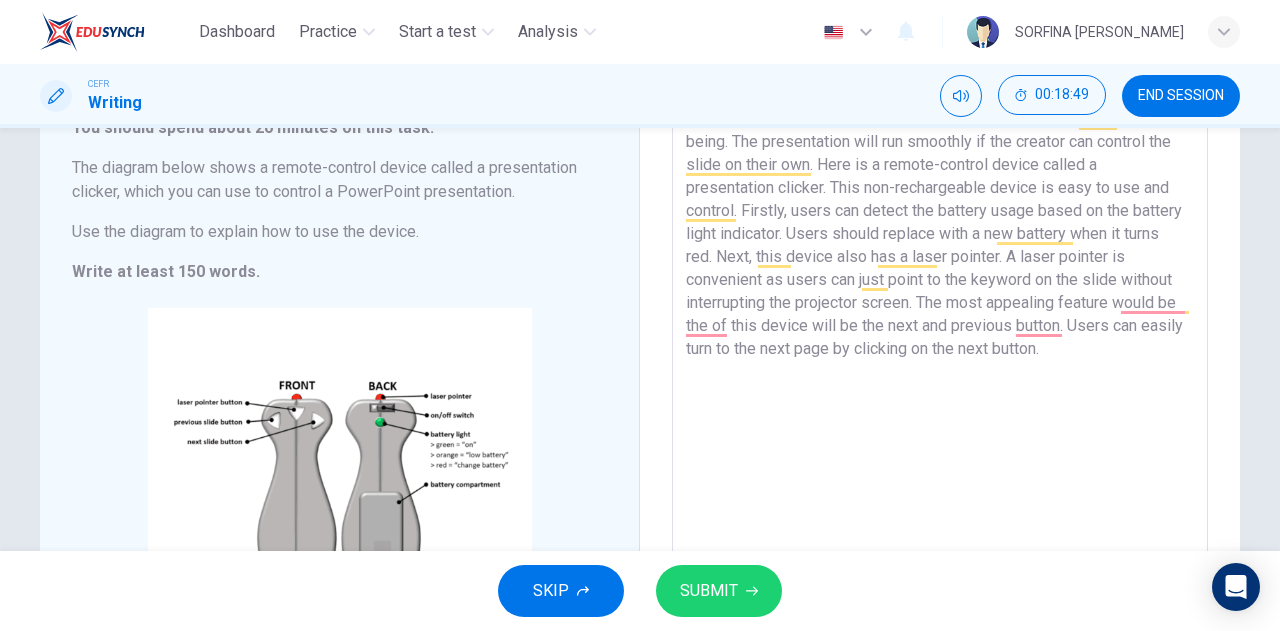 scroll, scrollTop: 134, scrollLeft: 0, axis: vertical 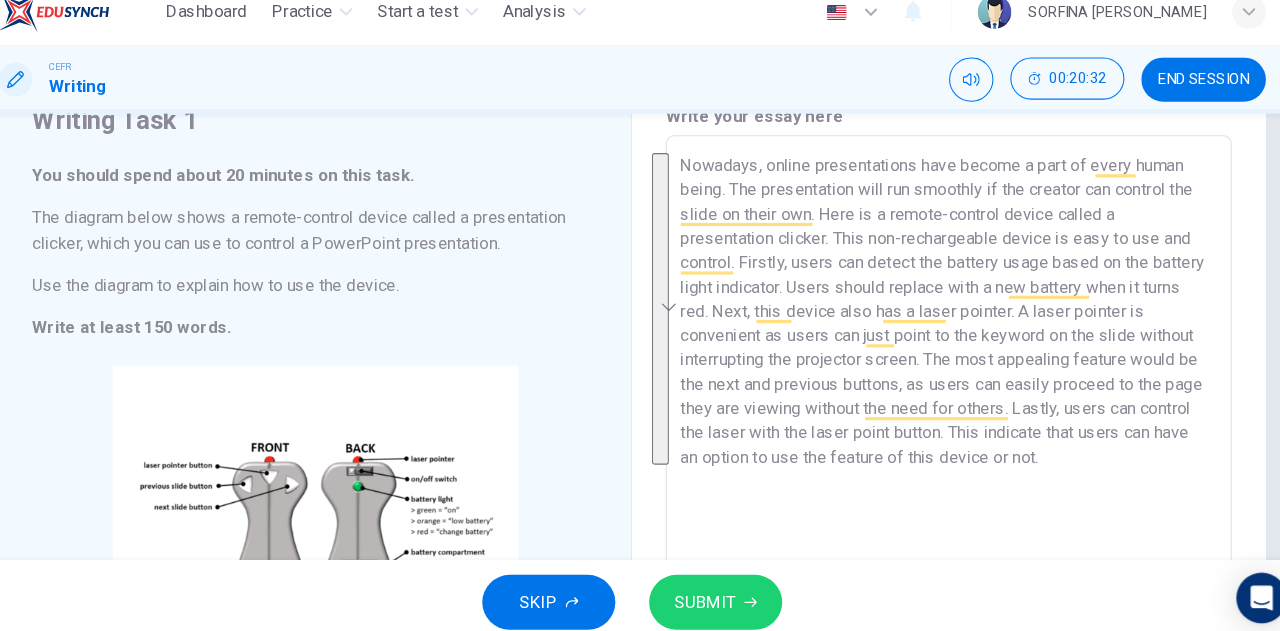 drag, startPoint x: 1102, startPoint y: 486, endPoint x: 678, endPoint y: 163, distance: 533.015 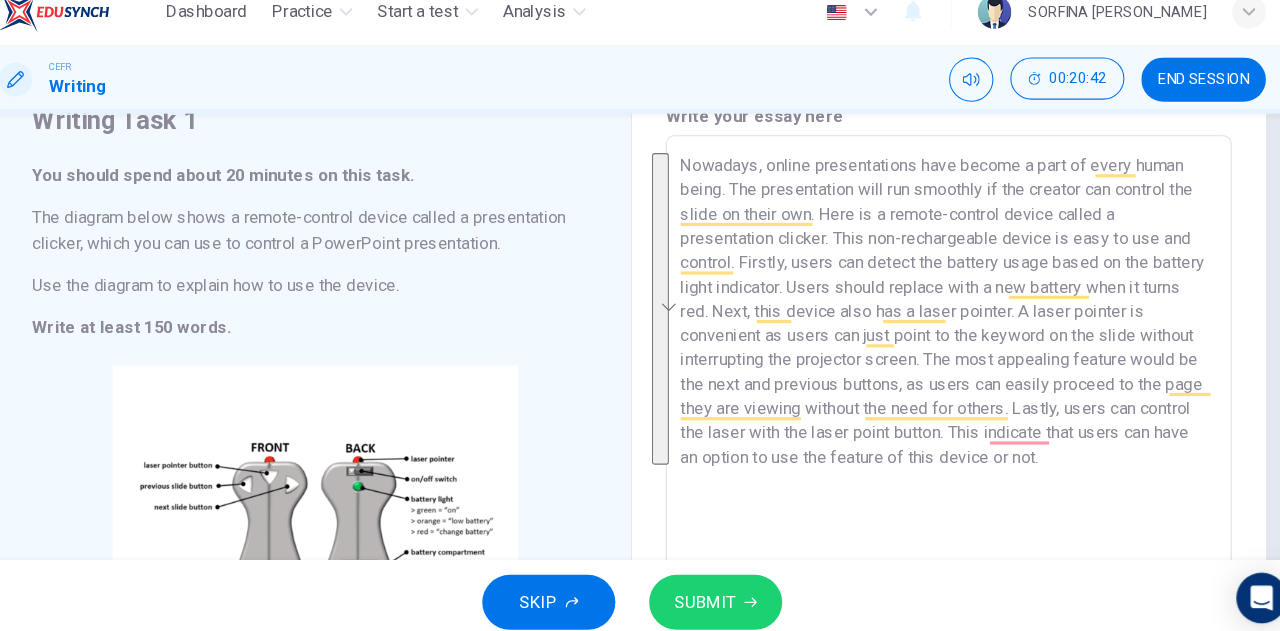 click on "Nowadays, online presentations have become a part of every human being. The presentation will run smoothly if the creator can control the slide on their own. Here is a remote-control device called a presentation clicker. This non-rechargeable device is easy to use and control. Firstly, users can detect the battery usage based on the battery light indicator. Users should replace with a new battery when it turns red. Next, this device also has a laser pointer. A laser pointer is convenient as users can just point to the keyword on the slide without interrupting the projector screen. The most appealing feature would be the next and previous buttons, as users can easily proceed to the page they are viewing without the need for others. Lastly, users can control the laser with the laser point button. This indicate that users can have an option to use the feature of this device or not." at bounding box center (940, 433) 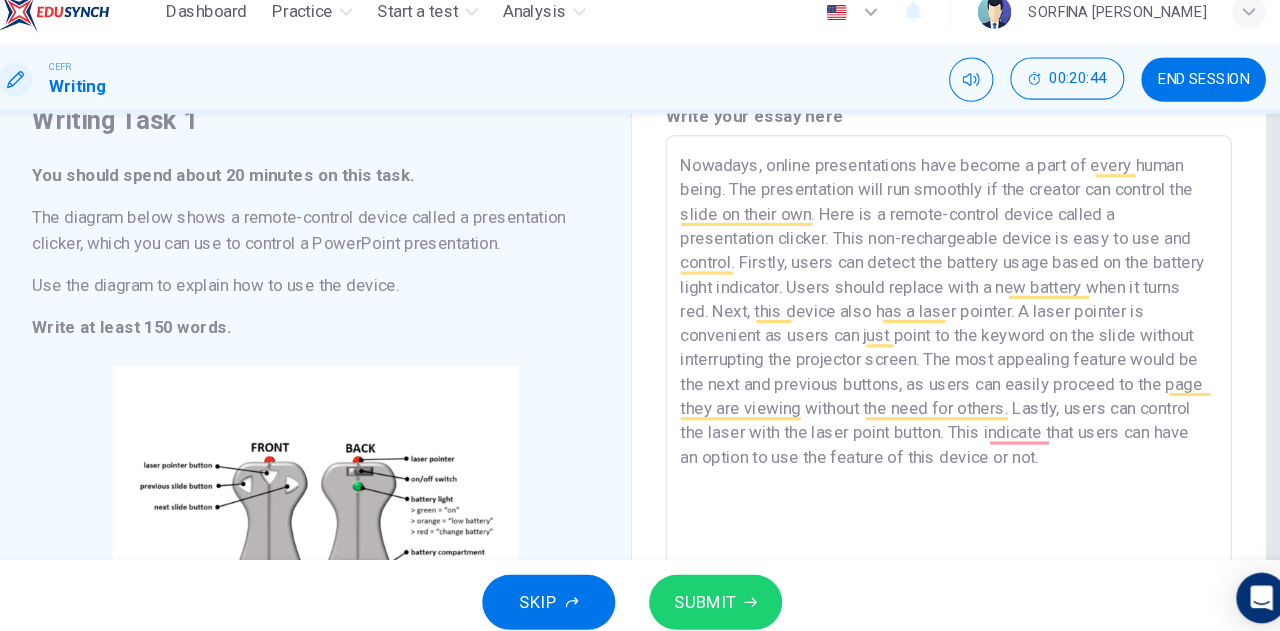 drag, startPoint x: 678, startPoint y: 177, endPoint x: 1024, endPoint y: 441, distance: 435.21487 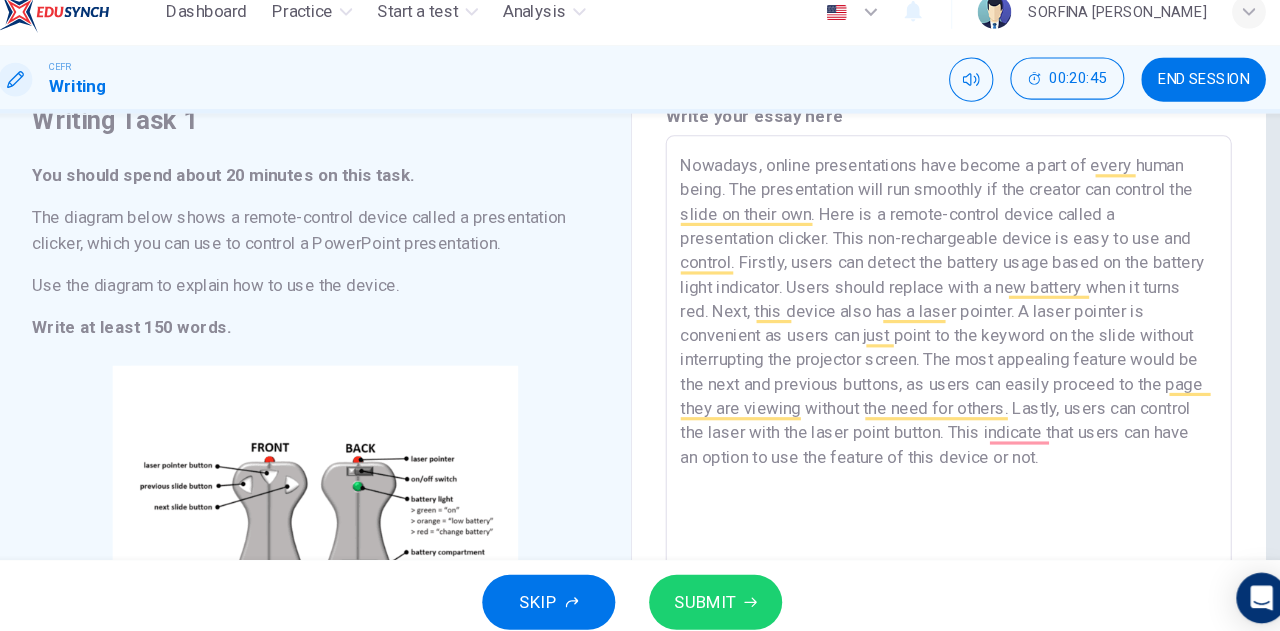 click on "Nowadays, online presentations have become a part of every human being. The presentation will run smoothly if the creator can control the slide on their own. Here is a remote-control device called a presentation clicker. This non-rechargeable device is easy to use and control. Firstly, users can detect the battery usage based on the battery light indicator. Users should replace with a new battery when it turns red. Next, this device also has a laser pointer. A laser pointer is convenient as users can just point to the keyword on the slide without interrupting the projector screen. The most appealing feature would be the next and previous buttons, as users can easily proceed to the page they are viewing without the need for others. Lastly, users can control the laser with the laser point button. This indicate that users can have an option to use the feature of this device or not." at bounding box center (940, 433) 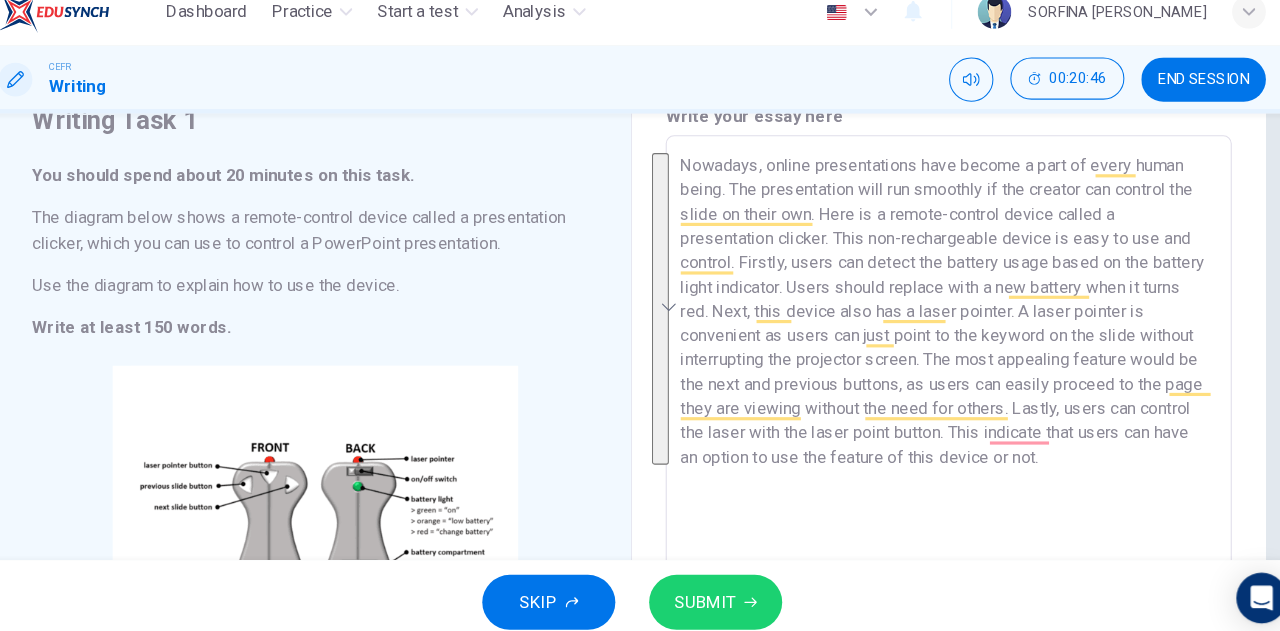 drag, startPoint x: 1043, startPoint y: 470, endPoint x: 680, endPoint y: 167, distance: 472.84036 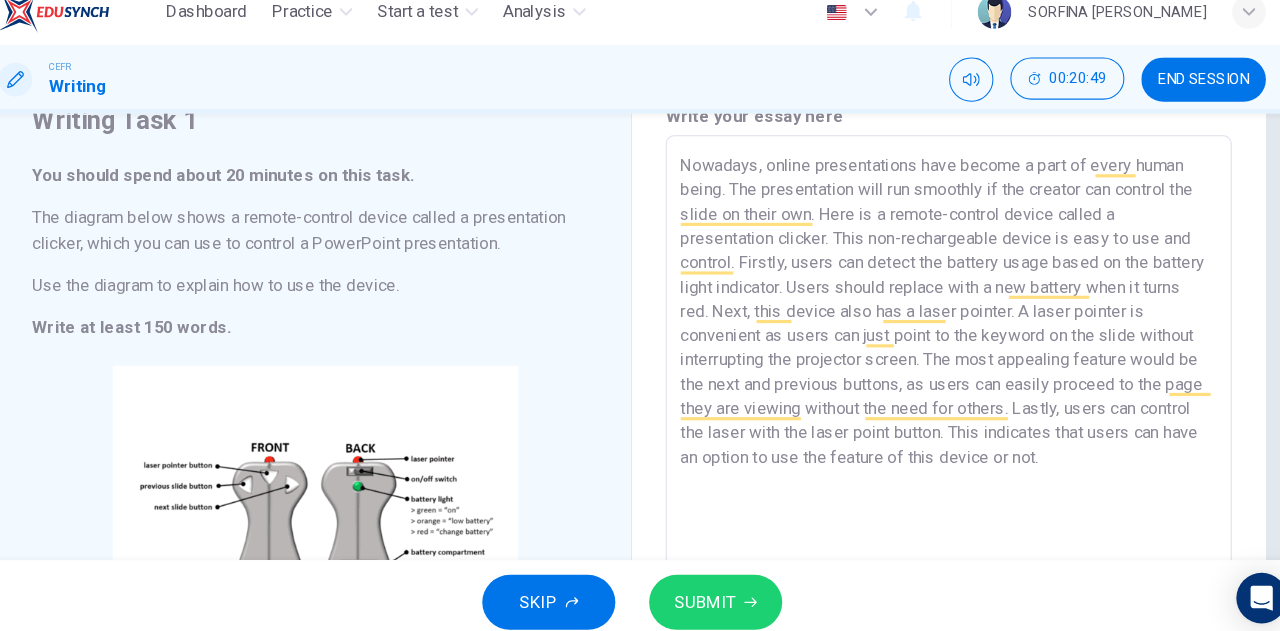 scroll, scrollTop: 0, scrollLeft: 0, axis: both 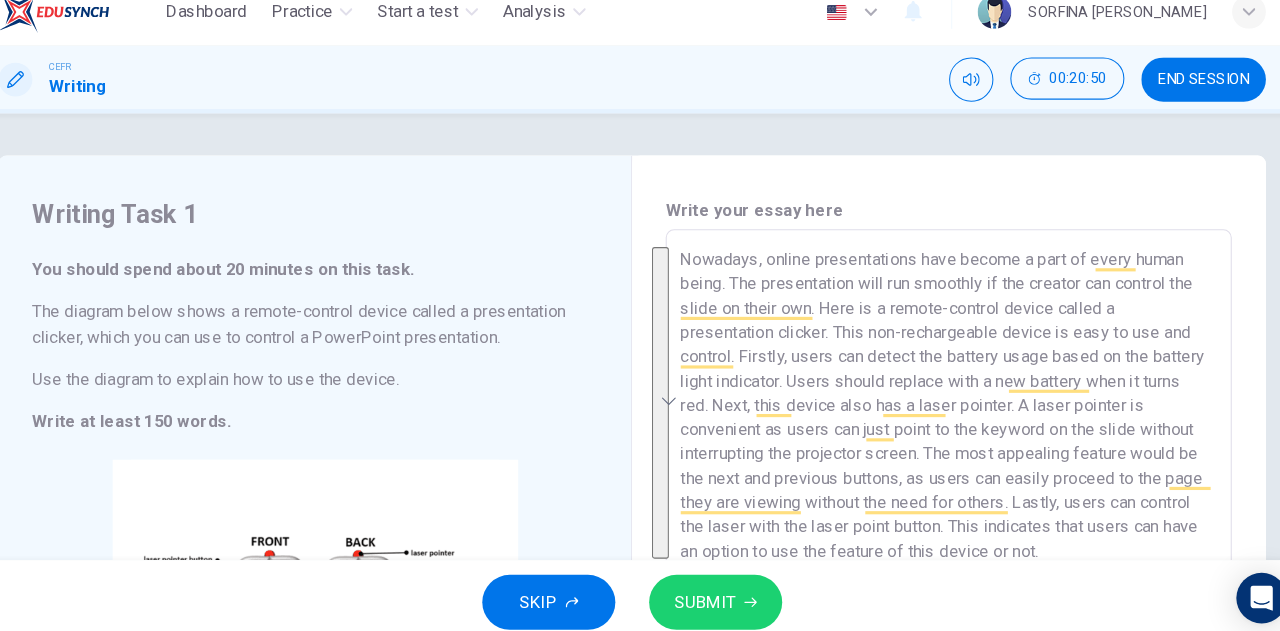 drag, startPoint x: 1104, startPoint y: 475, endPoint x: 670, endPoint y: 125, distance: 557.5446 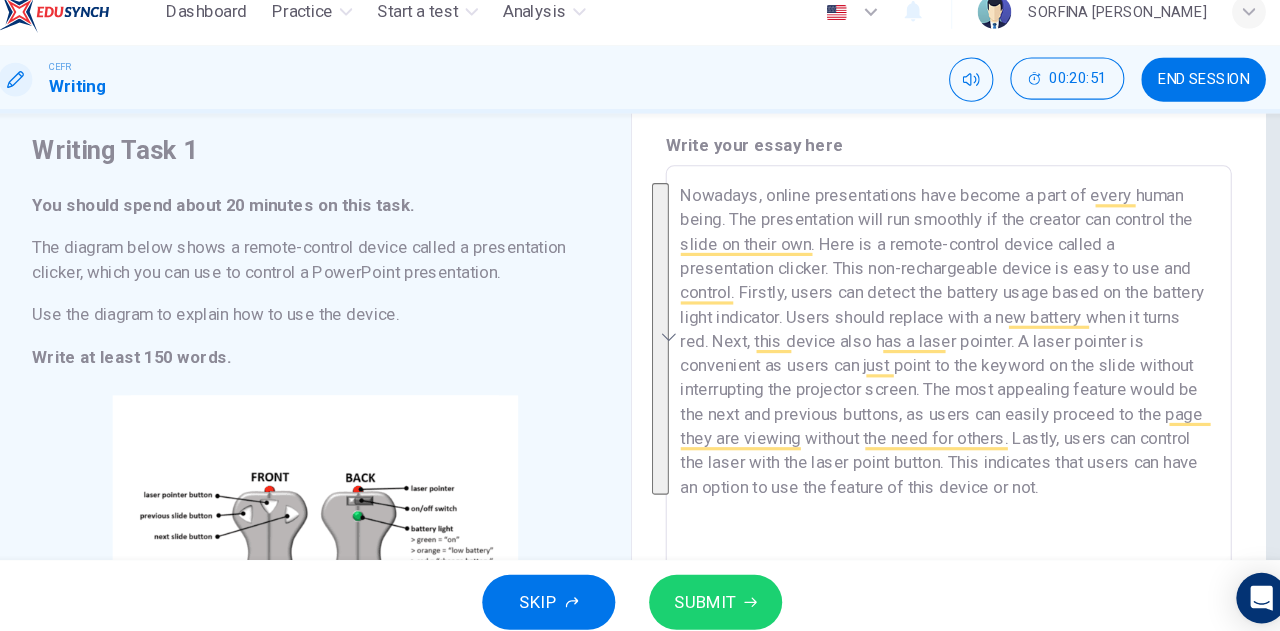 scroll, scrollTop: 72, scrollLeft: 0, axis: vertical 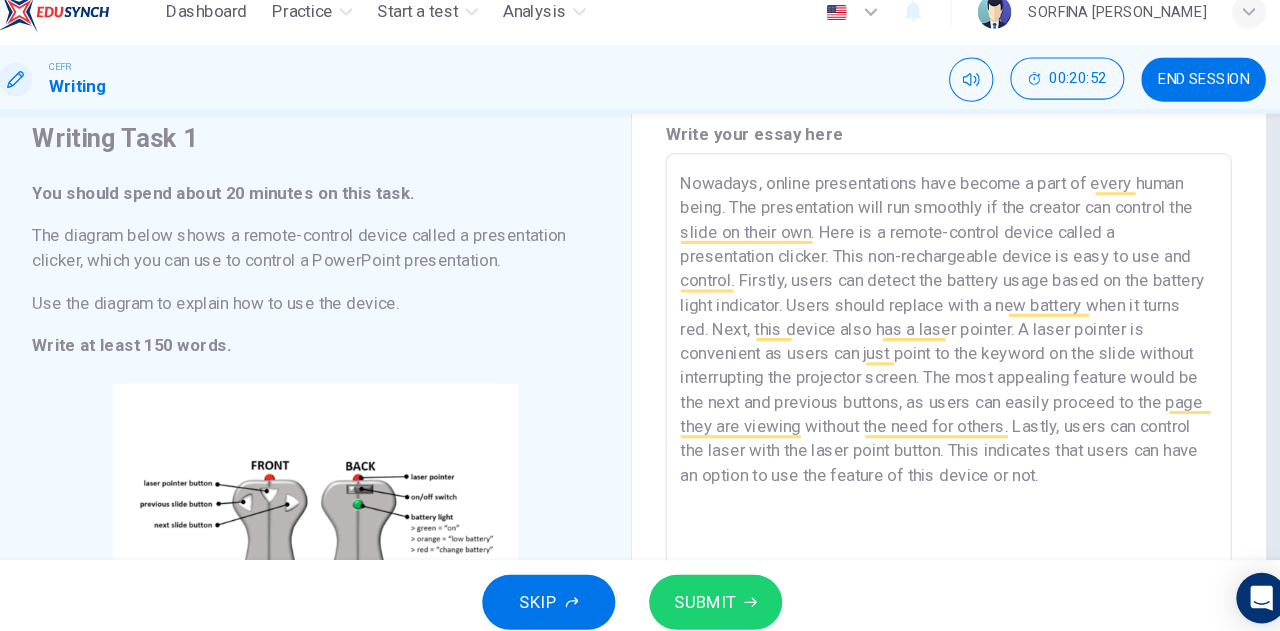 click on "Nowadays, online presentations have become a part of every human being. The presentation will run smoothly if the creator can control the slide on their own. Here is a remote-control device called a presentation clicker. This non-rechargeable device is easy to use and control. Firstly, users can detect the battery usage based on the battery light indicator. Users should replace with a new battery when it turns red. Next, this device also has a laser pointer. A laser pointer is convenient as users can just point to the keyword on the slide without interrupting the projector screen. The most appealing feature would be the next and previous buttons, as users can easily proceed to the page they are viewing without the need for others. Lastly, users can control the laser with the laser point button. This indicates that users can have an option to use the feature of this device or not." at bounding box center (940, 450) 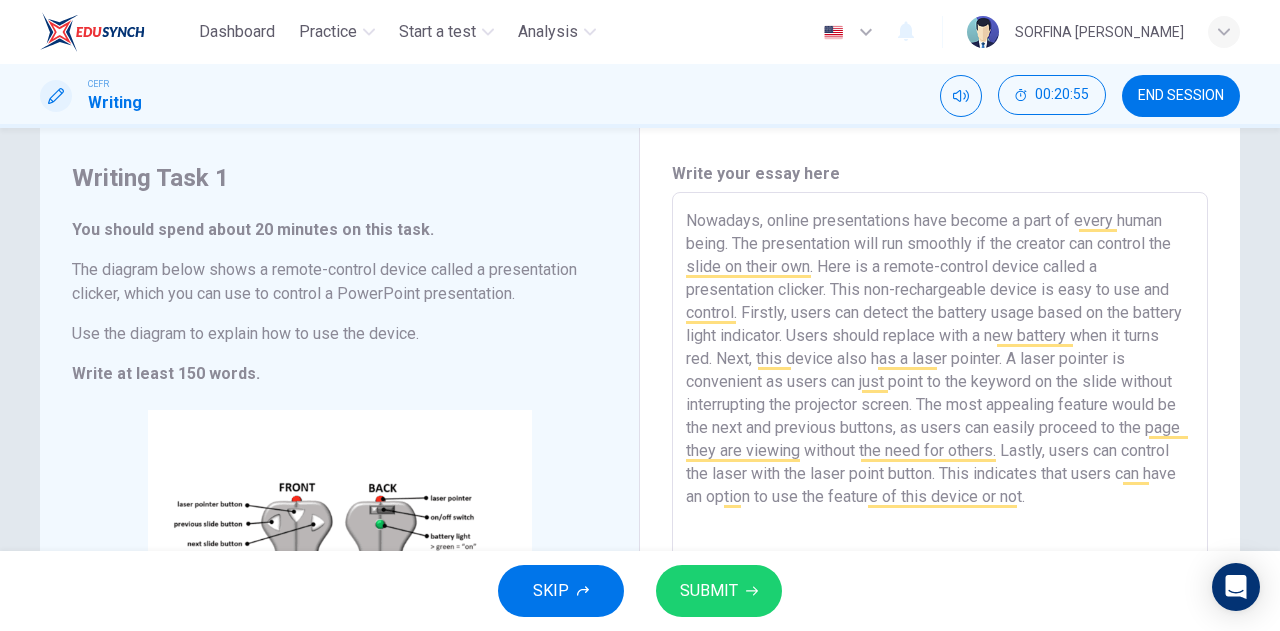 scroll, scrollTop: 42, scrollLeft: 0, axis: vertical 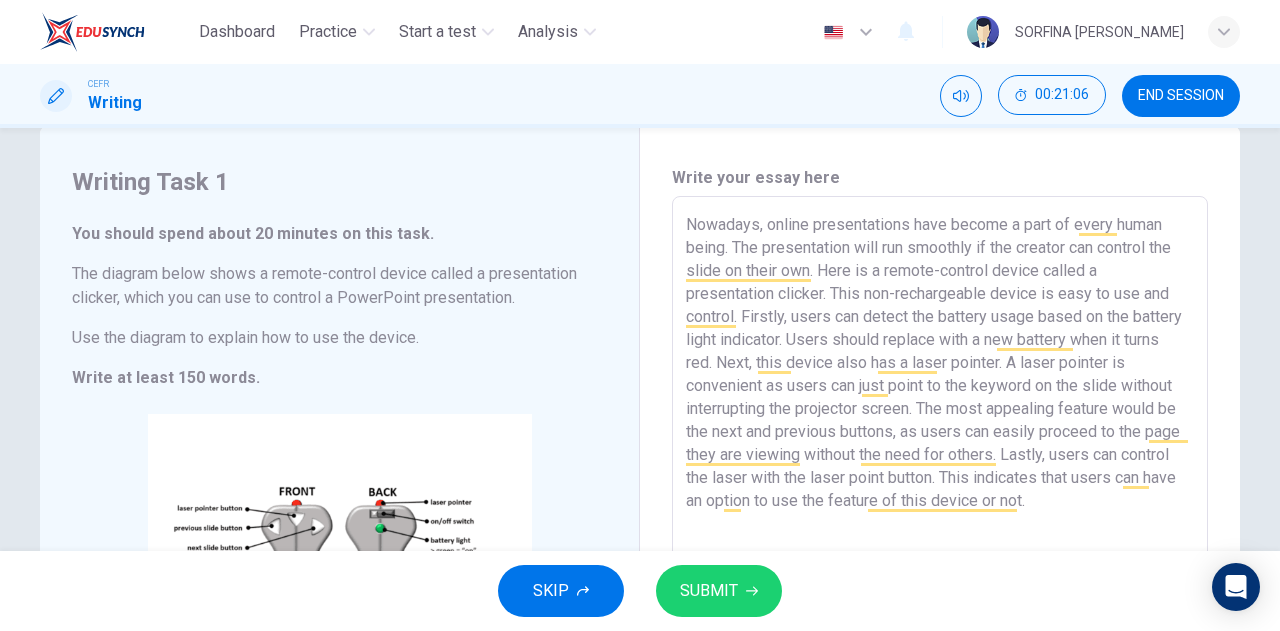 type on "Nowadays, online presentations have become a part of every human being. The presentation will run smoothly if the creator can control the slide on their own. Here is a remote-control device called a presentation clicker. This non-rechargeable device is easy to use and control. Firstly, users can detect the battery usage based on the battery light indicator. Users should replace with a new battery when it turns red. Next, this device also has a laser pointer. A laser pointer is convenient as users can just point to the keyword on the slide without interrupting the projector screen. The most appealing feature would be the next and previous buttons, as users can easily proceed to the page they are viewing without the need for others. Lastly, users can control the laser with the laser point button. This indicates that users can have an option to use the feature of this device or not." 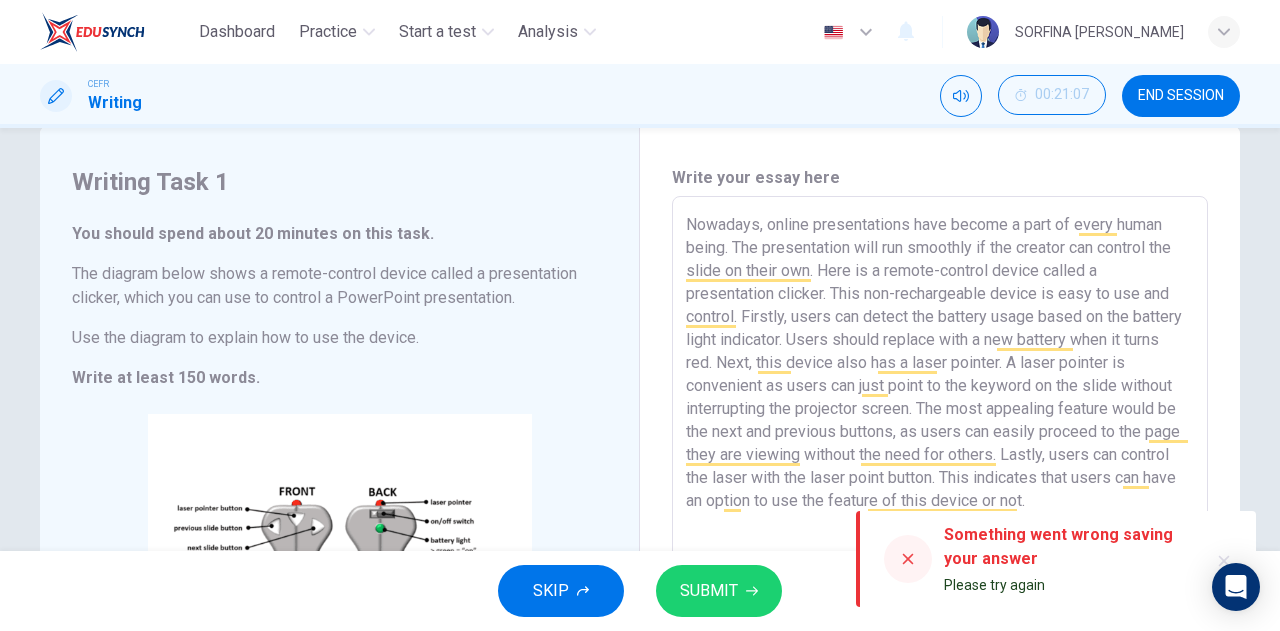click 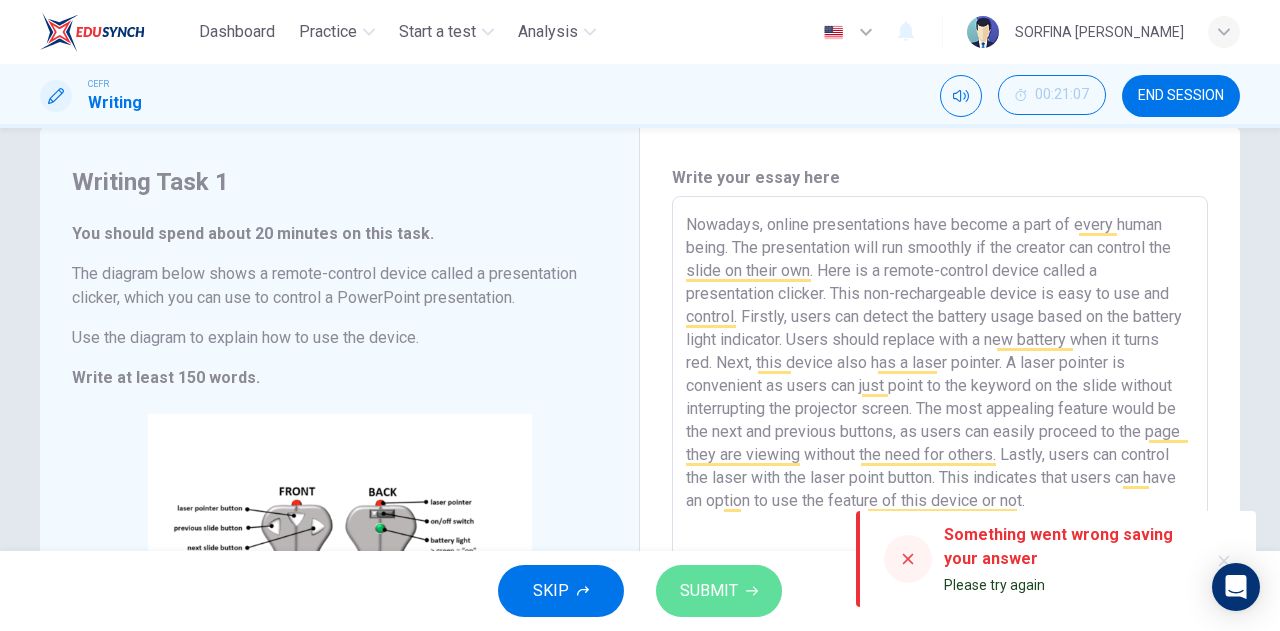 click on "SUBMIT" at bounding box center (719, 591) 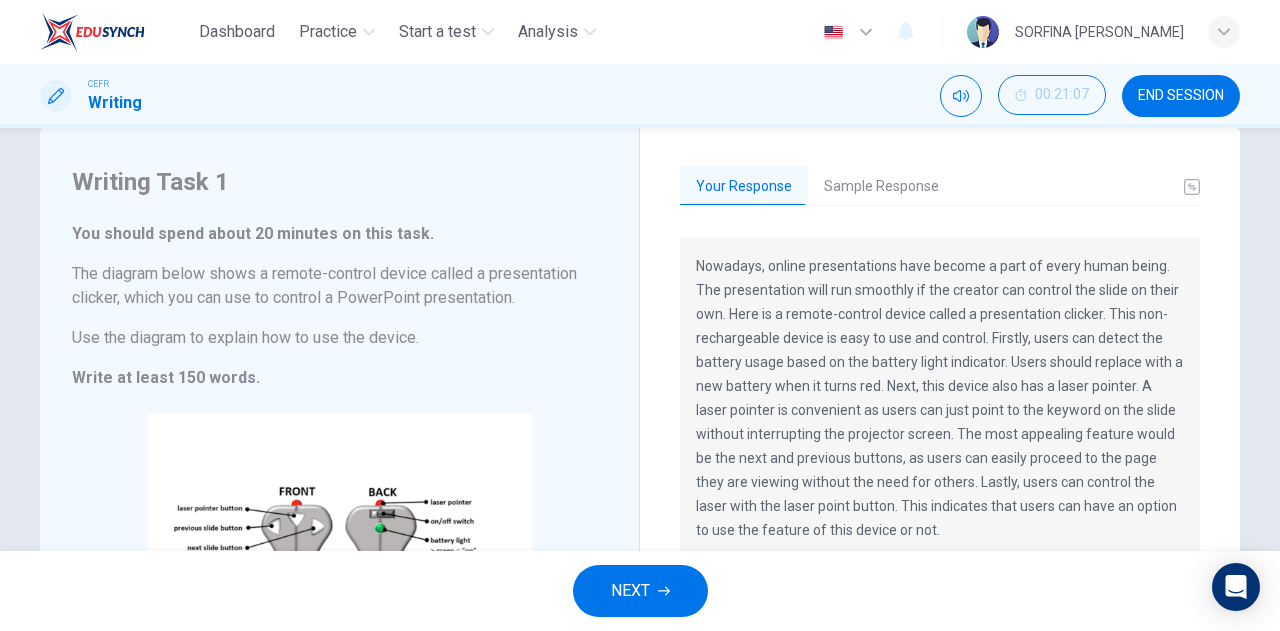 scroll, scrollTop: 44, scrollLeft: 0, axis: vertical 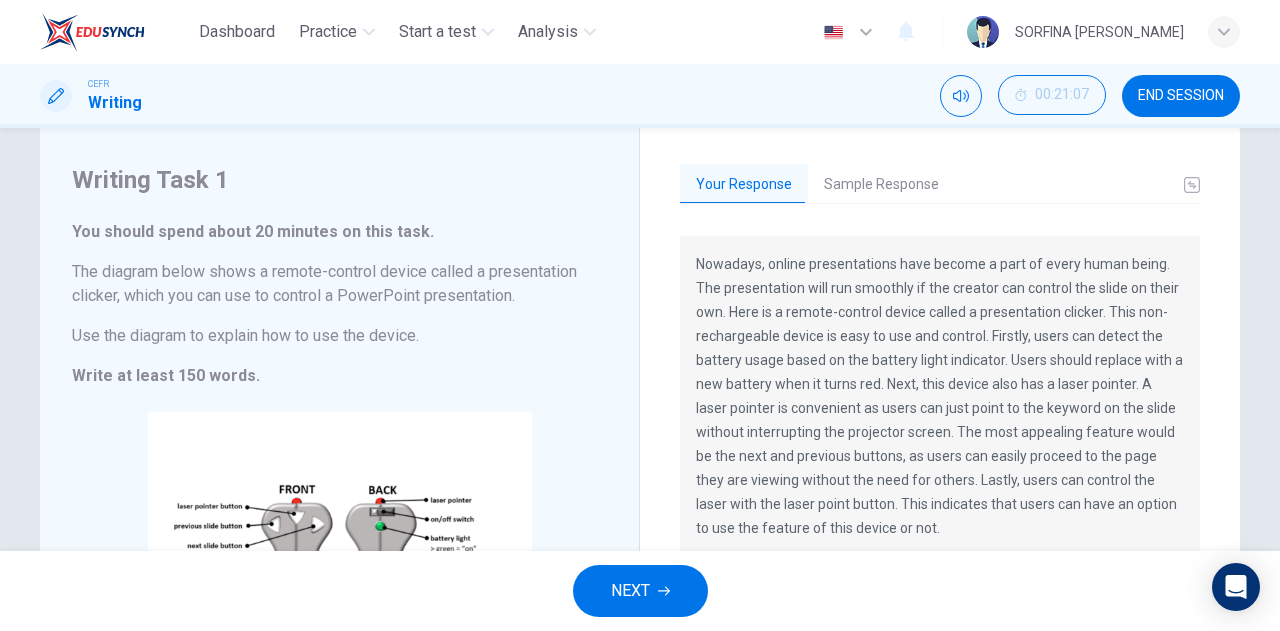 click on "Sample Response" at bounding box center [881, 185] 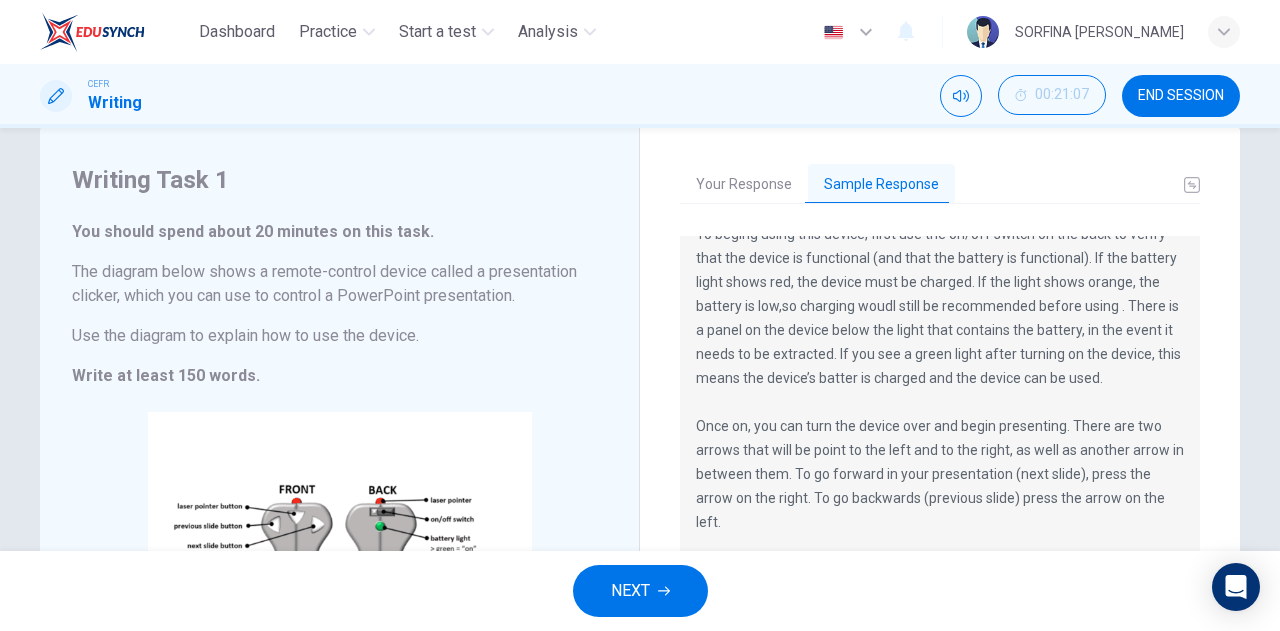 scroll, scrollTop: 184, scrollLeft: 0, axis: vertical 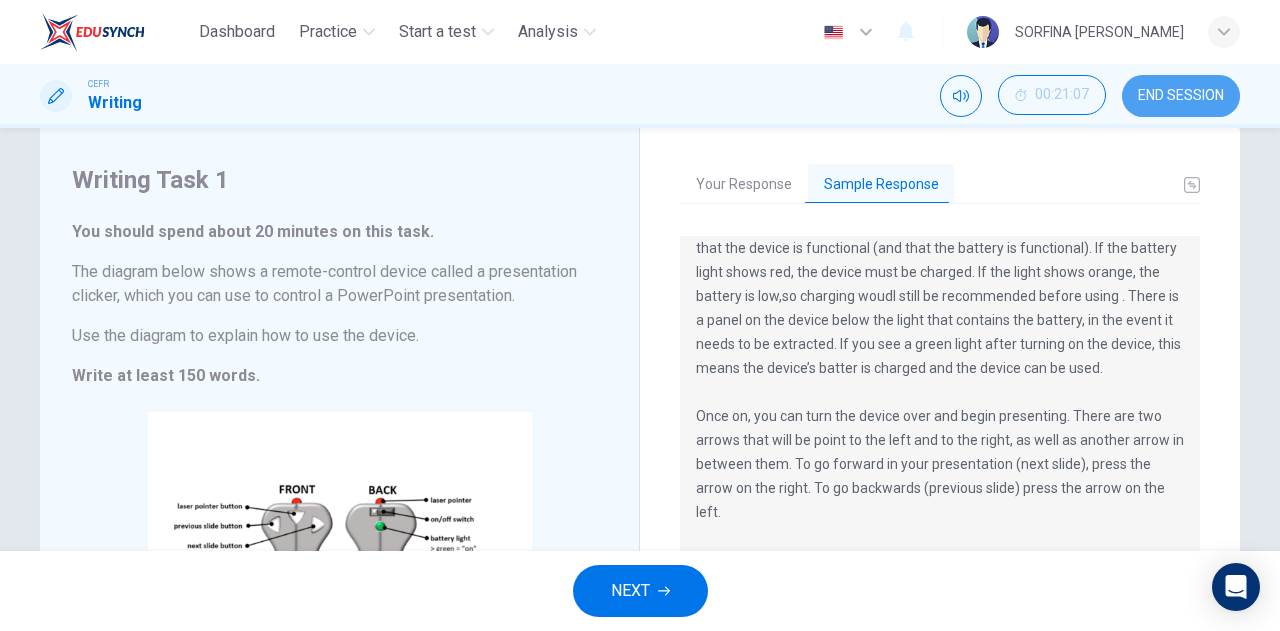 click on "END SESSION" at bounding box center (1181, 96) 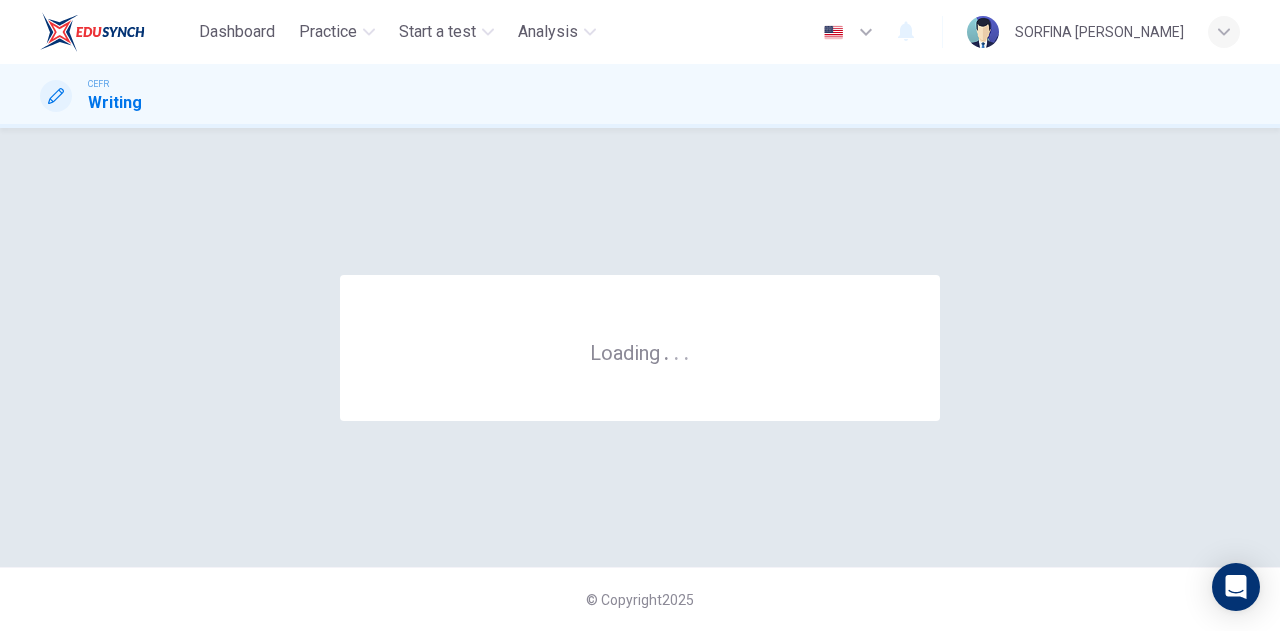 scroll, scrollTop: 0, scrollLeft: 0, axis: both 